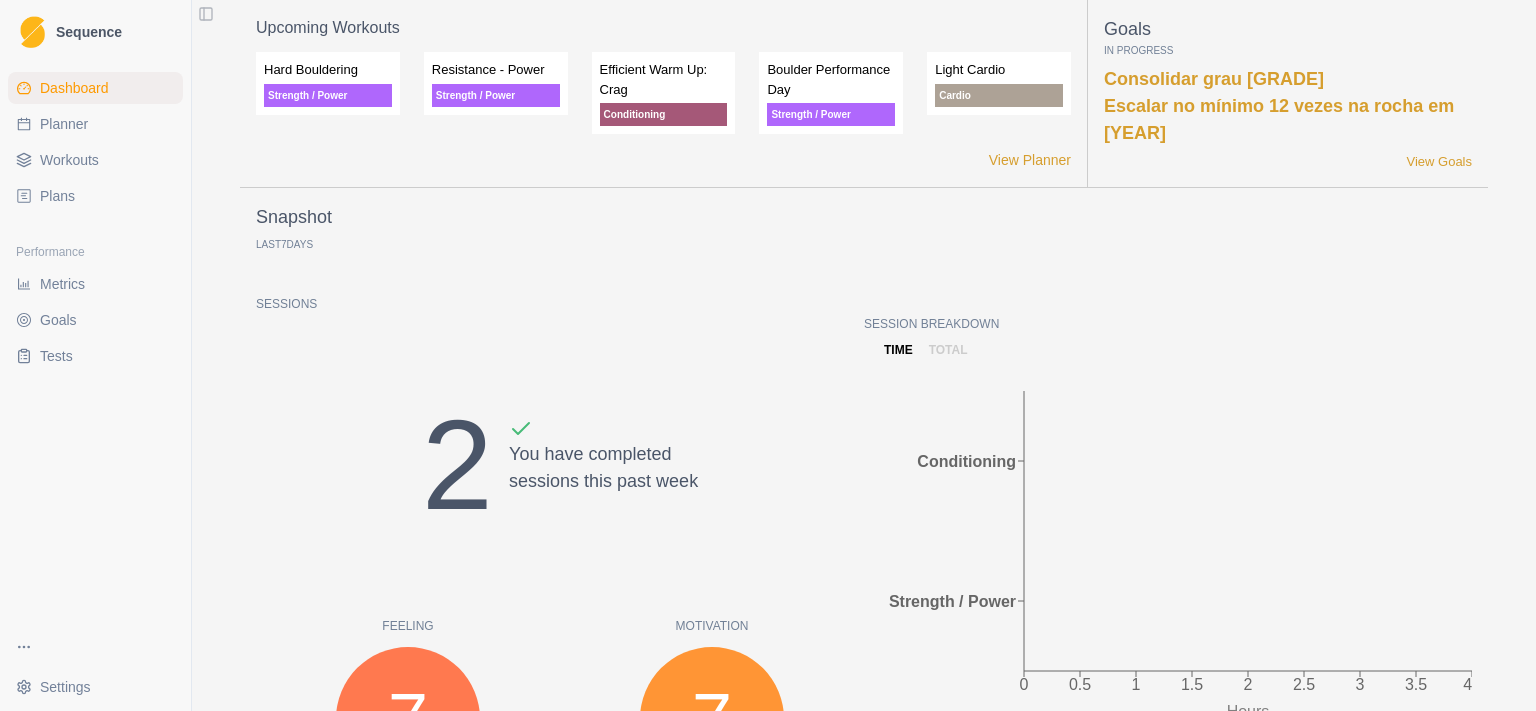 scroll, scrollTop: 0, scrollLeft: 0, axis: both 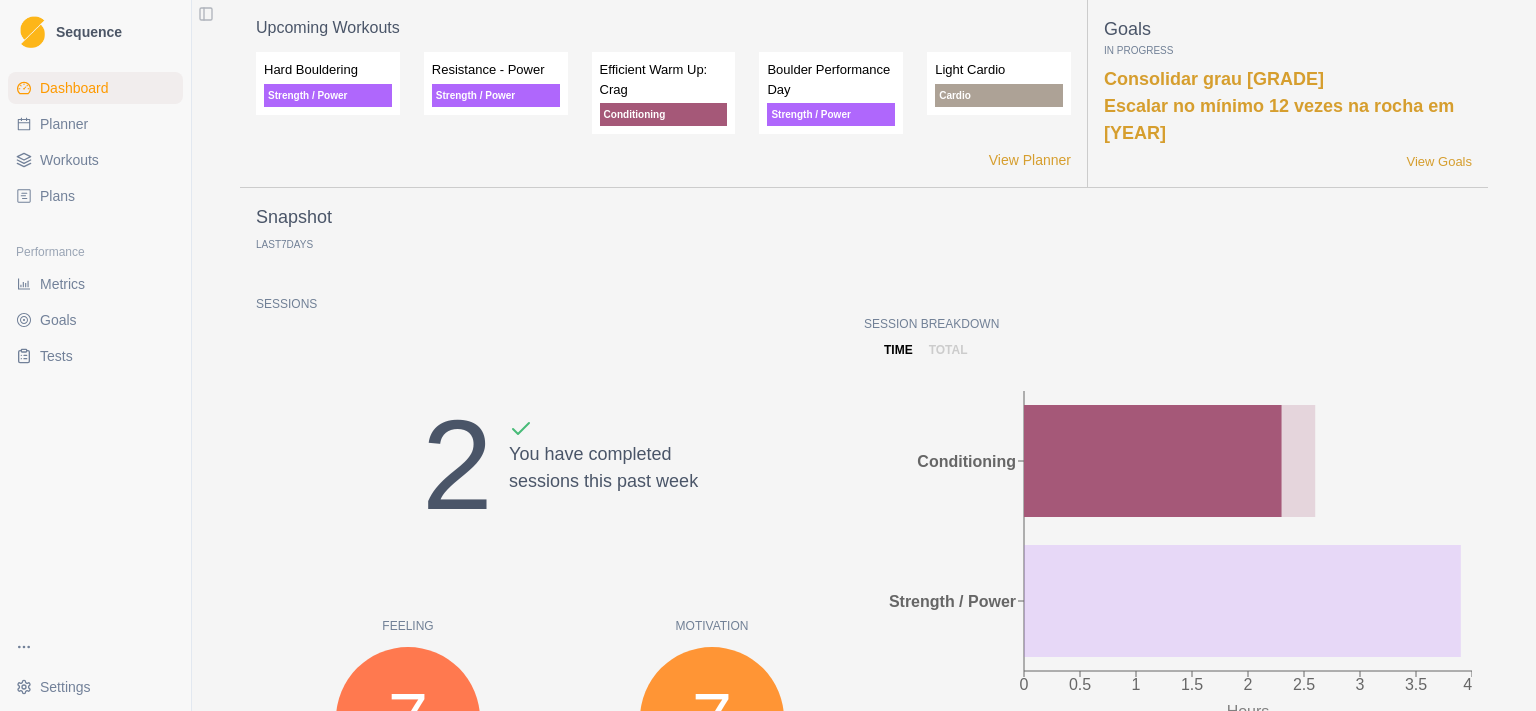 click on "Dashboard" at bounding box center (74, 88) 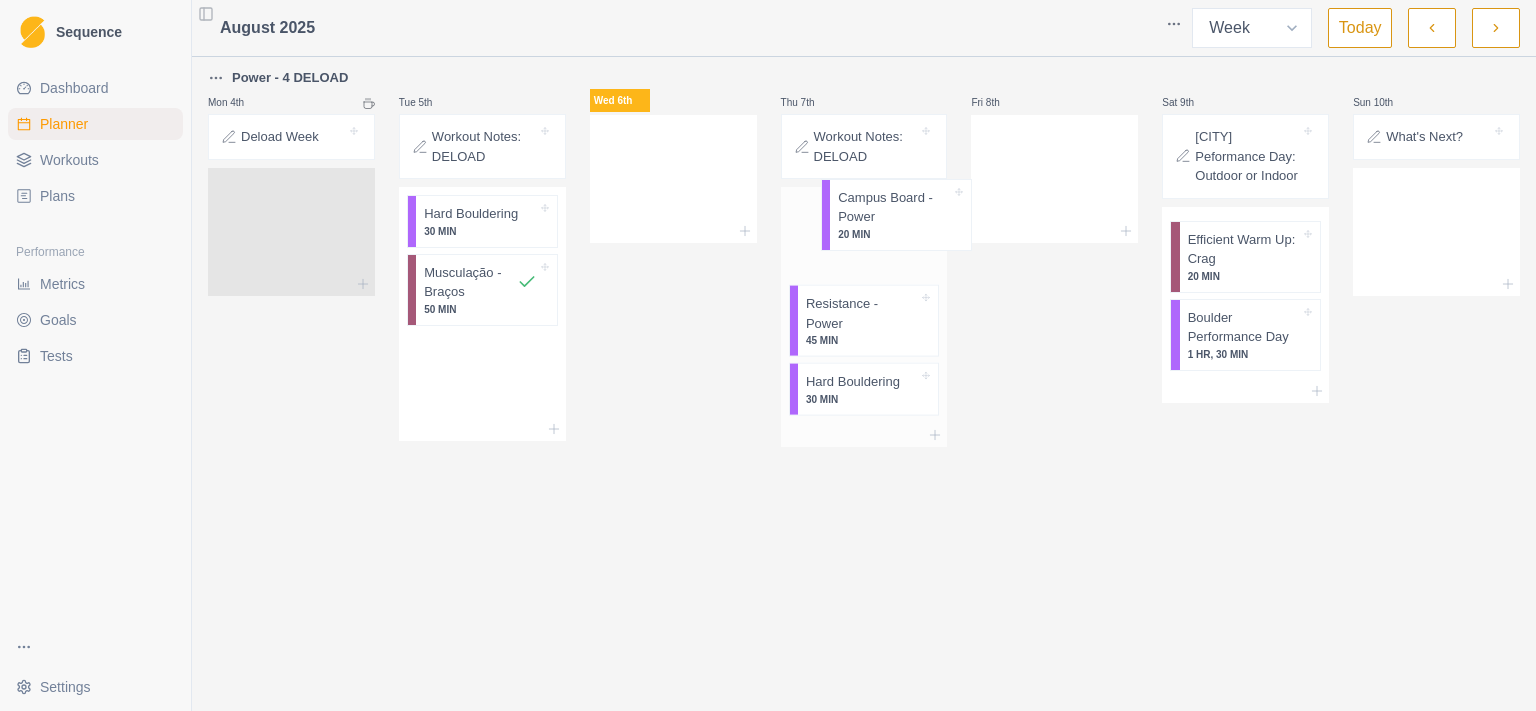 drag, startPoint x: 482, startPoint y: 236, endPoint x: 902, endPoint y: 213, distance: 420.6293 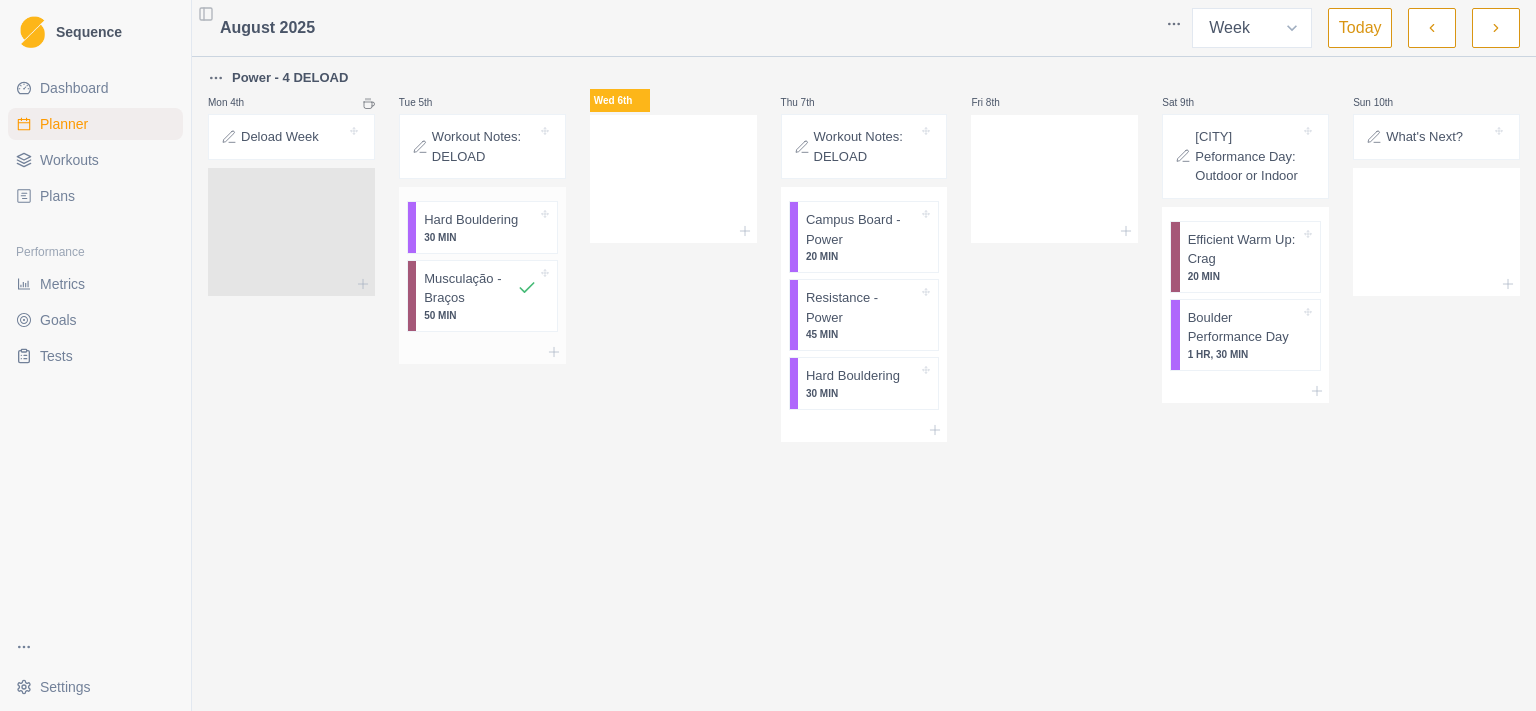 click on "Hard Bouldering" at bounding box center [471, 220] 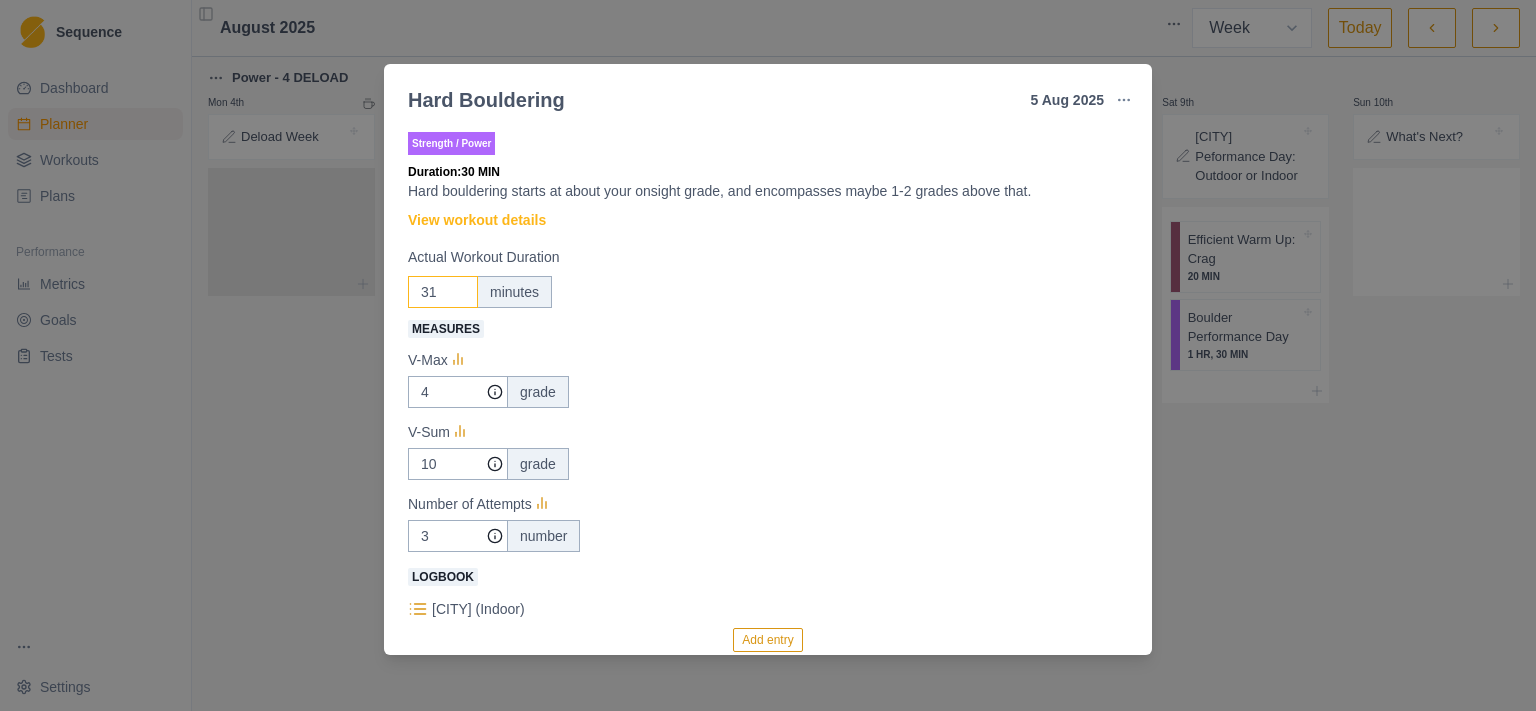 click on "31" at bounding box center [443, 292] 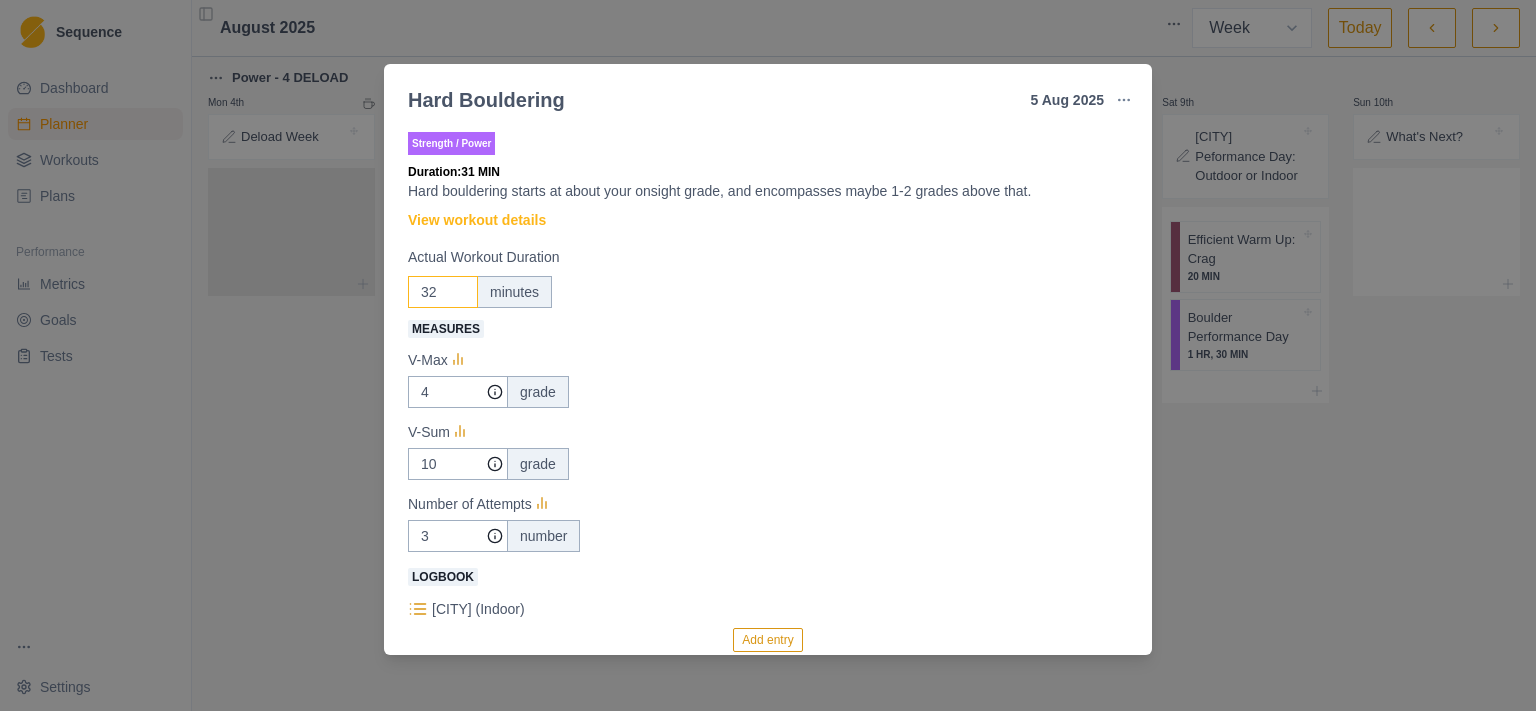 click on "32" at bounding box center [443, 292] 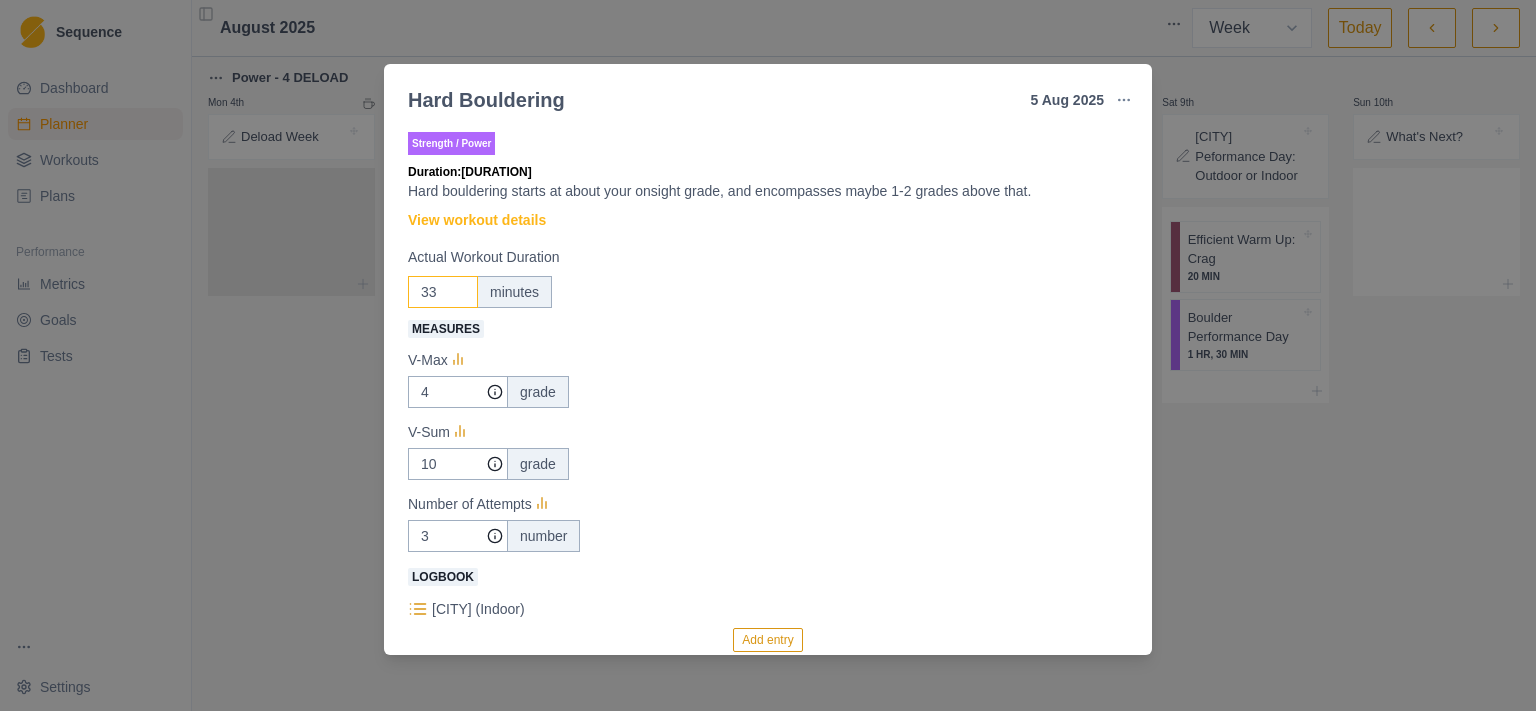 click on "33" at bounding box center (443, 292) 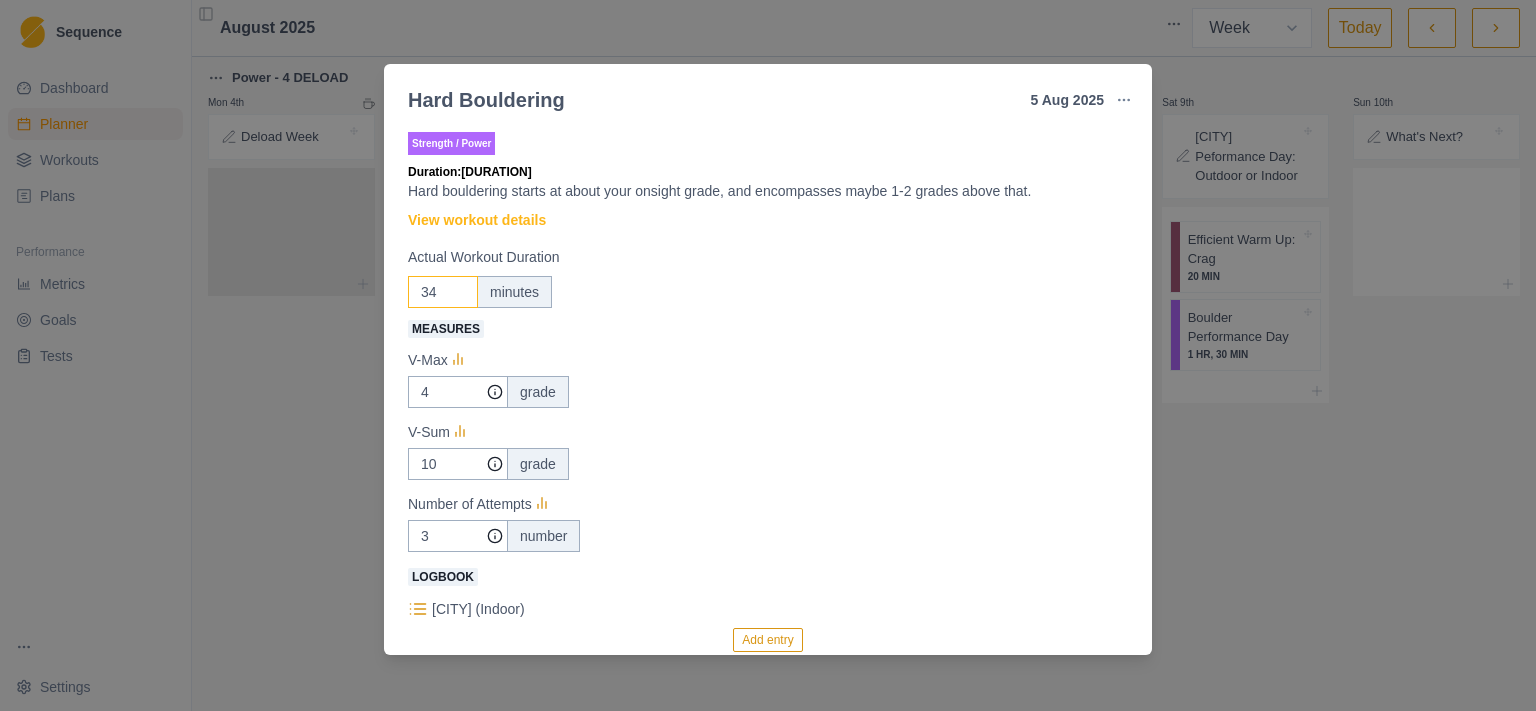 click on "34" at bounding box center [443, 292] 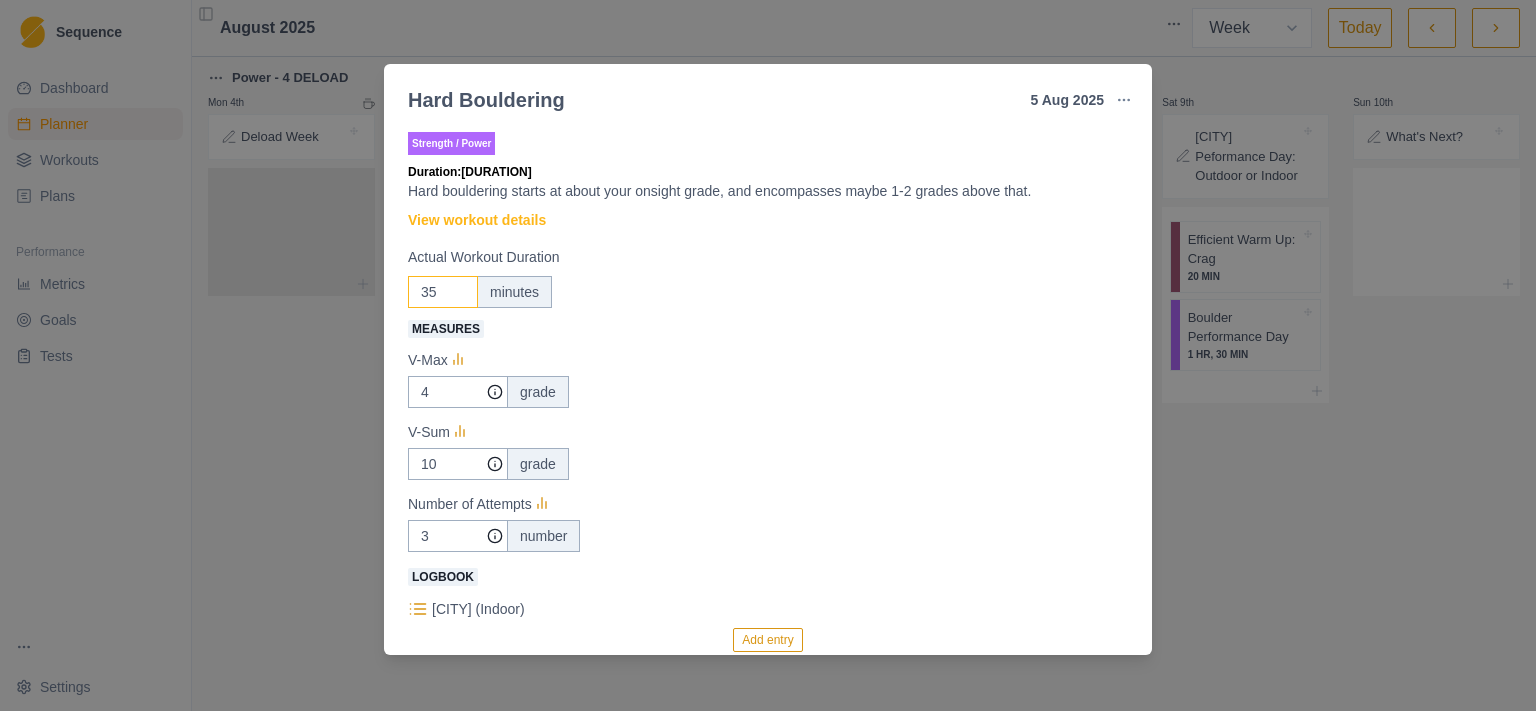click on "35" at bounding box center [443, 292] 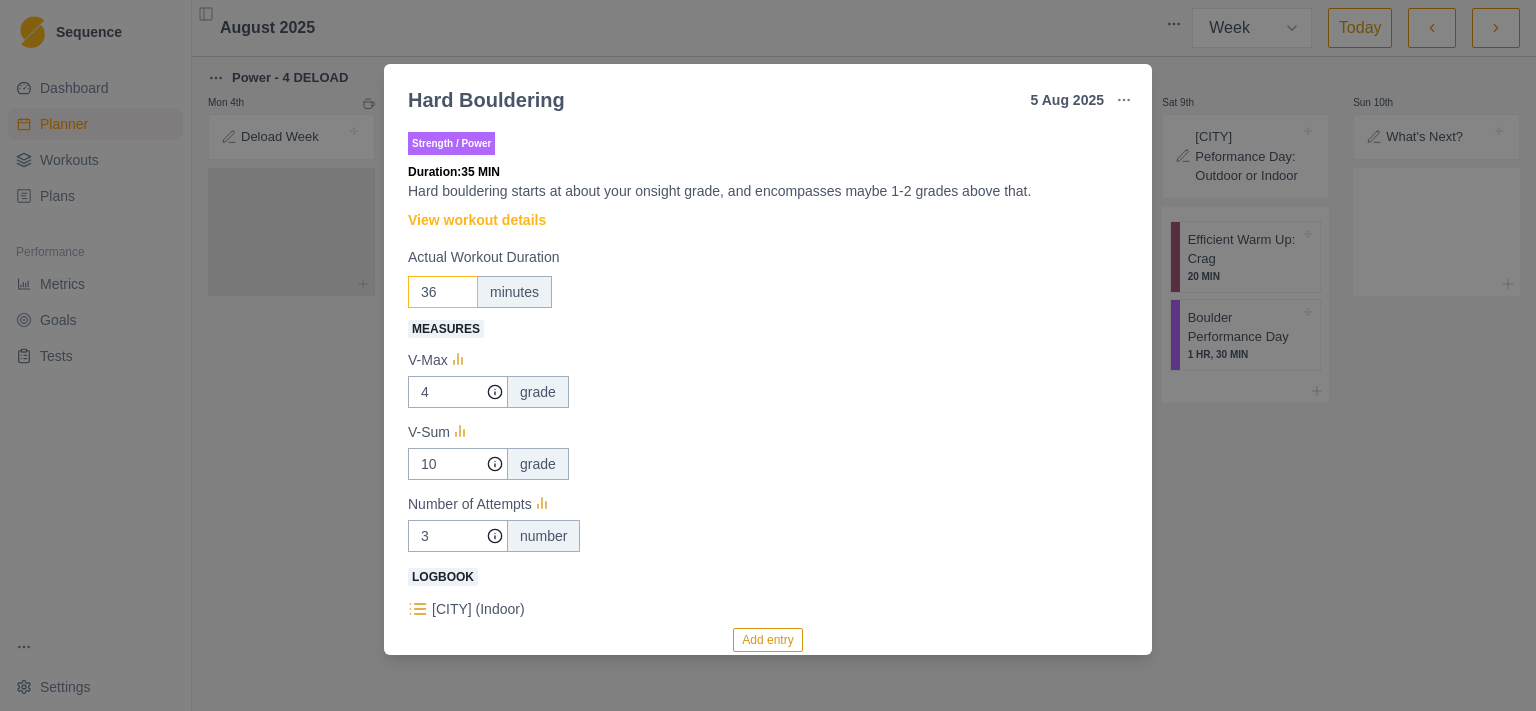 click on "36" at bounding box center [443, 292] 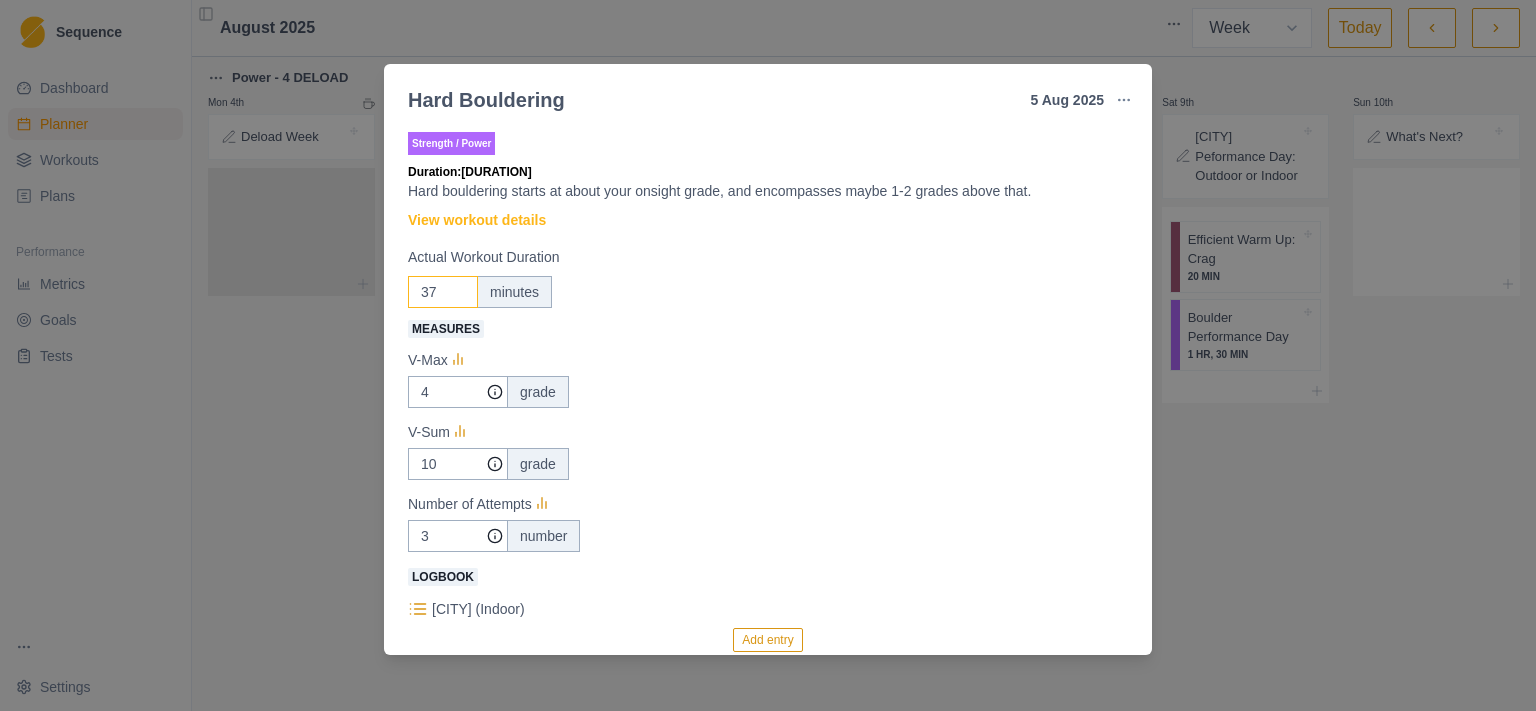 click on "37" at bounding box center [443, 292] 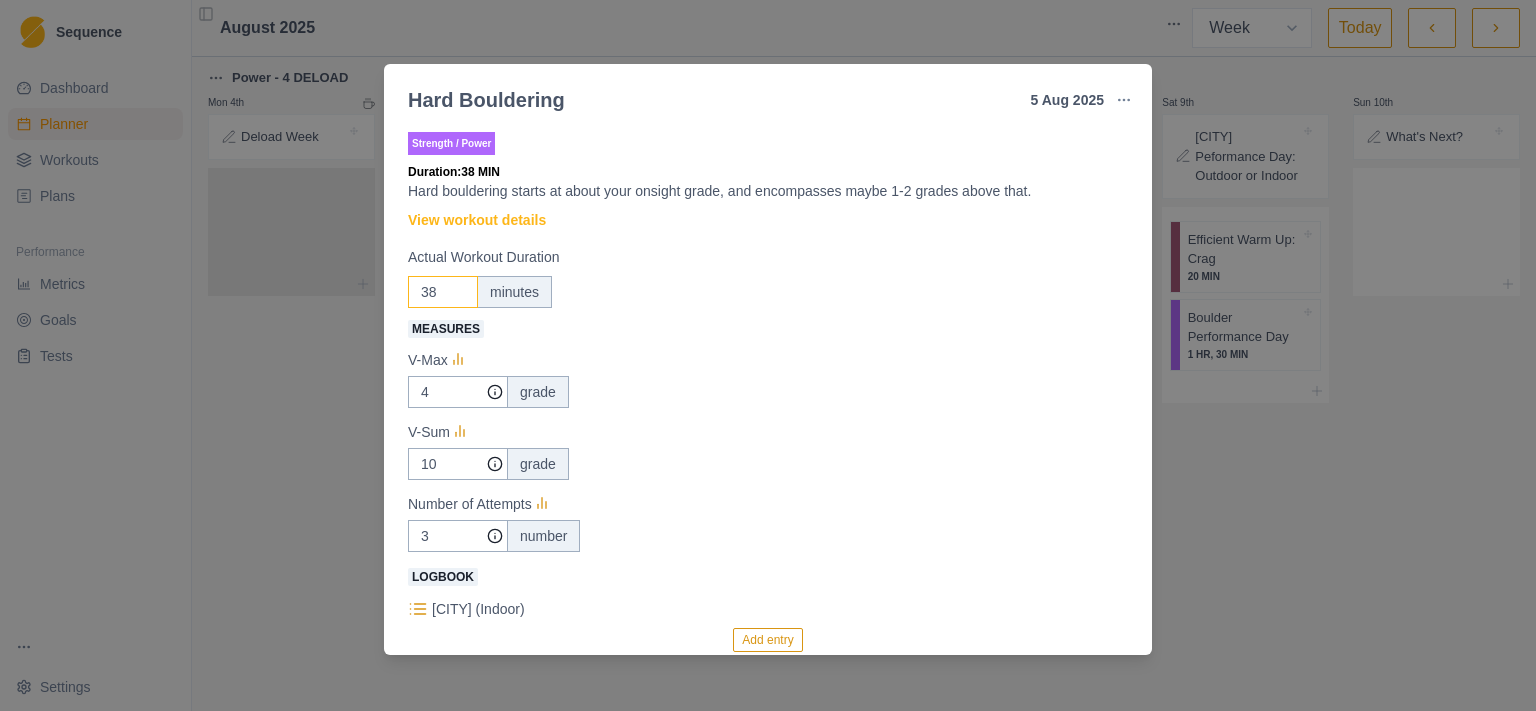click on "38" at bounding box center [443, 292] 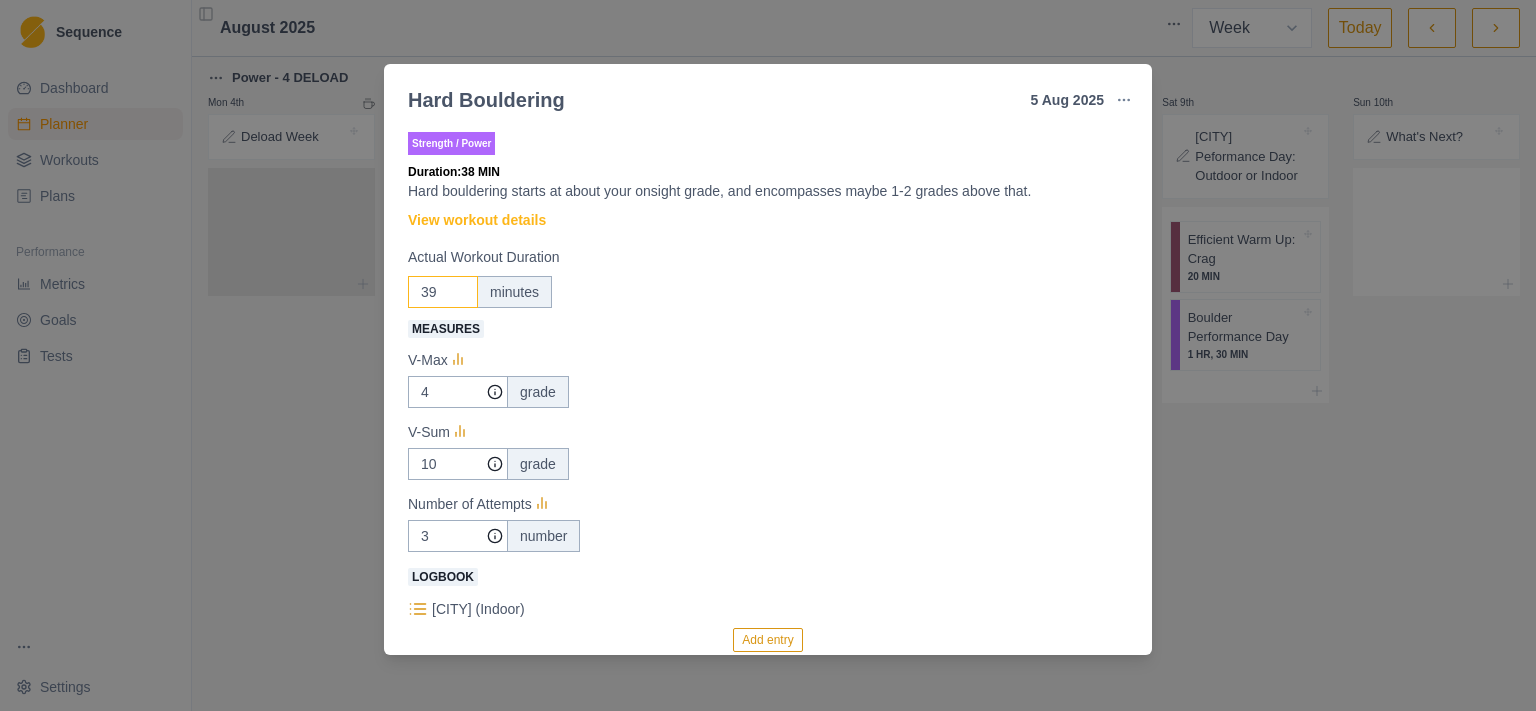 click on "39" at bounding box center (443, 292) 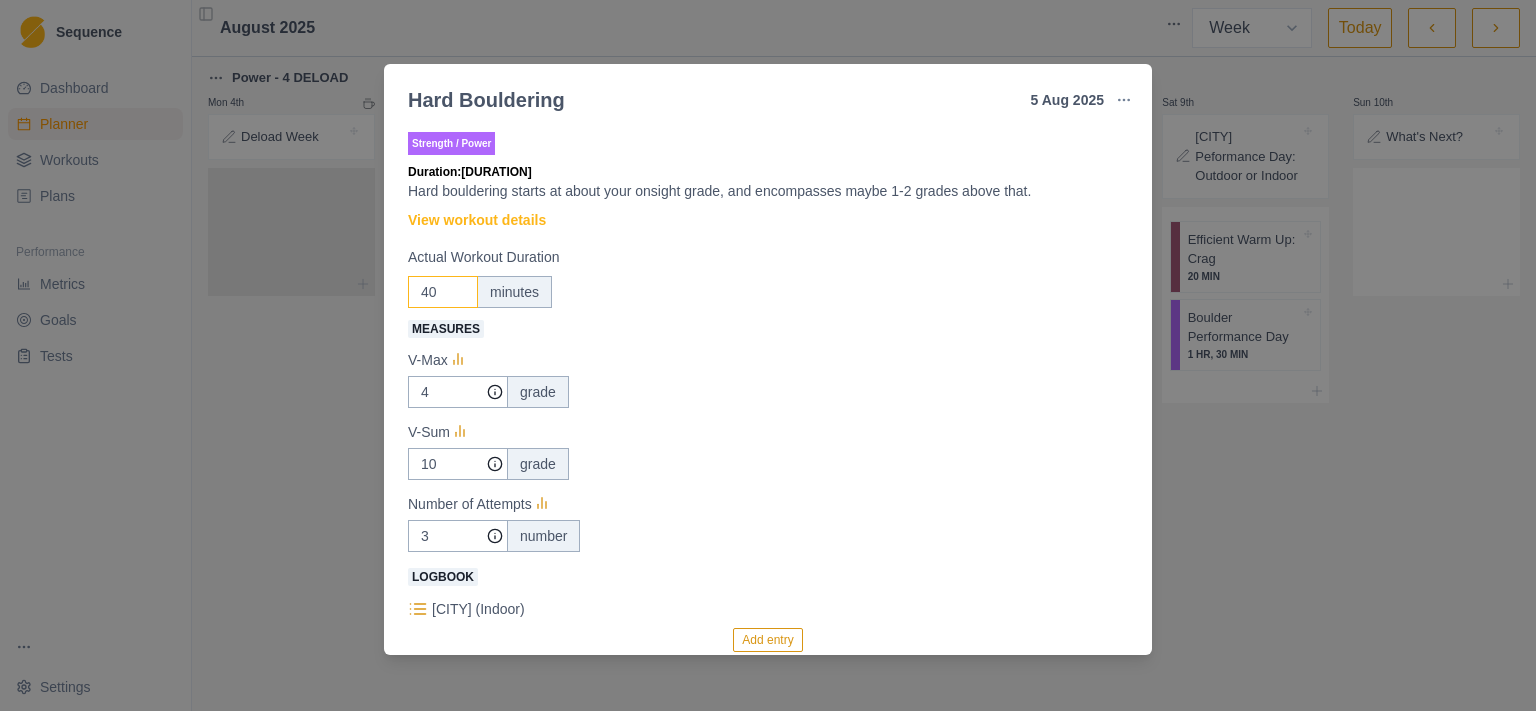 type on "40" 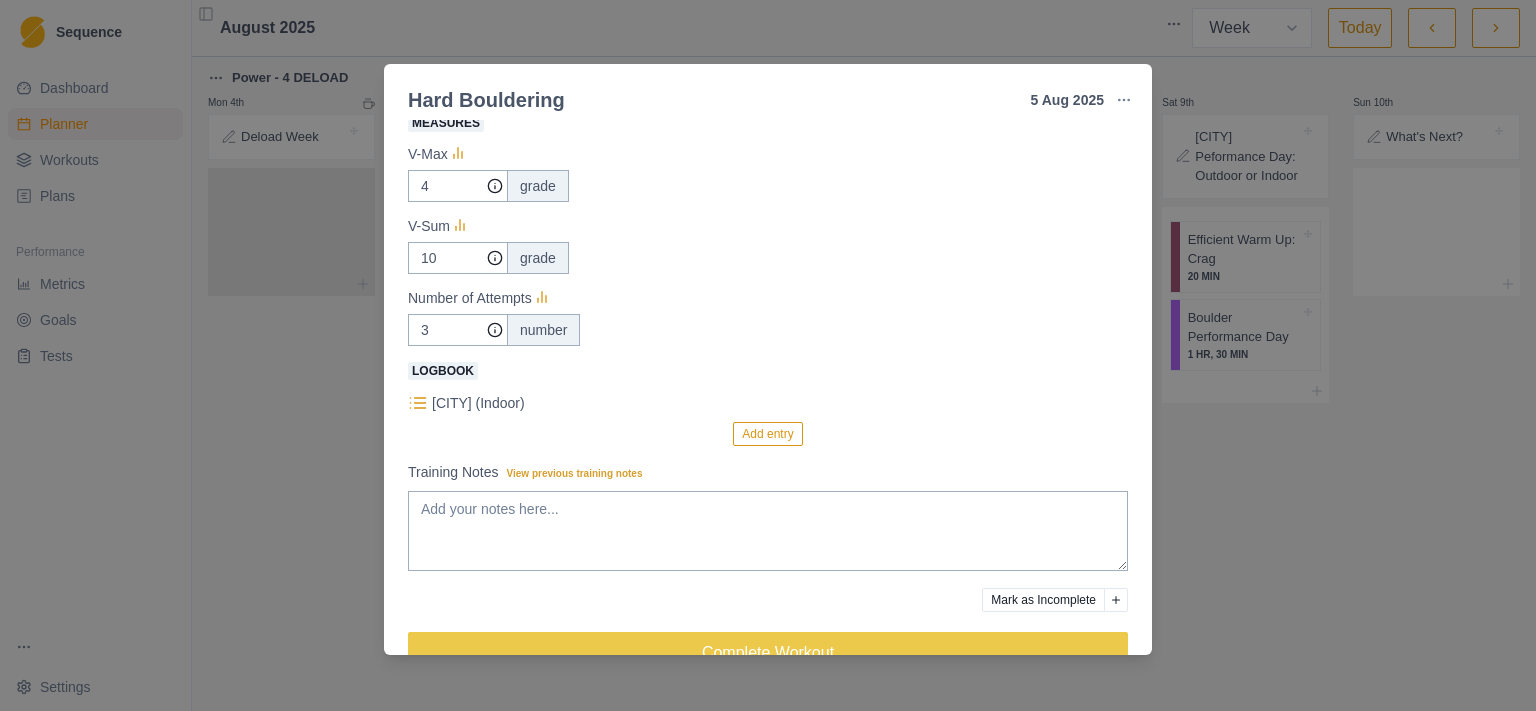 scroll, scrollTop: 255, scrollLeft: 0, axis: vertical 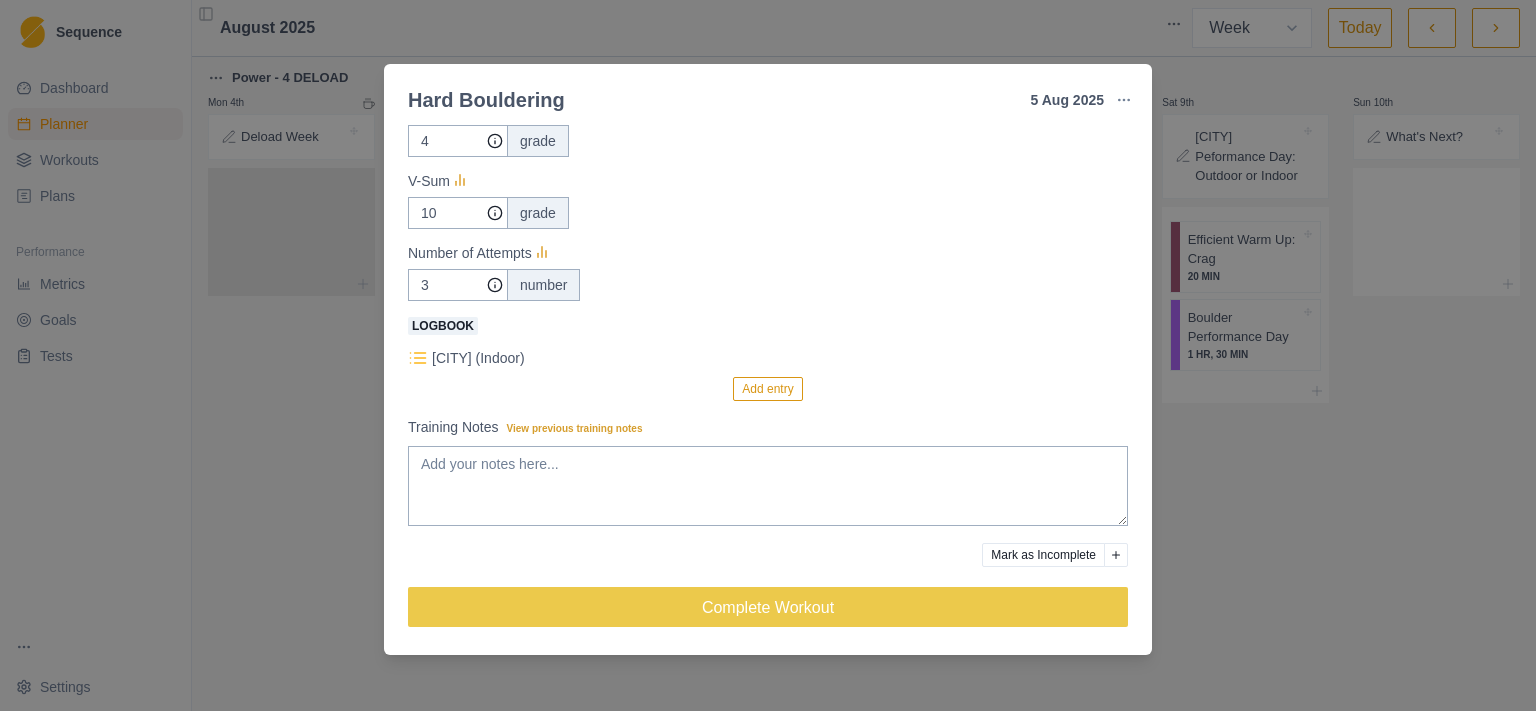 click 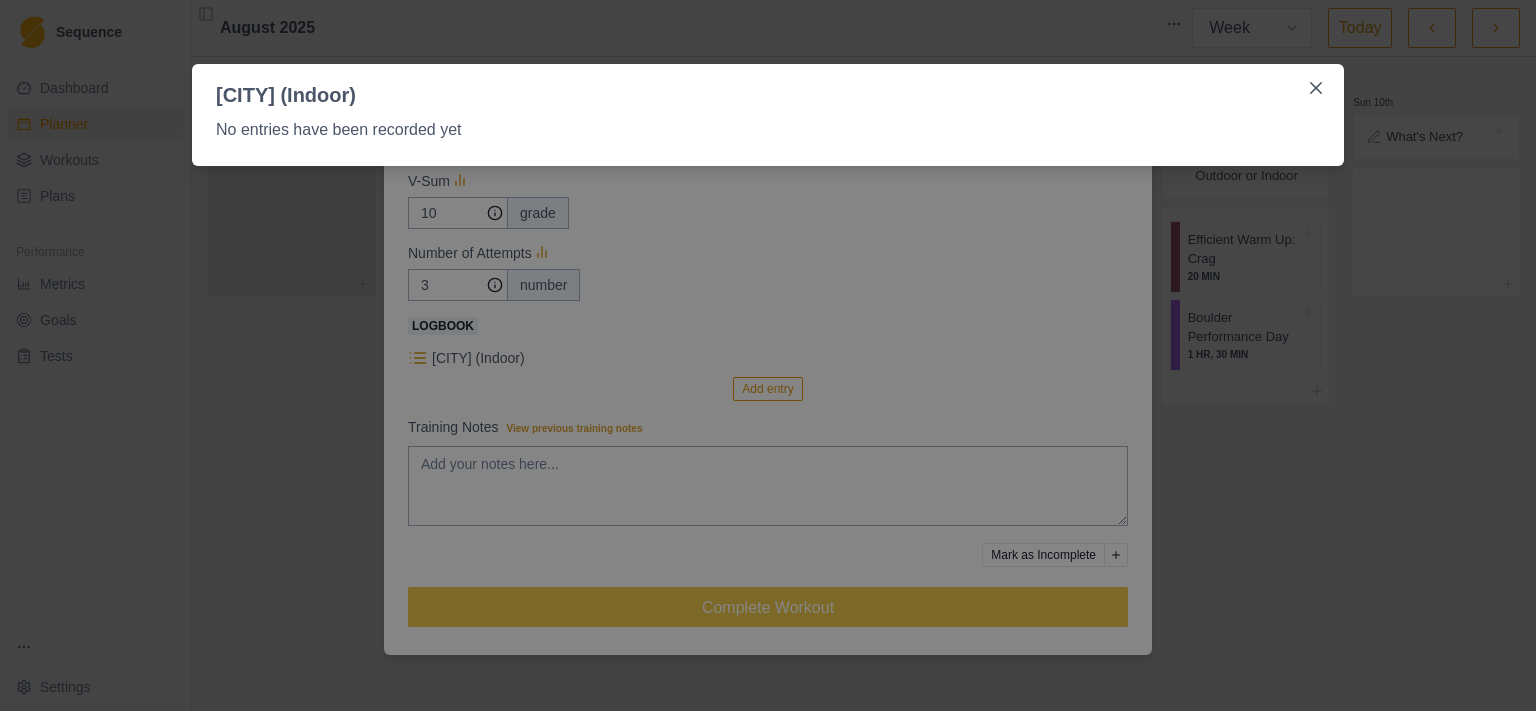 click on "No entries have been recorded yet" at bounding box center [768, 130] 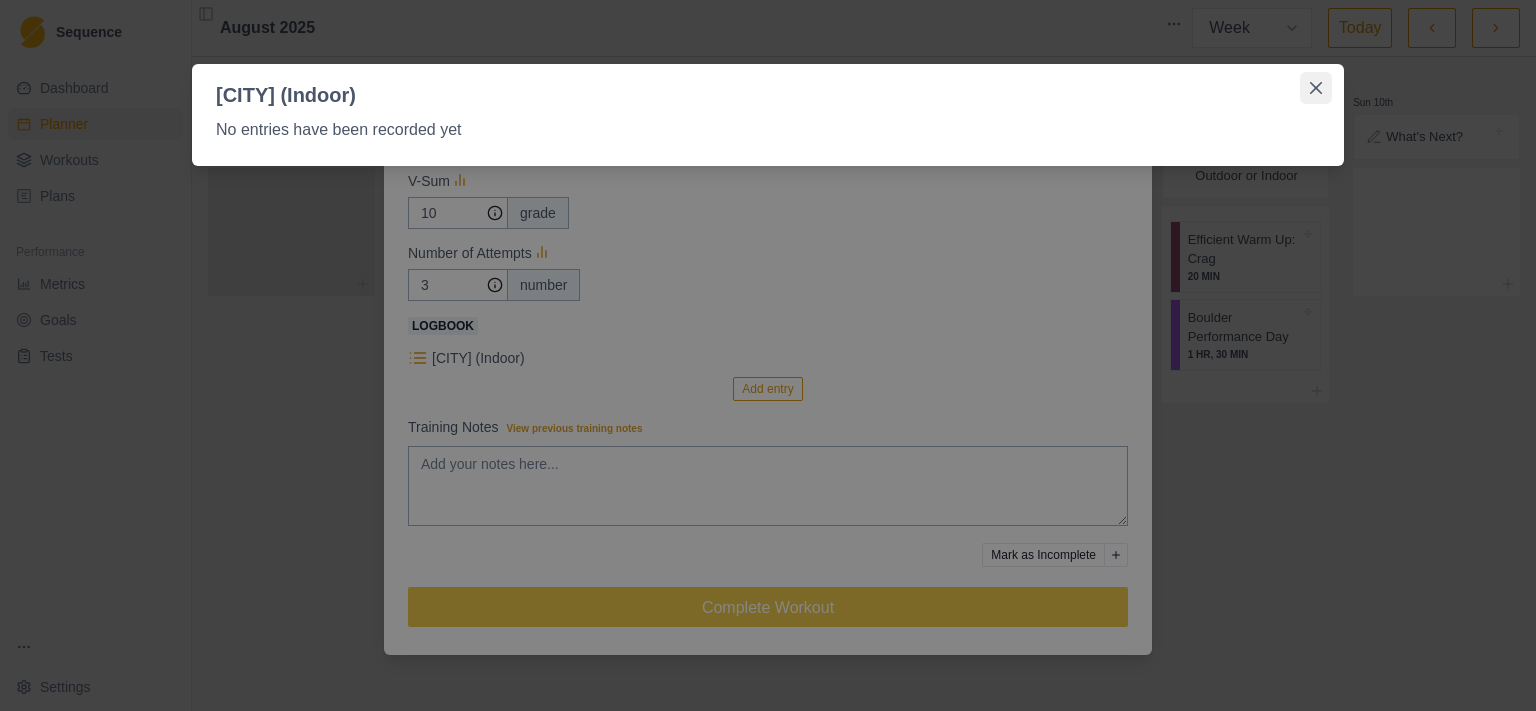 click 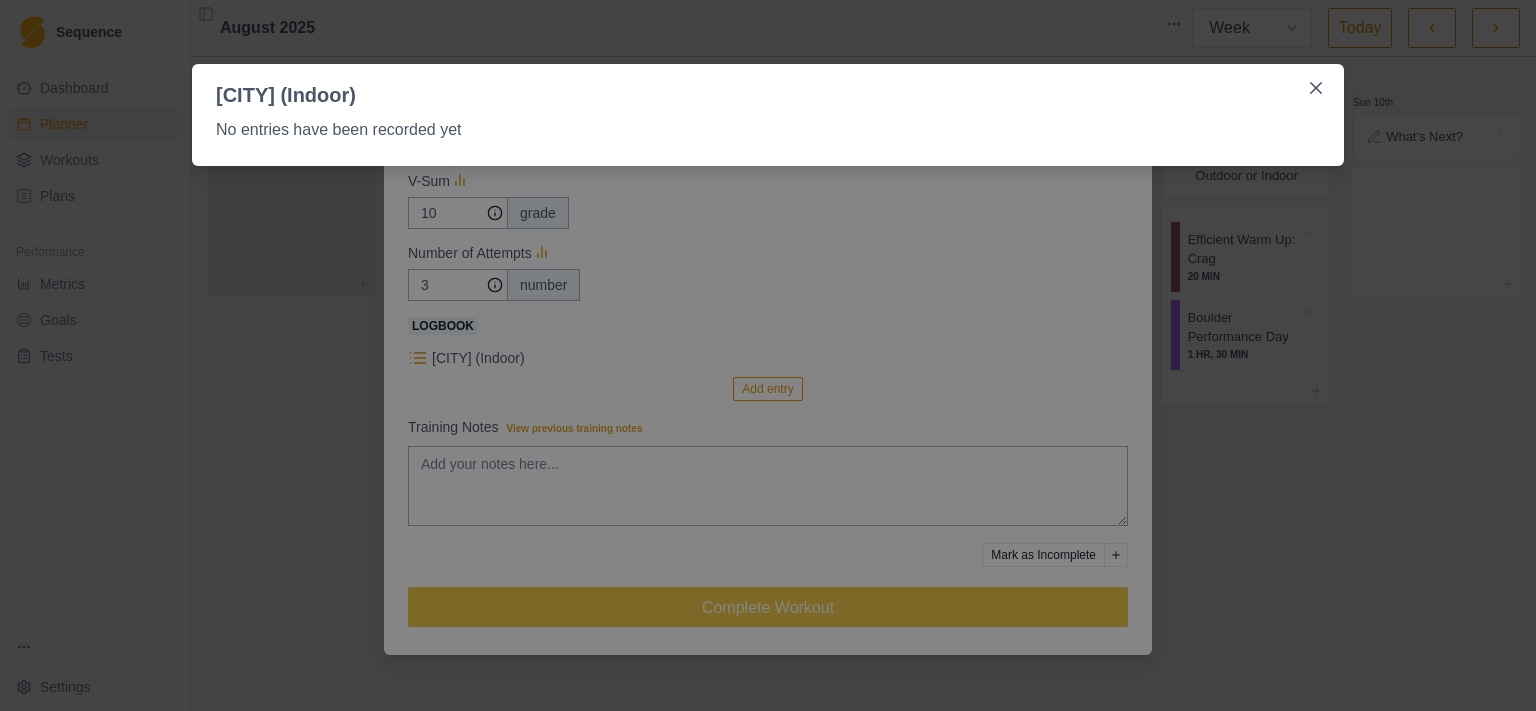 scroll, scrollTop: 223, scrollLeft: 0, axis: vertical 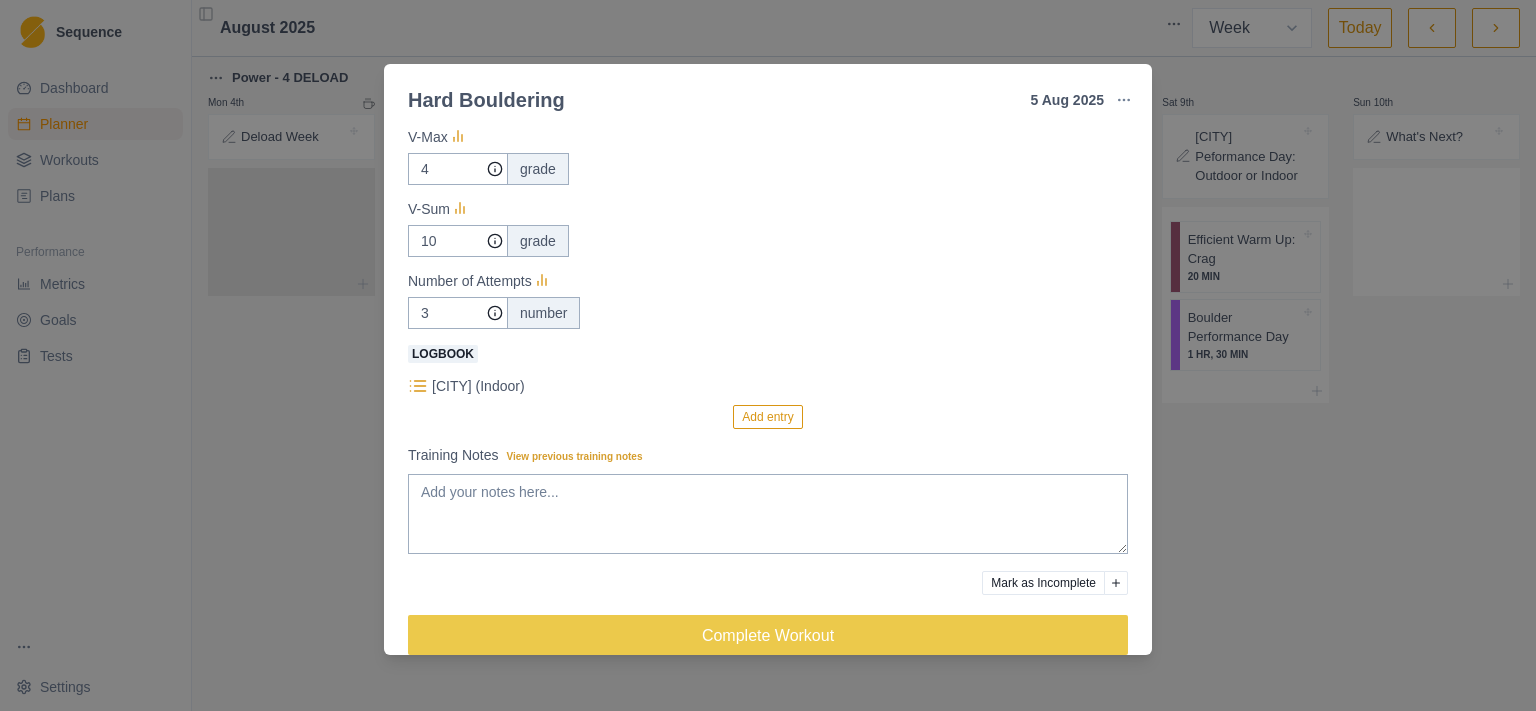 click on "Add entry" at bounding box center [767, 417] 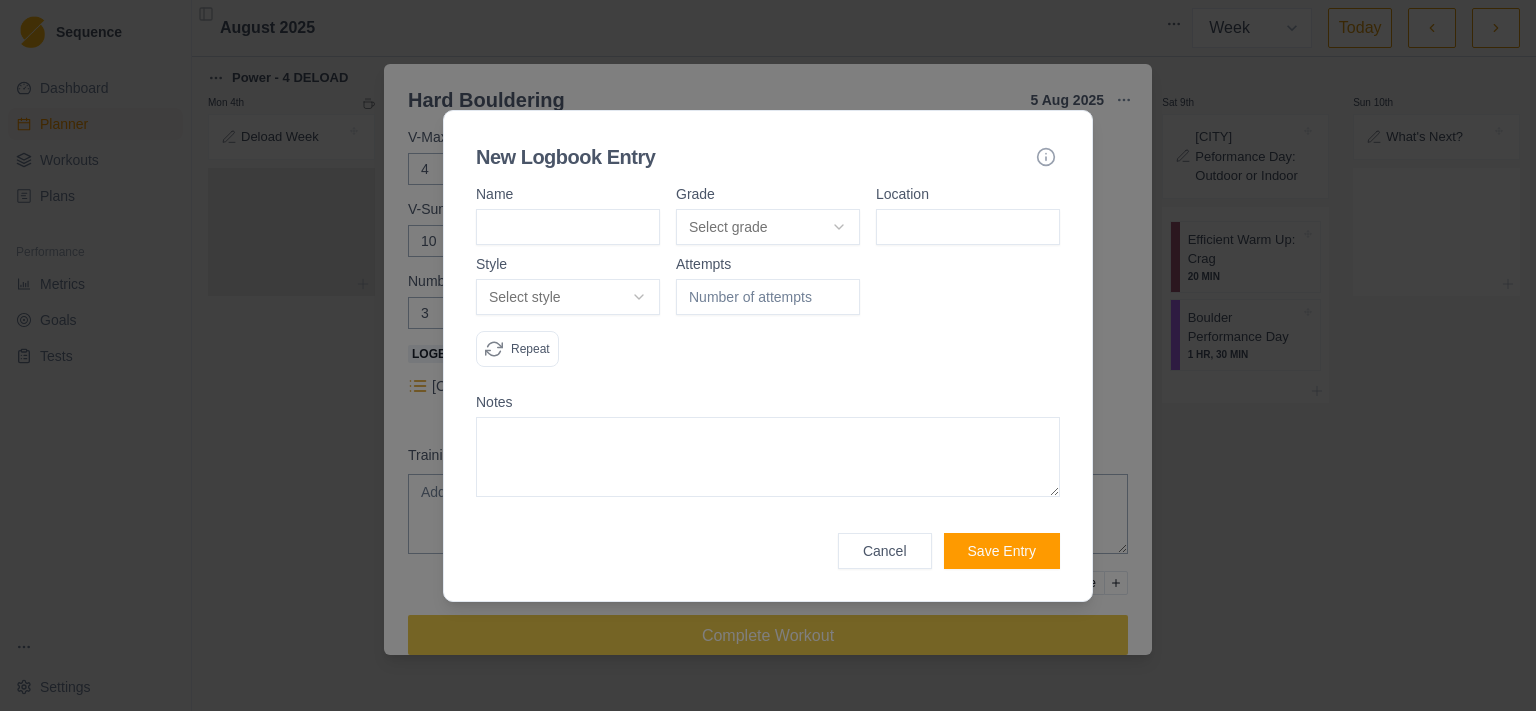 scroll, scrollTop: 223, scrollLeft: 0, axis: vertical 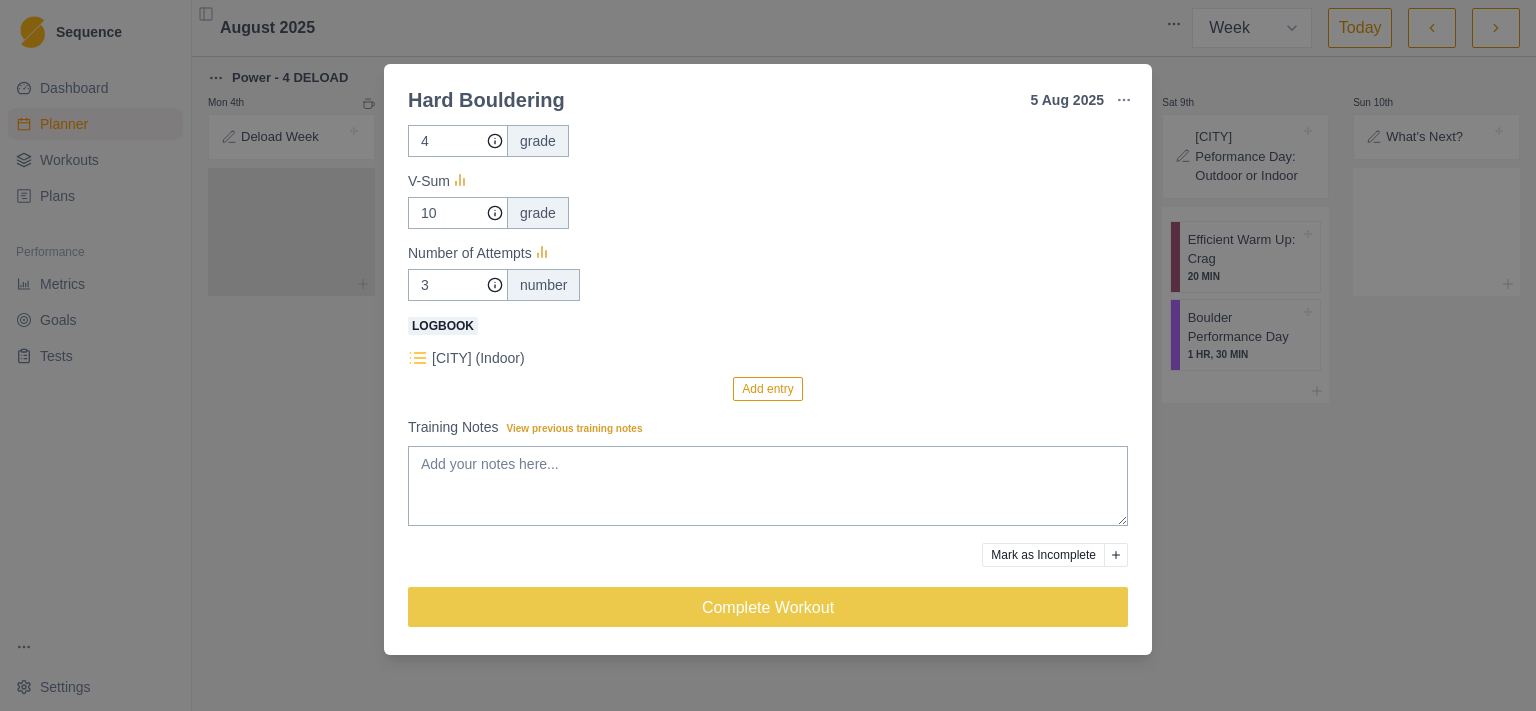 click 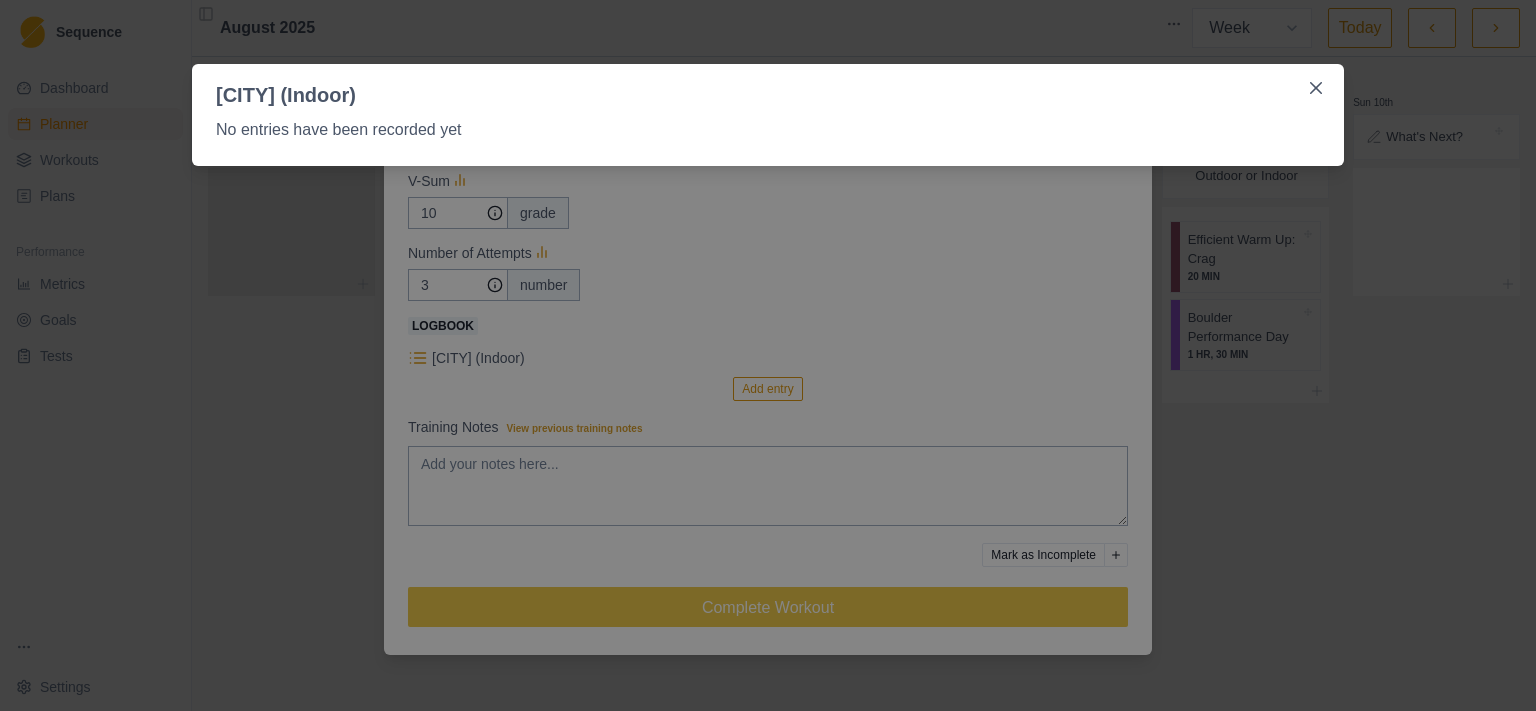 click on "[CITY] (Indoor) No entries have been recorded yet" at bounding box center [768, 355] 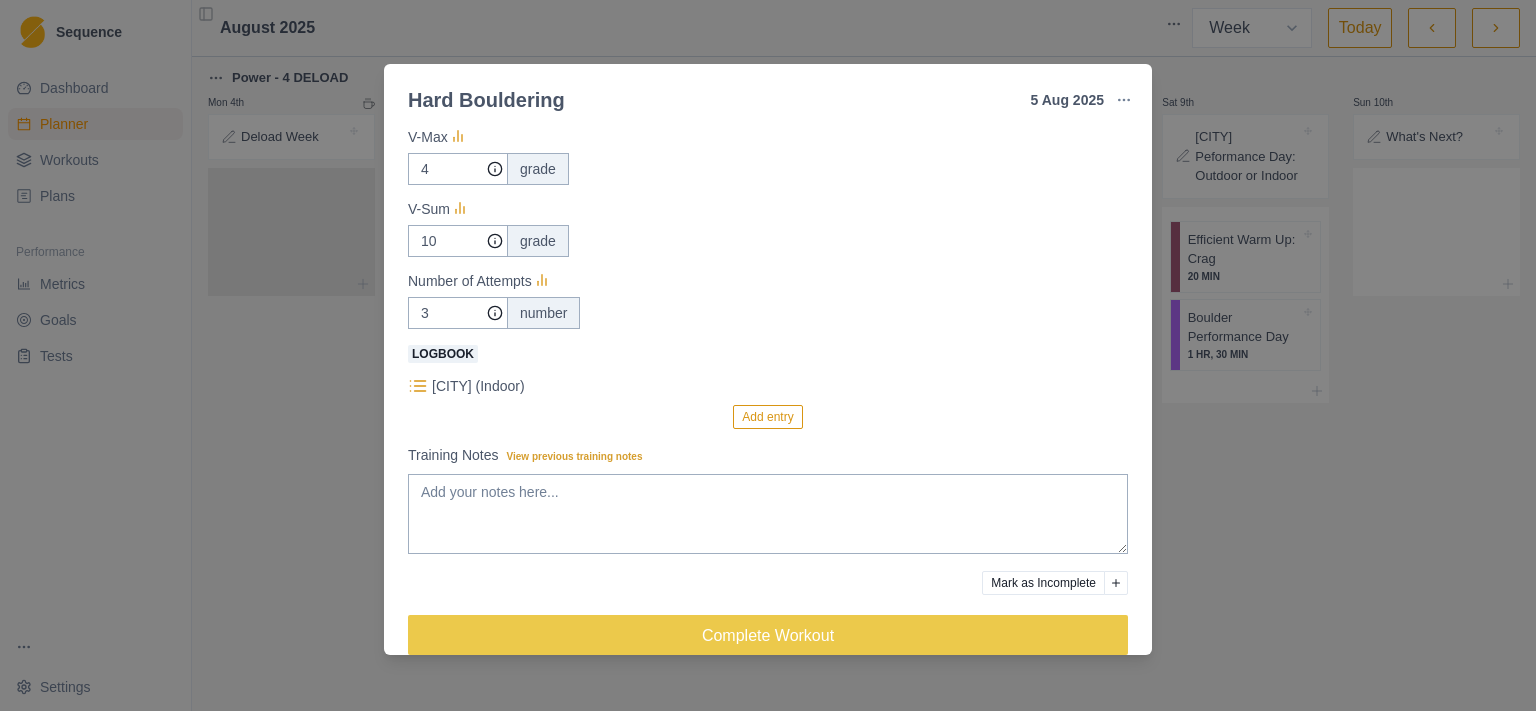 click on "Add entry" at bounding box center [767, 417] 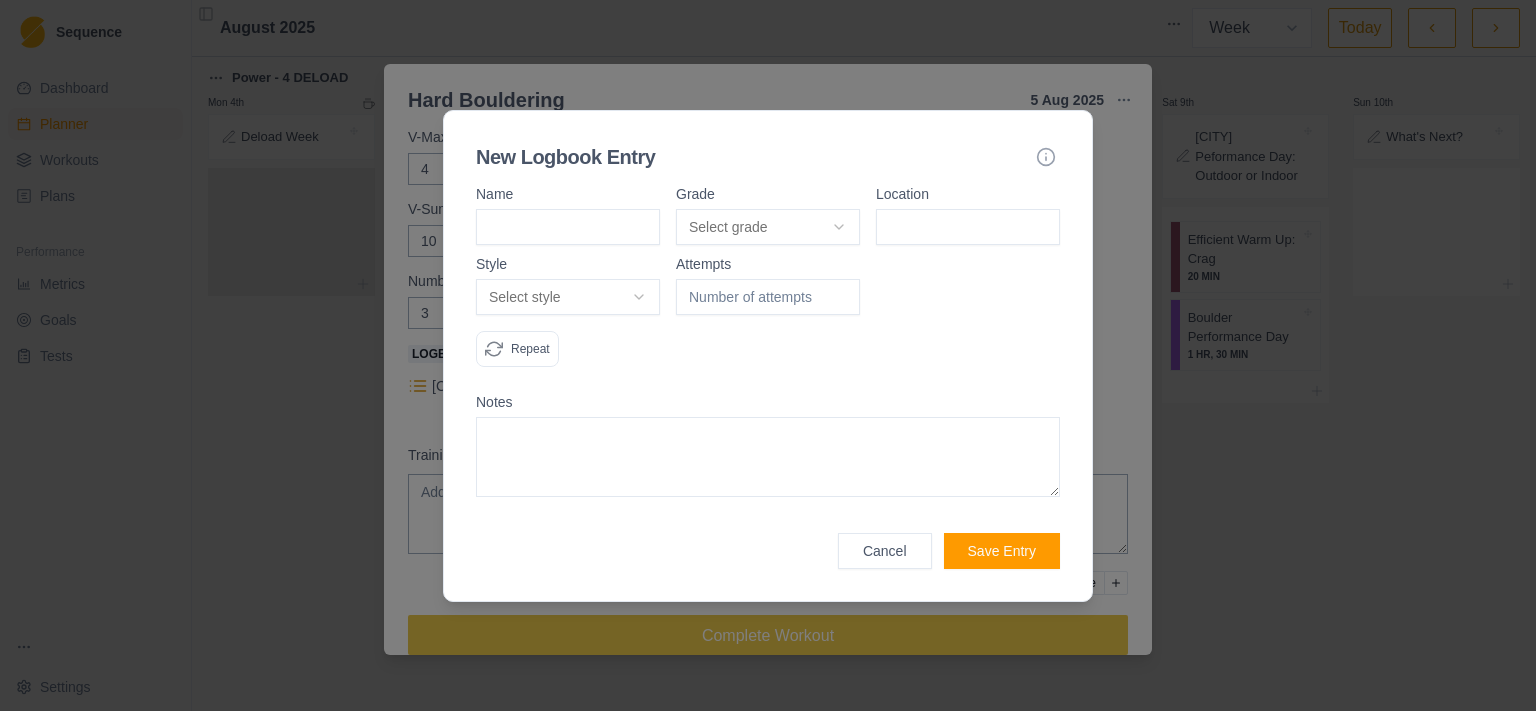 scroll, scrollTop: 223, scrollLeft: 0, axis: vertical 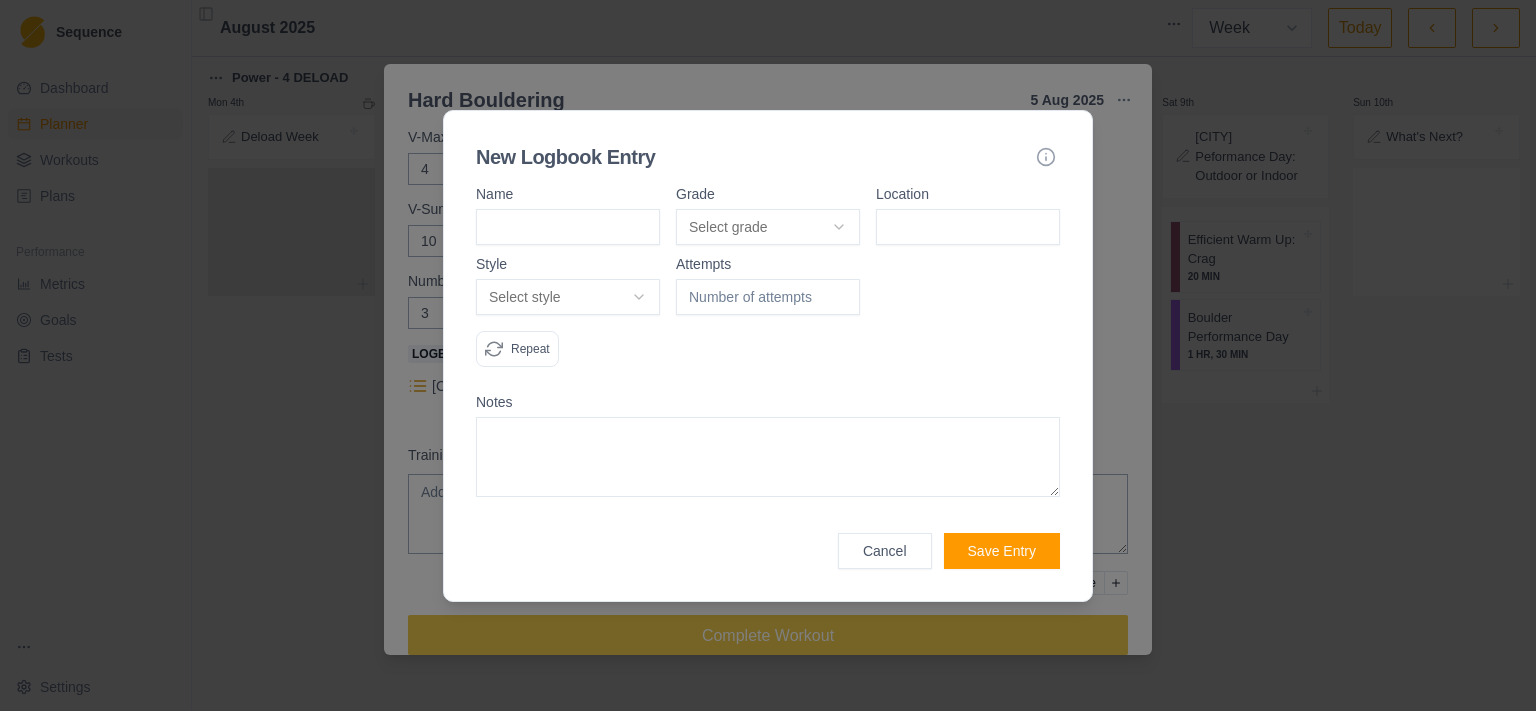 click at bounding box center [568, 227] 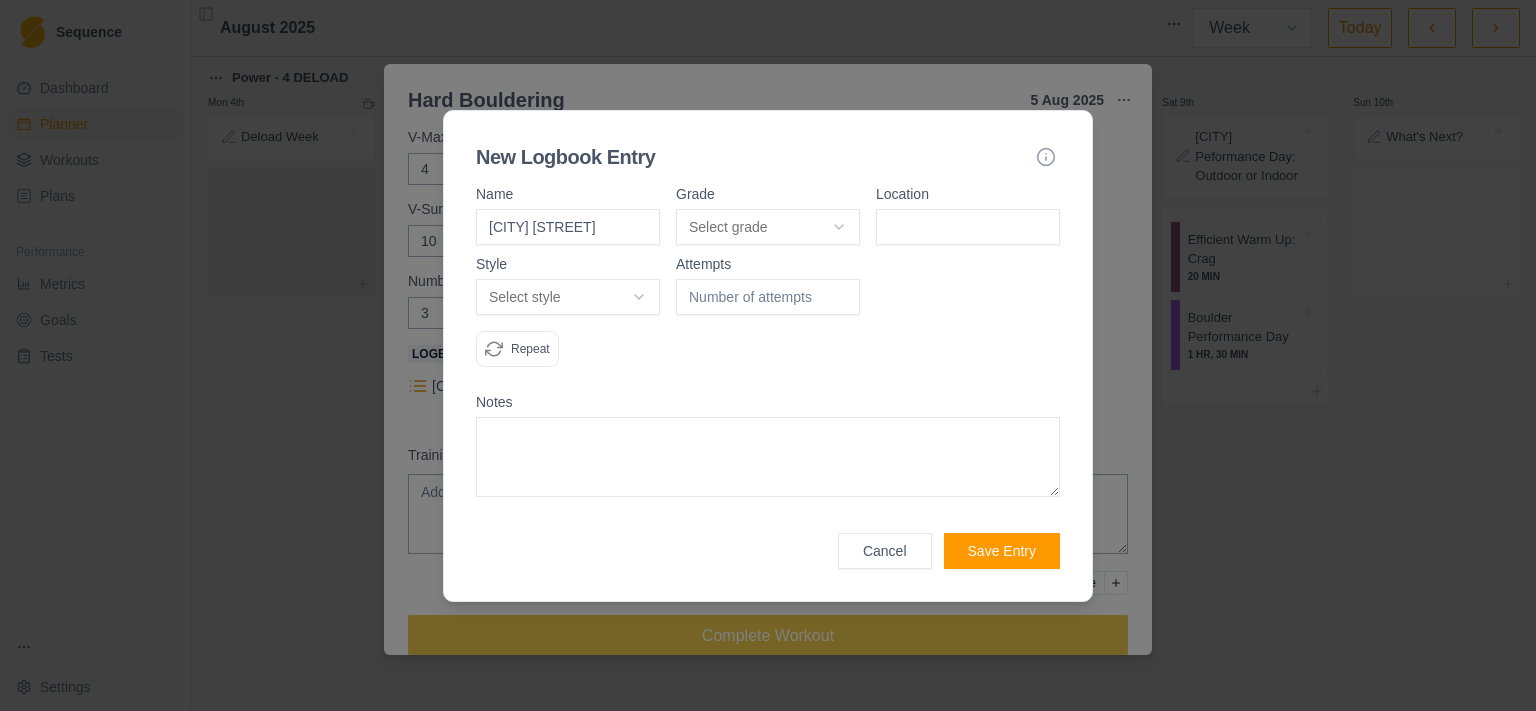 type on "[CITY] [STREET]" 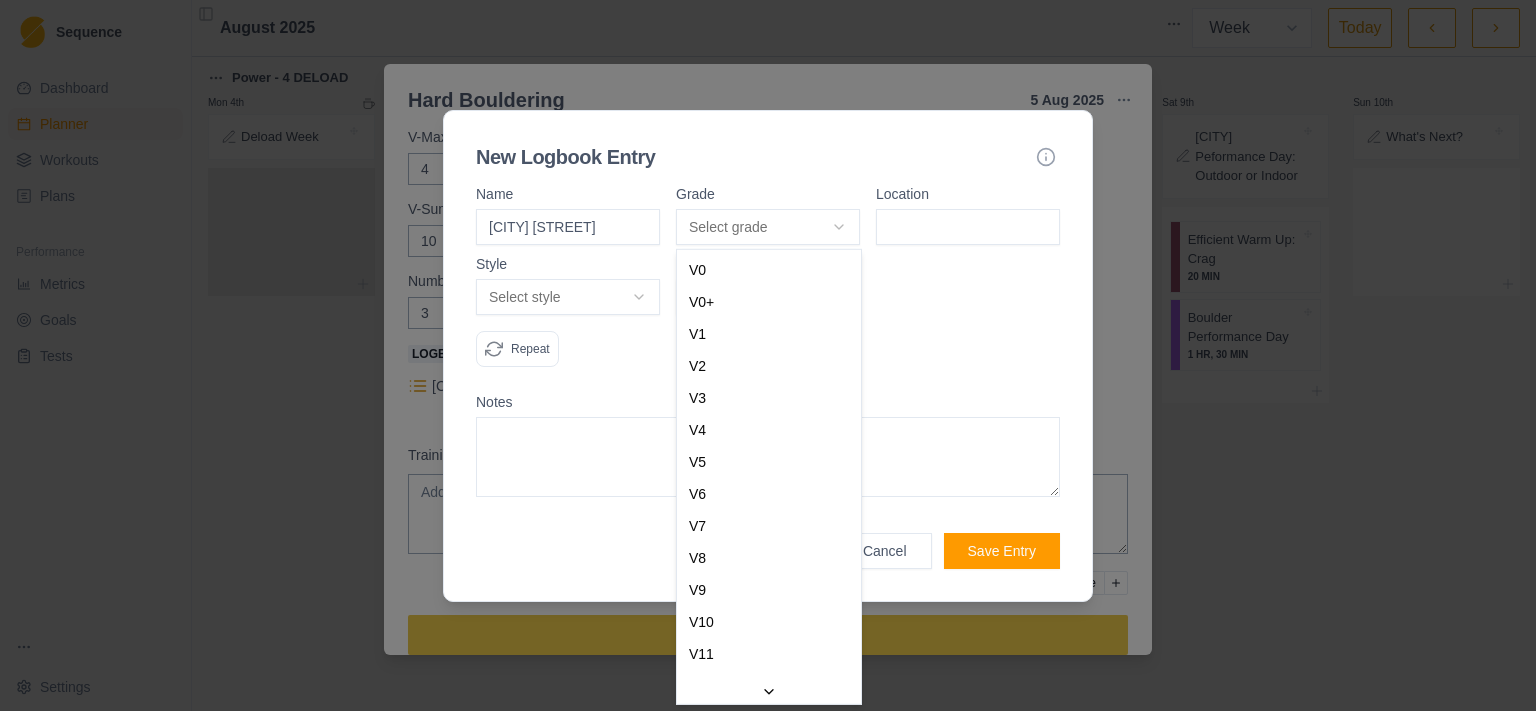 click on "Sequence Dashboard Planner Workouts Plans Performance Metrics Goals Tests Settings Toggle Sidebar August [YEAR] Week Month Today Power - 4 DELOAD Mon 4th Deload Week Tue 5th Workout Notes: DELOAD Hard Bouldering 30 MIN Musculação - Braços 50 MIN Wed 6th Thu 7th Workout Notes: DELOAD Campus Board - Power 20 MIN Resistance - Power 45 MIN Hard Bouldering 30 MIN Fri 8th Sat 9th Boulder Peformance Day: Outdoor or Indoor Efficient Warm Up: Crag 20 MIN Boulder Performance Day 1 HR, 30 MIN Sun 10th What's Next?
Conditioning
You have dropped the item.
You have moved the item from position 1
in list 1
to list 3
in position 1
Press space bar to start a drag.
When dragging you can use the arrow keys to move the item around and escape to cancel.
Some screen readers may require you to be in focus mode or to use your pass through key
Hard Bouldering 5 [MONTH] [YEAR] Link To Goal View Workout Metrics Edit Original Workout Reschedule Workout Remove From Schedule 40 4" at bounding box center (768, 355) 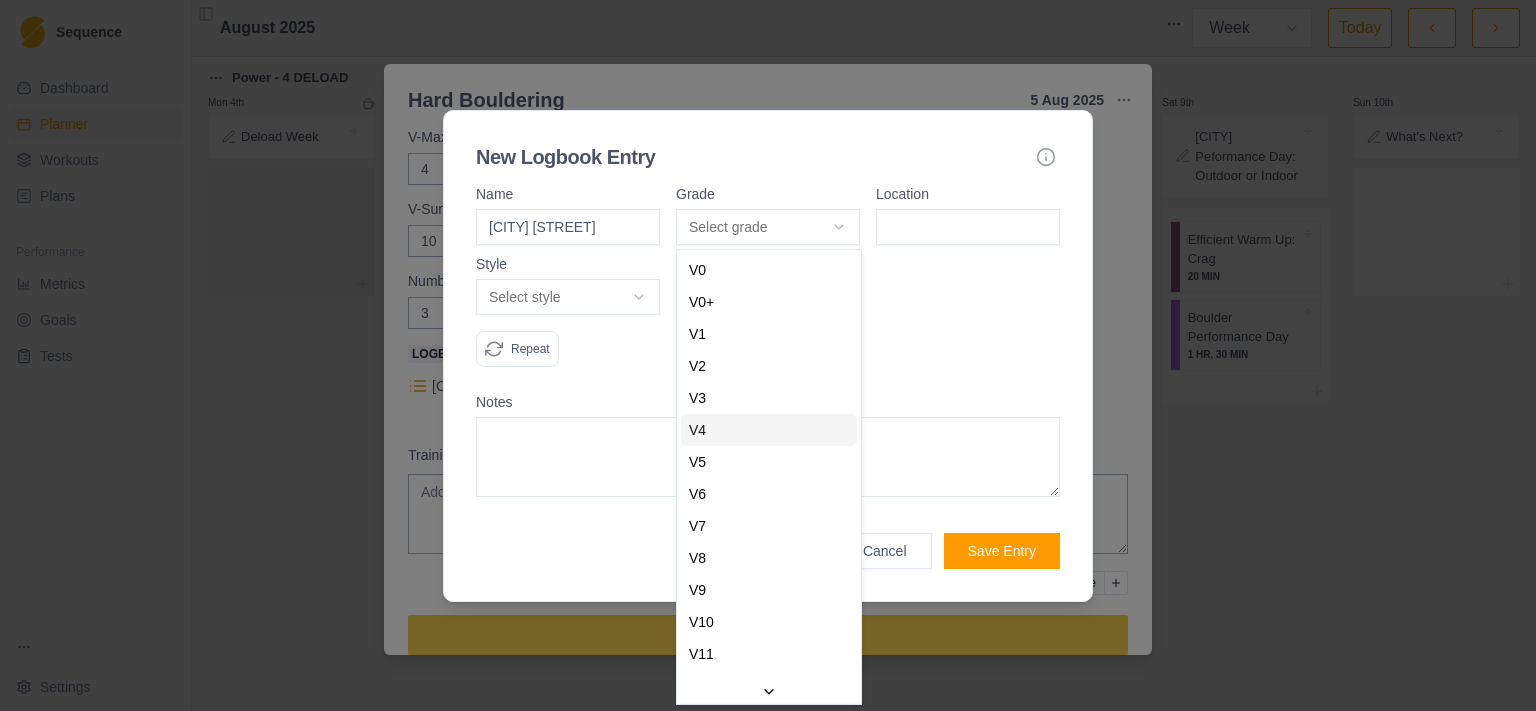 select on "ce4a9362-81d3-4cb3-a3b0-152c193b16d0" 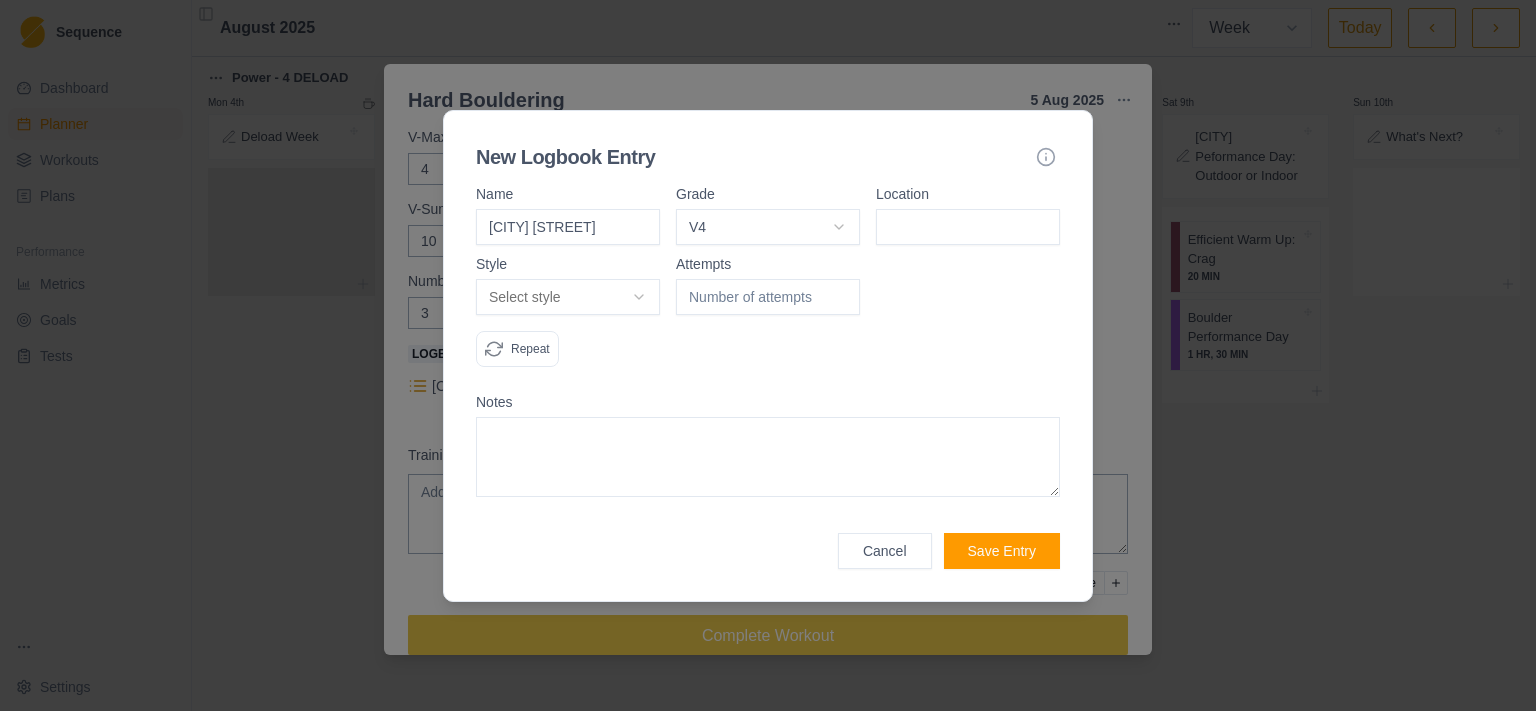 click at bounding box center [968, 227] 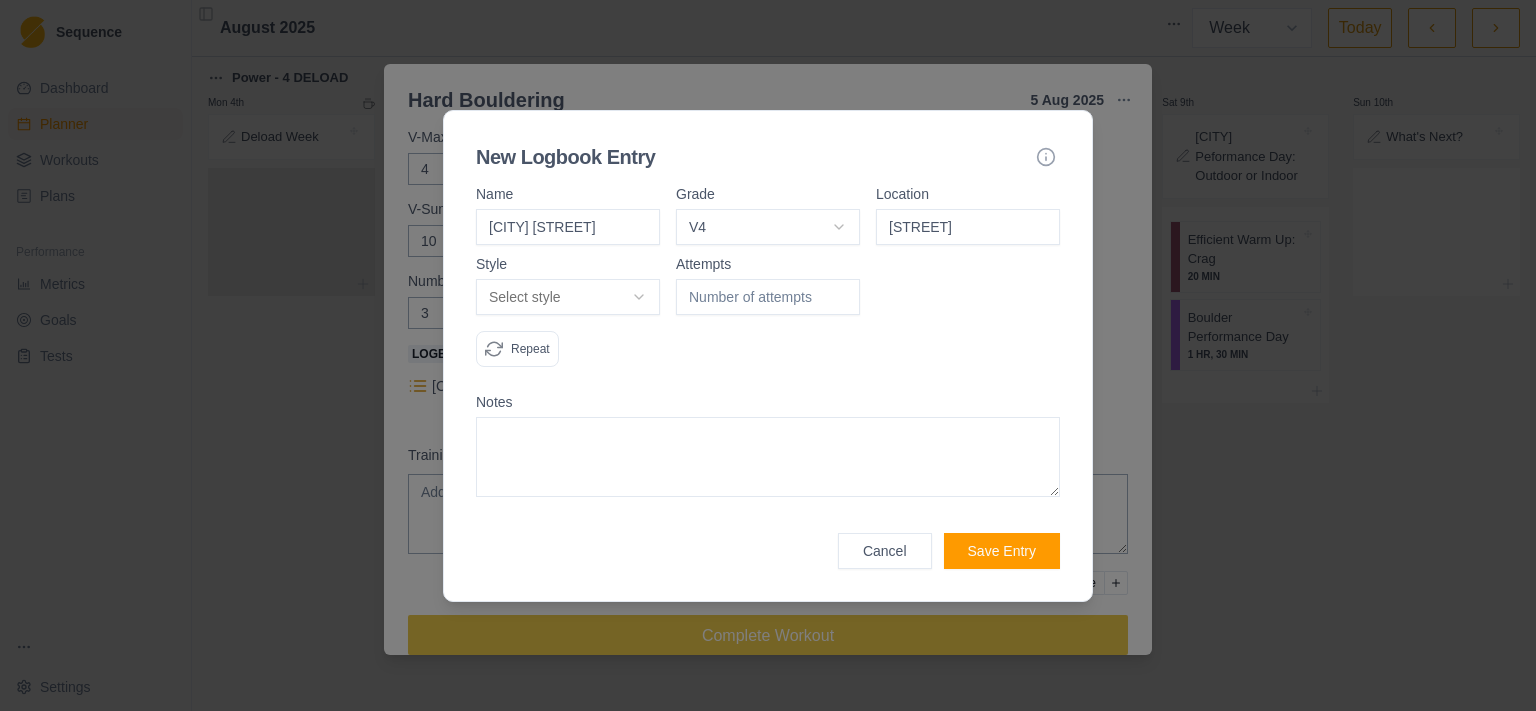 type on "[STREET]" 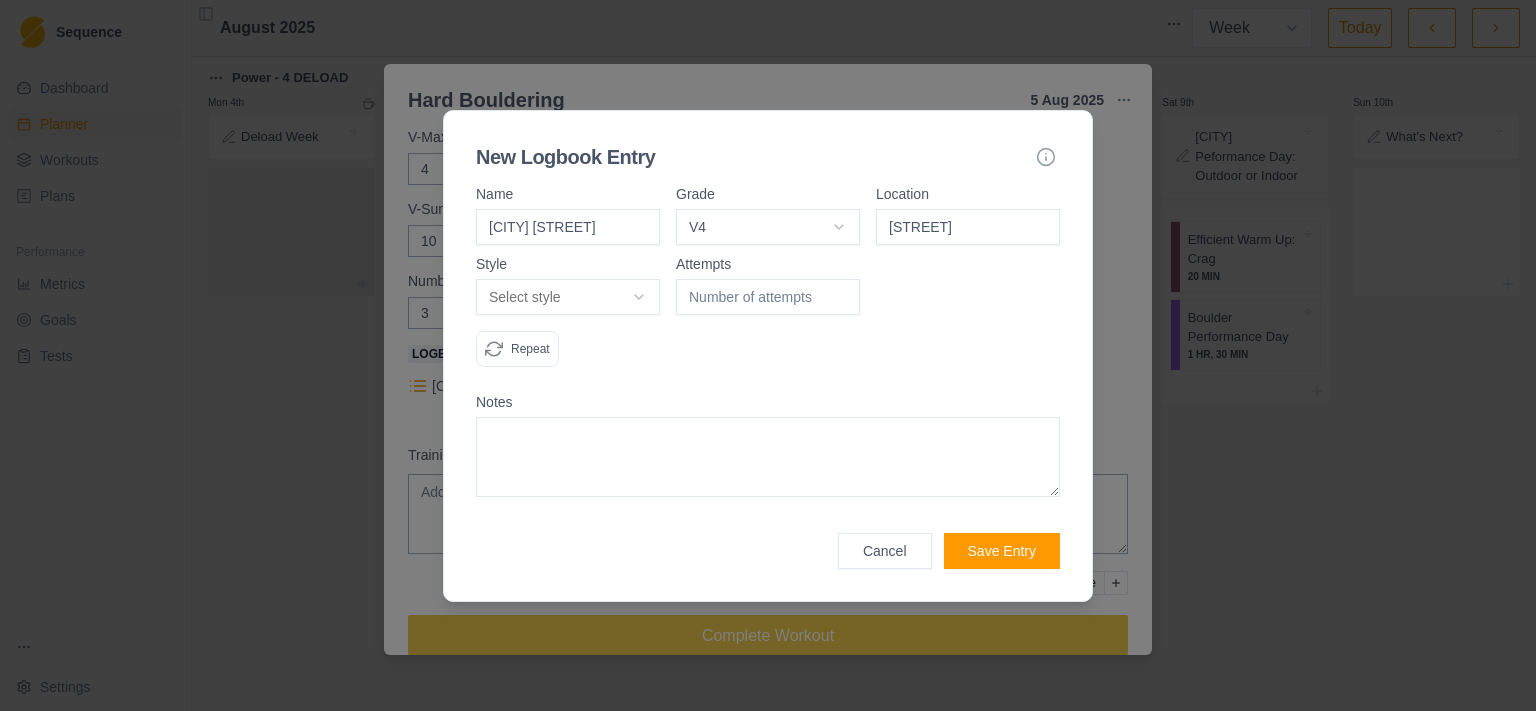 click on "Sequence Dashboard Planner Workouts Plans Performance Metrics Goals Tests Settings Toggle Sidebar August [YEAR] Week Month Today Power - 4 DELOAD Mon 4th Deload Week Tue 5th Workout Notes: DELOAD Hard Bouldering 30 MIN Musculação - Braços 50 MIN Wed 6th Thu 7th Workout Notes: DELOAD Campus Board - Power 20 MIN Resistance - Power 45 MIN Hard Bouldering 30 MIN Fri 8th Sat 9th Boulder Peformance Day: Outdoor or Indoor Efficient Warm Up: Crag 20 MIN Boulder Performance Day 1 HR, 30 MIN Sun 10th What's Next?
Conditioning
You have dropped the item.
You have moved the item from position 1
in list 1
to list 3
in position 1
Press space bar to start a drag.
When dragging you can use the arrow keys to move the item around and escape to cancel.
Some screen readers may require you to be in focus mode or to use your pass through key
Hard Bouldering 5 [MONTH] [YEAR] Link To Goal View Workout Metrics Edit Original Workout Reschedule Workout Remove From Schedule 40 4" at bounding box center (768, 355) 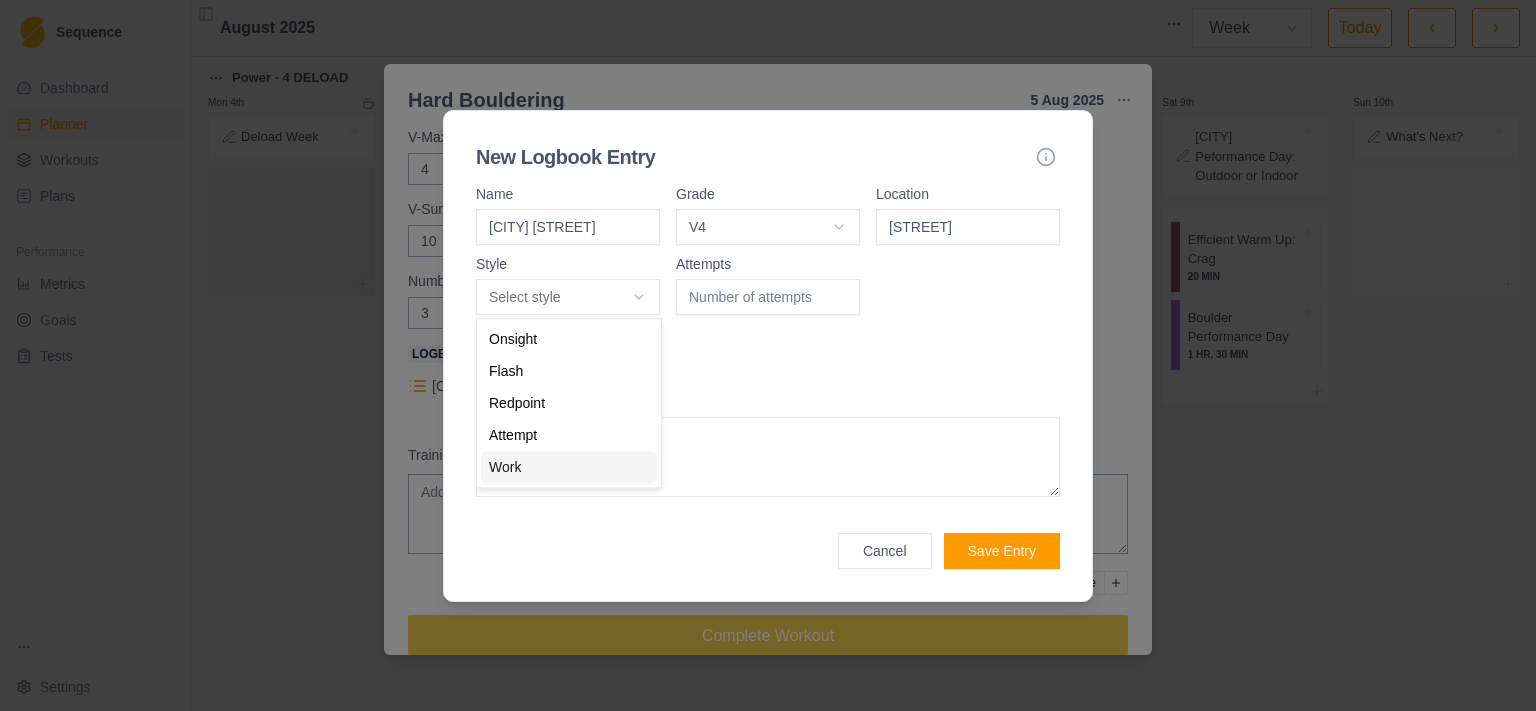 select on "work" 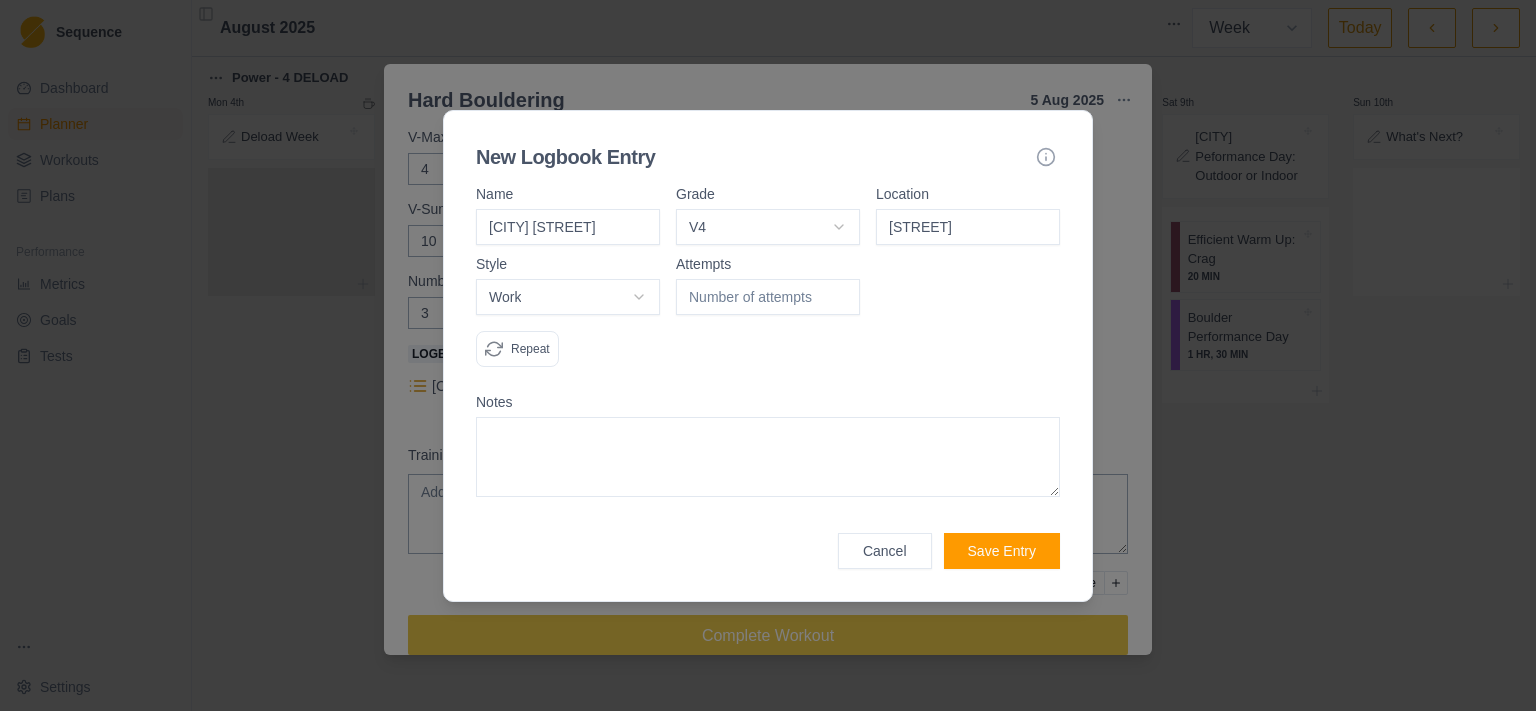 click on "Sequence Dashboard Planner Workouts Plans Performance Metrics Goals Tests Settings Toggle Sidebar August [YEAR] Week Month Today Power - 4 DELOAD Mon 4th Deload Week Tue 5th Workout Notes: DELOAD Hard Bouldering 30 MIN Musculação - Braços 50 MIN Wed 6th Thu 7th Workout Notes: DELOAD Campus Board - Power 20 MIN Resistance - Power 45 MIN Hard Bouldering 30 MIN Fri 8th Sat 9th Boulder Peformance Day: Outdoor or Indoor Efficient Warm Up: Crag 20 MIN Boulder Performance Day 1 HR, 30 MIN Sun 10th What's Next?
Conditioning
You have dropped the item.
You have moved the item from position 1
in list 1
to list 3
in position 1
Press space bar to start a drag.
When dragging you can use the arrow keys to move the item around and escape to cancel.
Some screen readers may require you to be in focus mode or to use your pass through key
Hard Bouldering 5 [MONTH] [YEAR] Link To Goal View Workout Metrics Edit Original Workout Reschedule Workout Remove From Schedule 40 4" at bounding box center (768, 355) 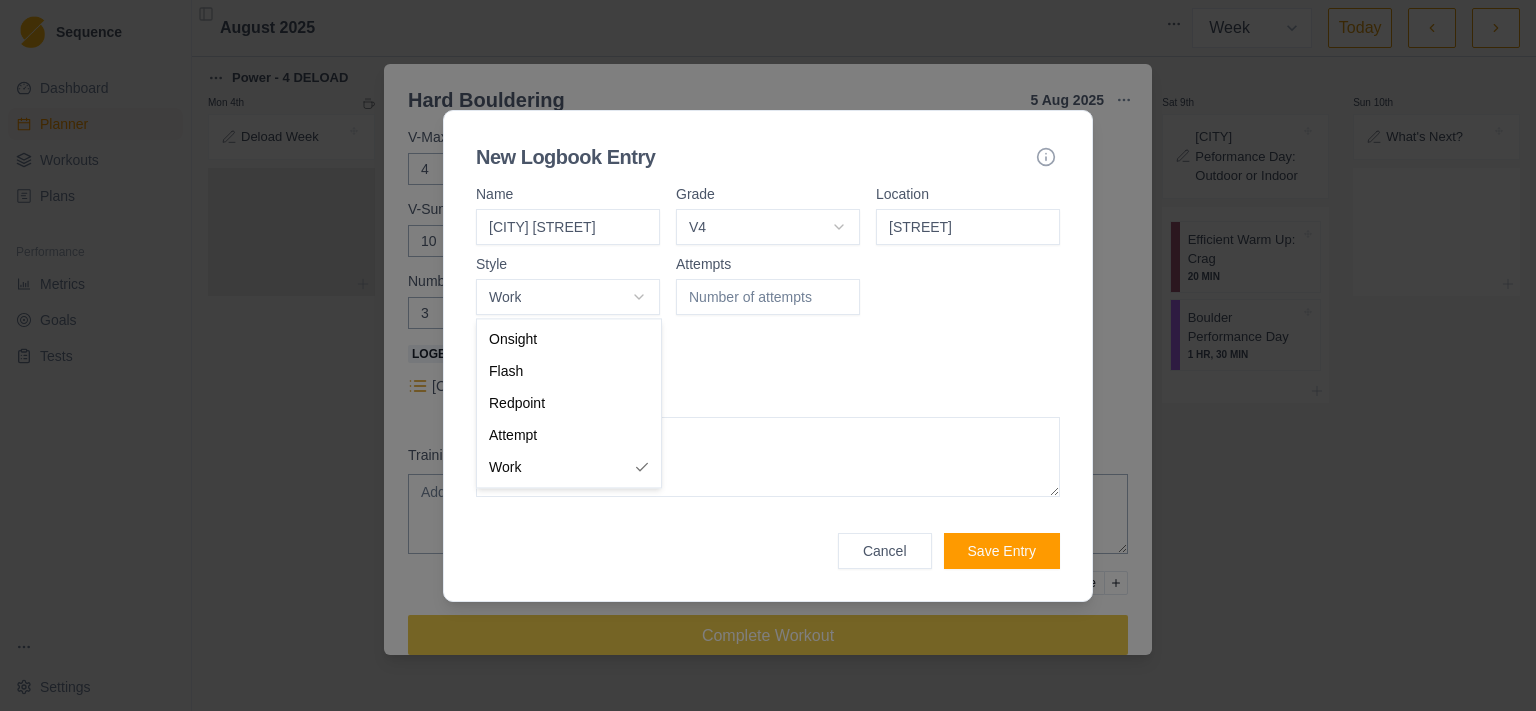 click on "Sequence Dashboard Planner Workouts Plans Performance Metrics Goals Tests Settings Toggle Sidebar August [YEAR] Week Month Today Power - 4 DELOAD Mon 4th Deload Week Tue 5th Workout Notes: DELOAD Hard Bouldering 30 MIN Musculação - Braços 50 MIN Wed 6th Thu 7th Workout Notes: DELOAD Campus Board - Power 20 MIN Resistance - Power 45 MIN Hard Bouldering 30 MIN Fri 8th Sat 9th Boulder Peformance Day: Outdoor or Indoor Efficient Warm Up: Crag 20 MIN Boulder Performance Day 1 HR, 30 MIN Sun 10th What's Next?
Conditioning
You have dropped the item.
You have moved the item from position 1
in list 1
to list 3
in position 1
Press space bar to start a drag.
When dragging you can use the arrow keys to move the item around and escape to cancel.
Some screen readers may require you to be in focus mode or to use your pass through key
Hard Bouldering 5 [MONTH] [YEAR] Link To Goal View Workout Metrics Edit Original Workout Reschedule Workout Remove From Schedule 40 4" at bounding box center [768, 355] 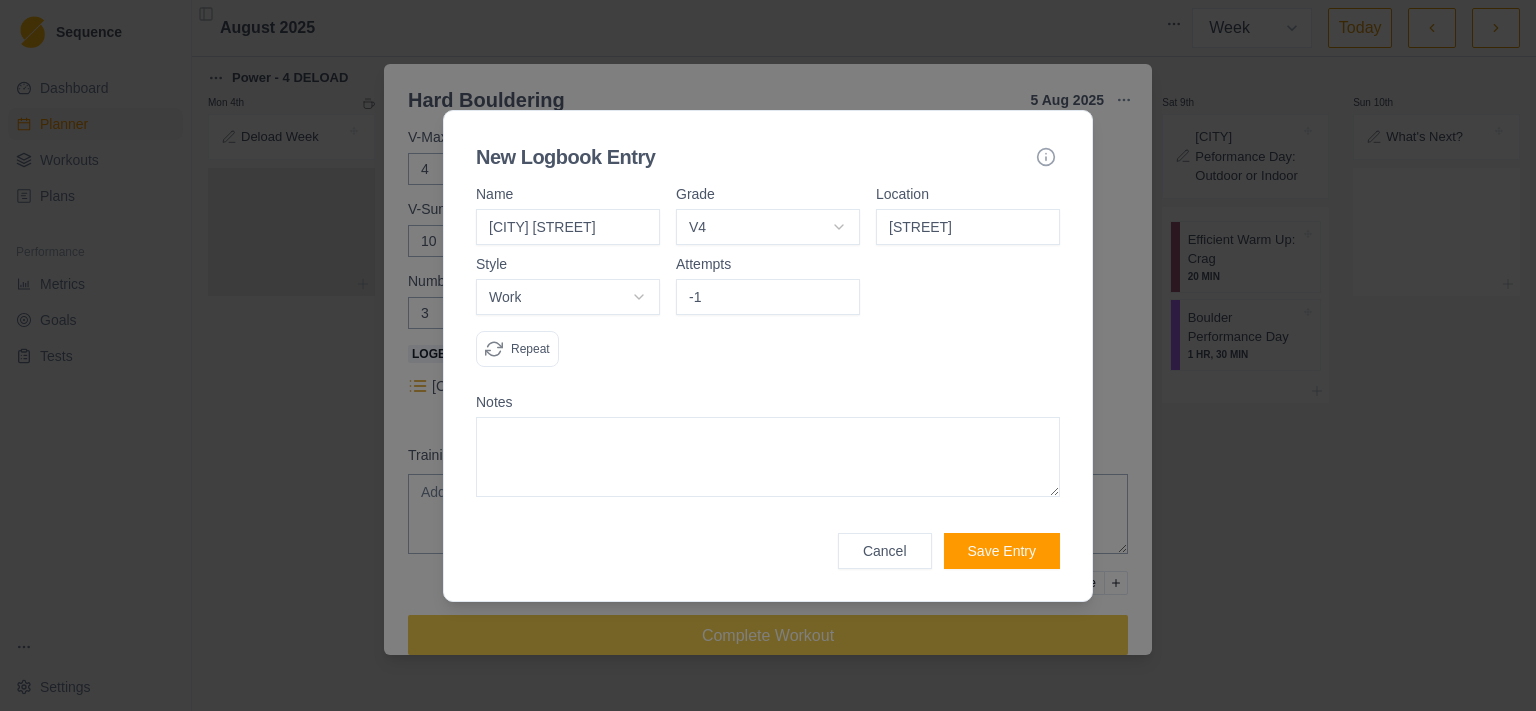 click on "-1" at bounding box center (768, 297) 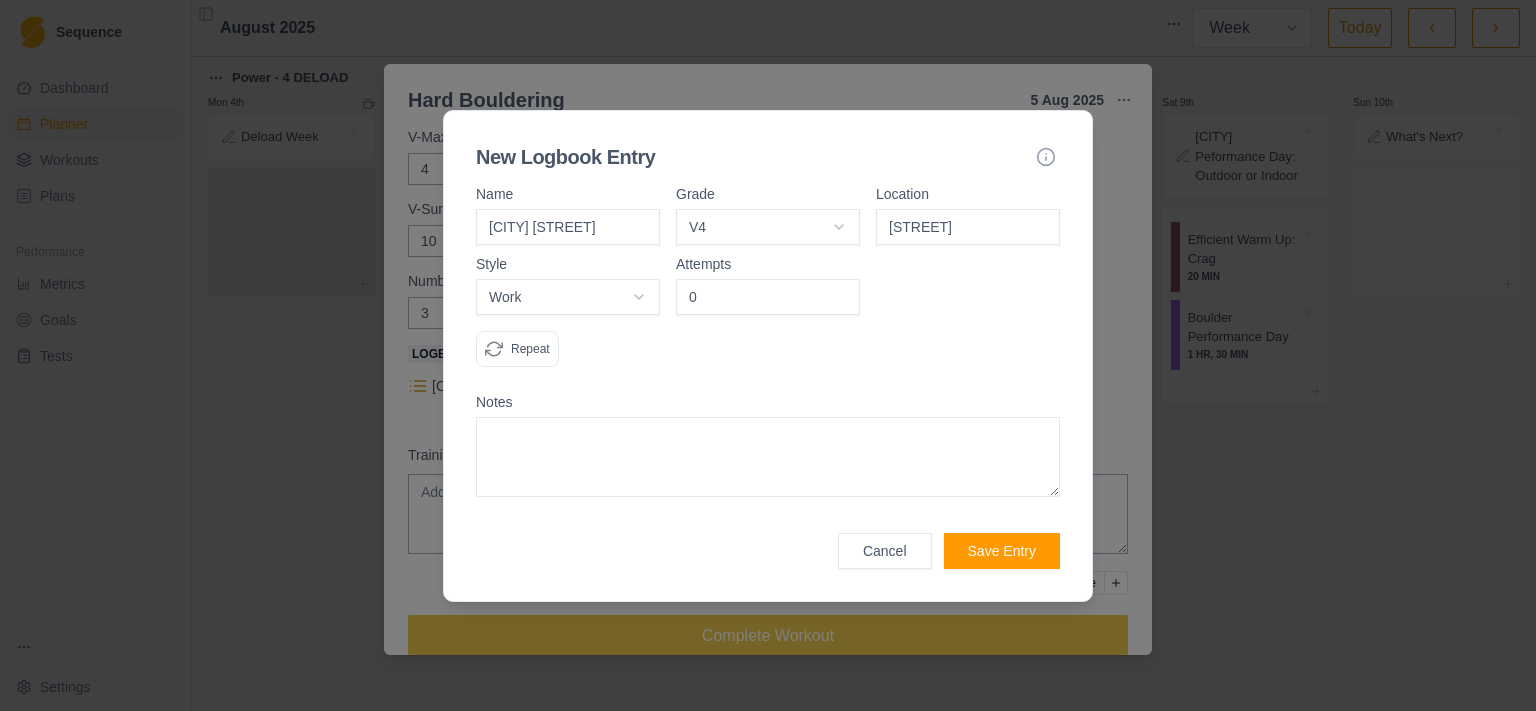 click on "0" at bounding box center (768, 297) 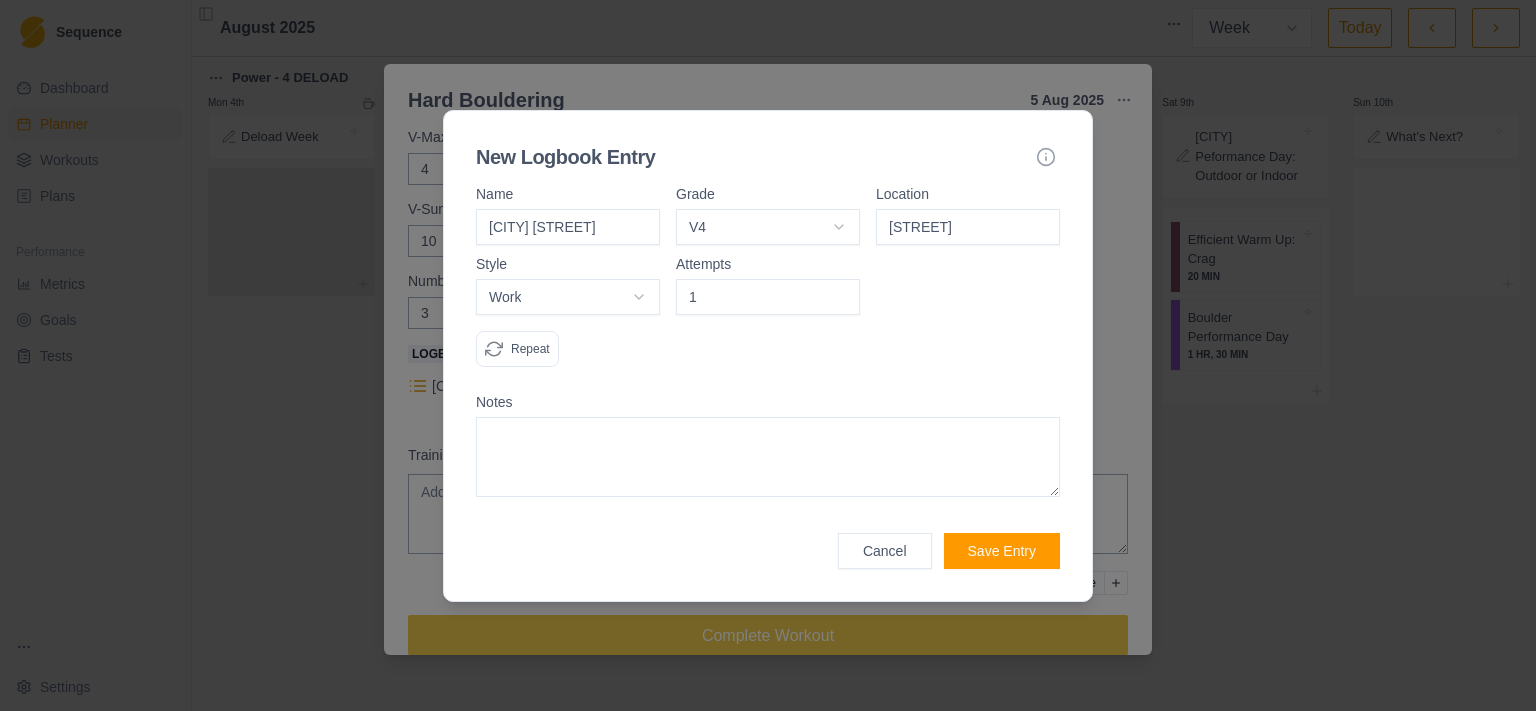 click on "1" at bounding box center (768, 297) 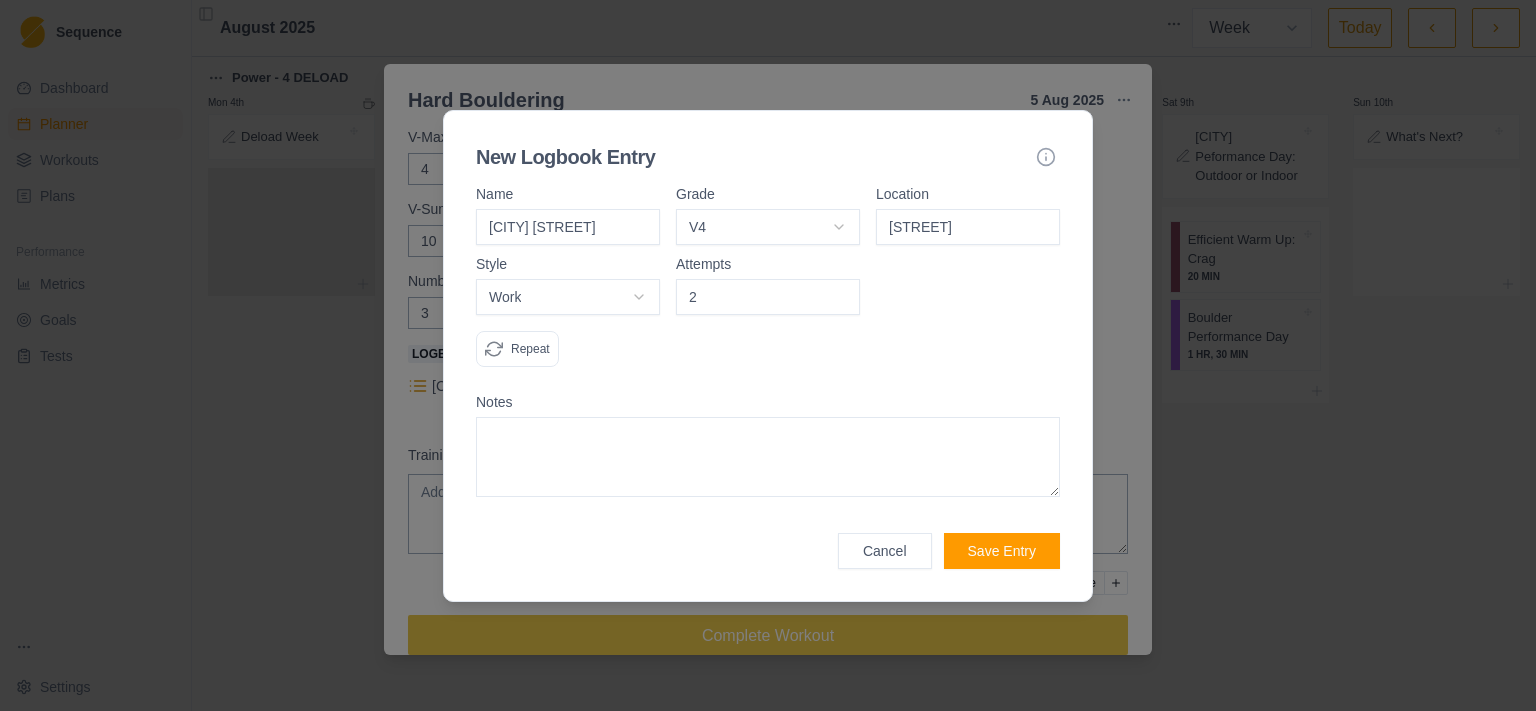 click on "2" at bounding box center (768, 297) 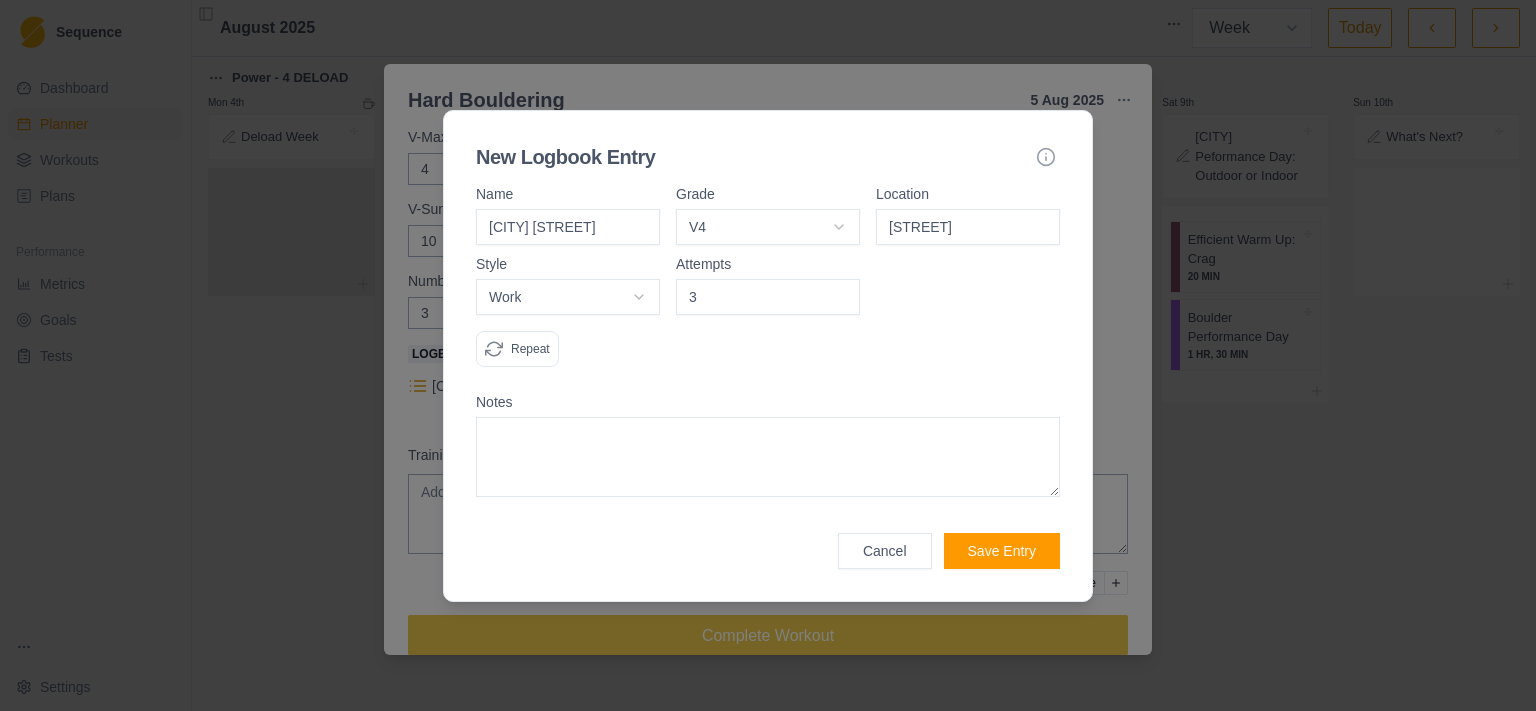 click on "3" at bounding box center (768, 297) 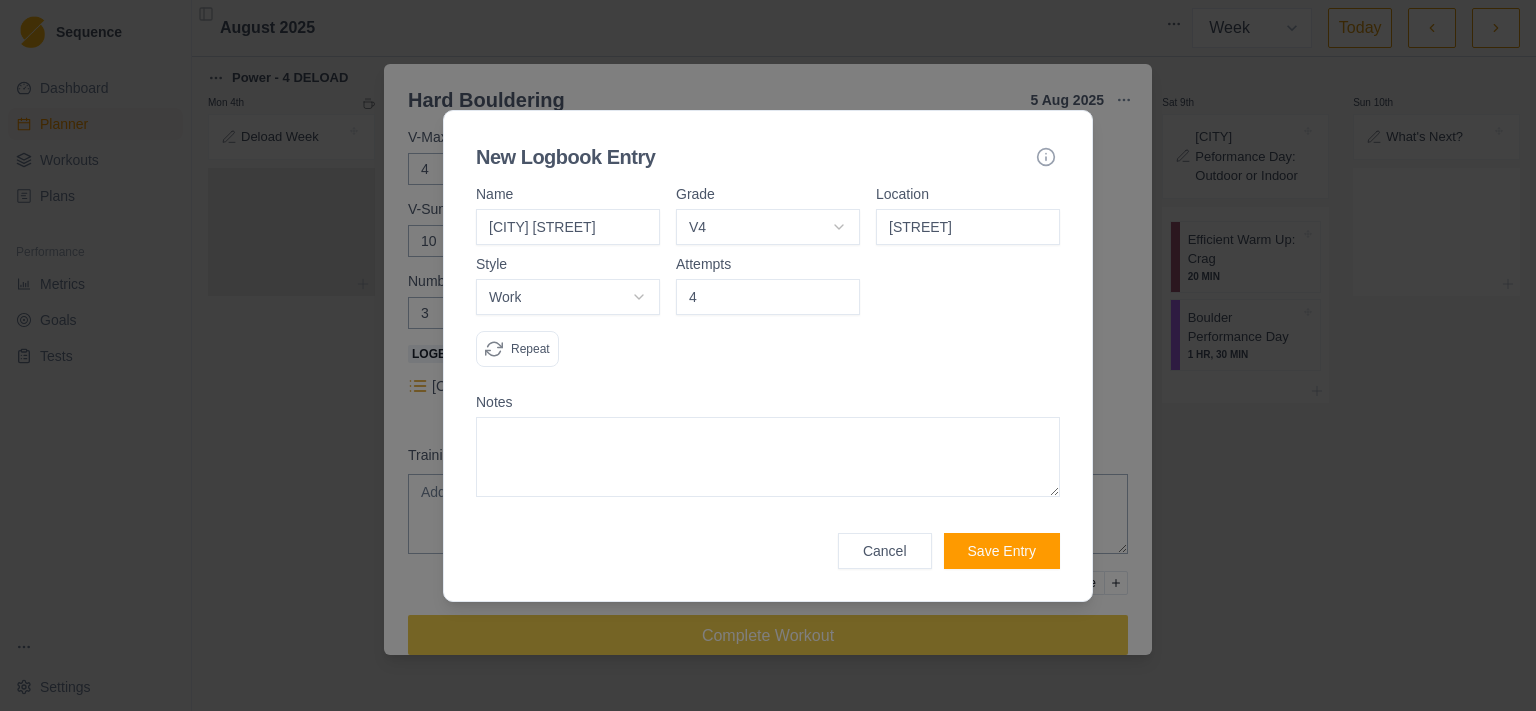 click on "4" at bounding box center [768, 297] 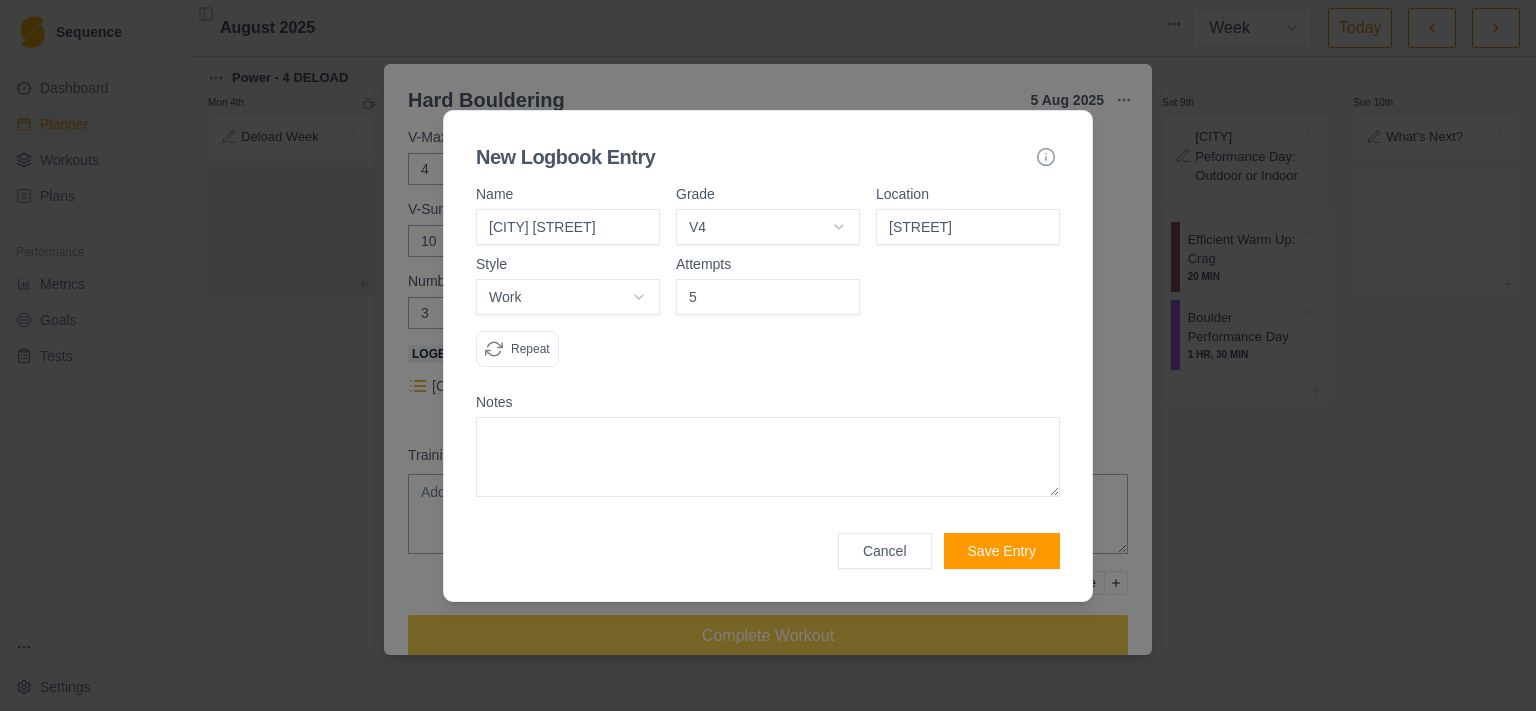 click on "5" at bounding box center [768, 297] 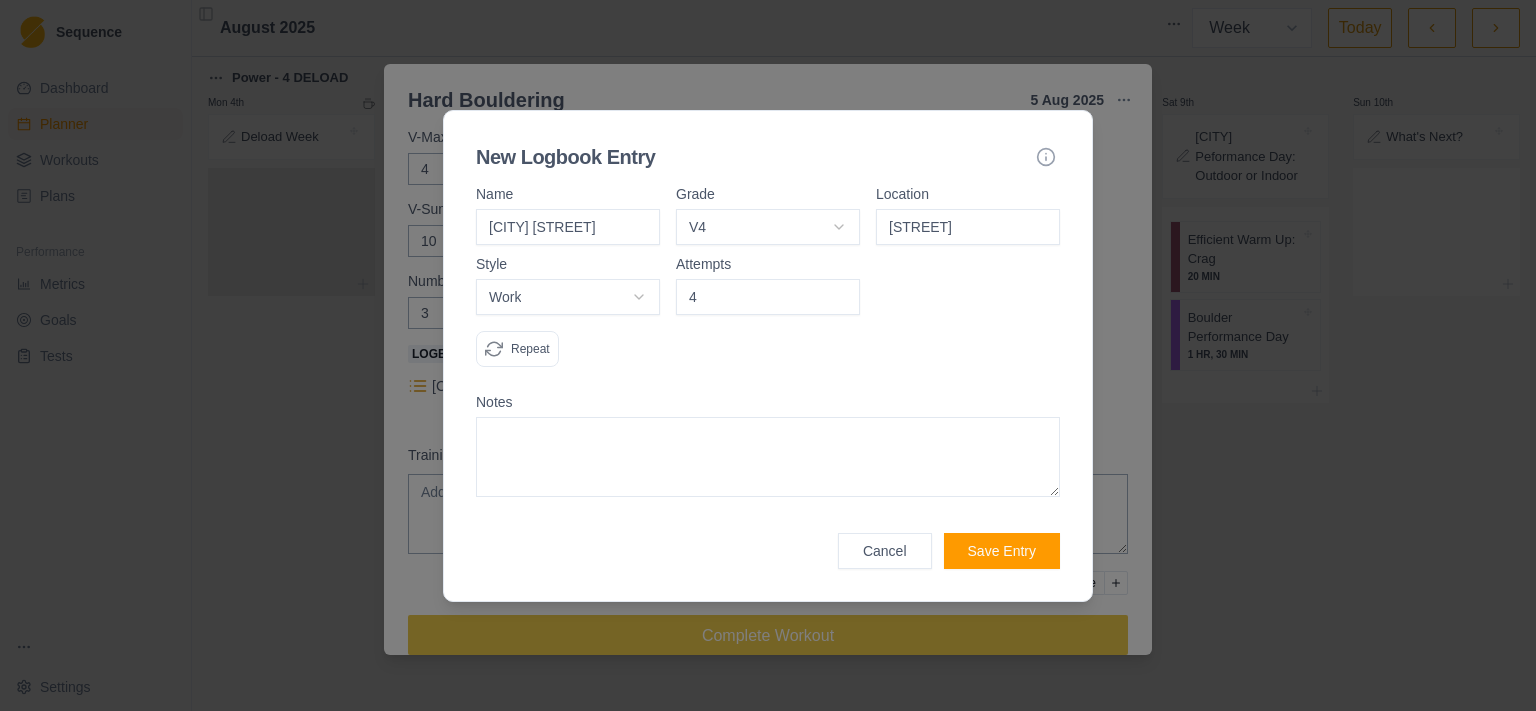 click on "4" at bounding box center (768, 297) 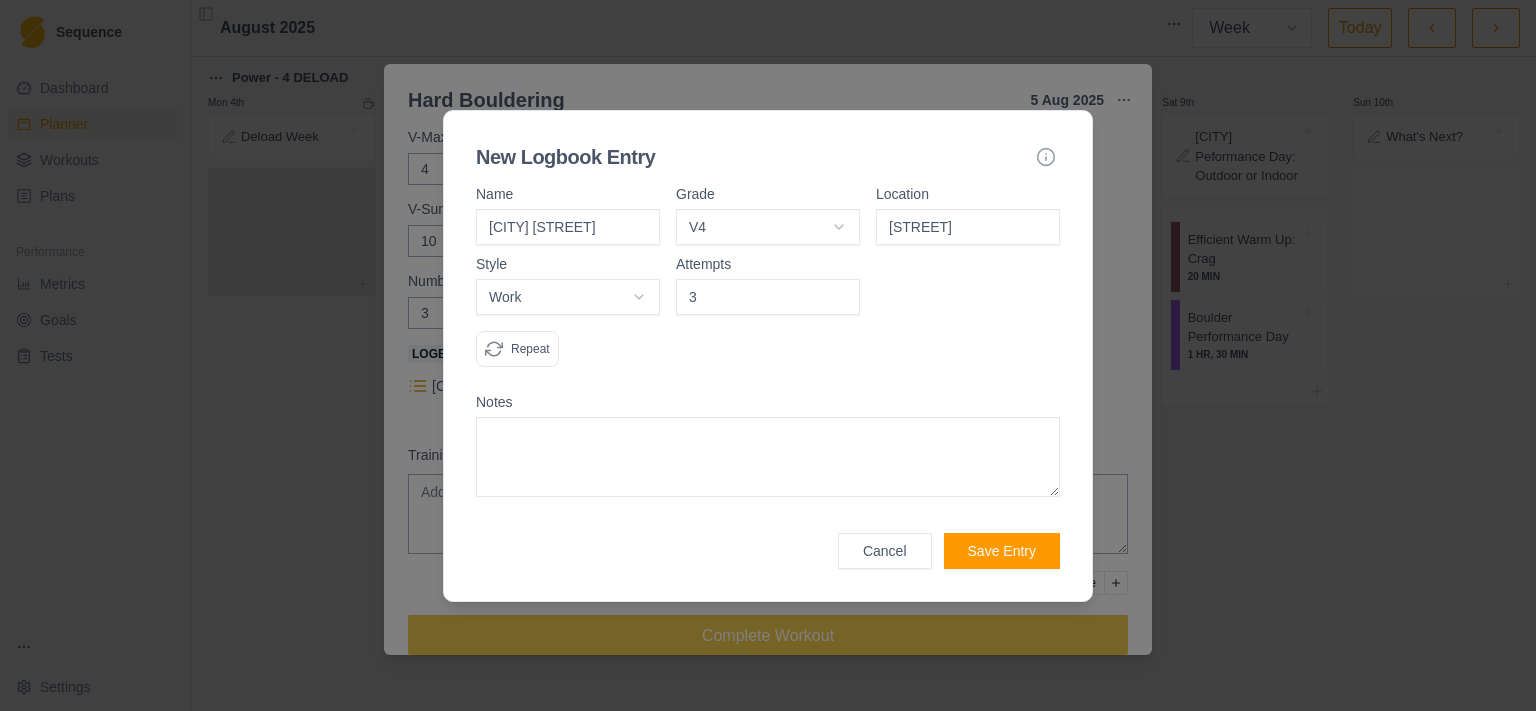 click on "3" at bounding box center (768, 297) 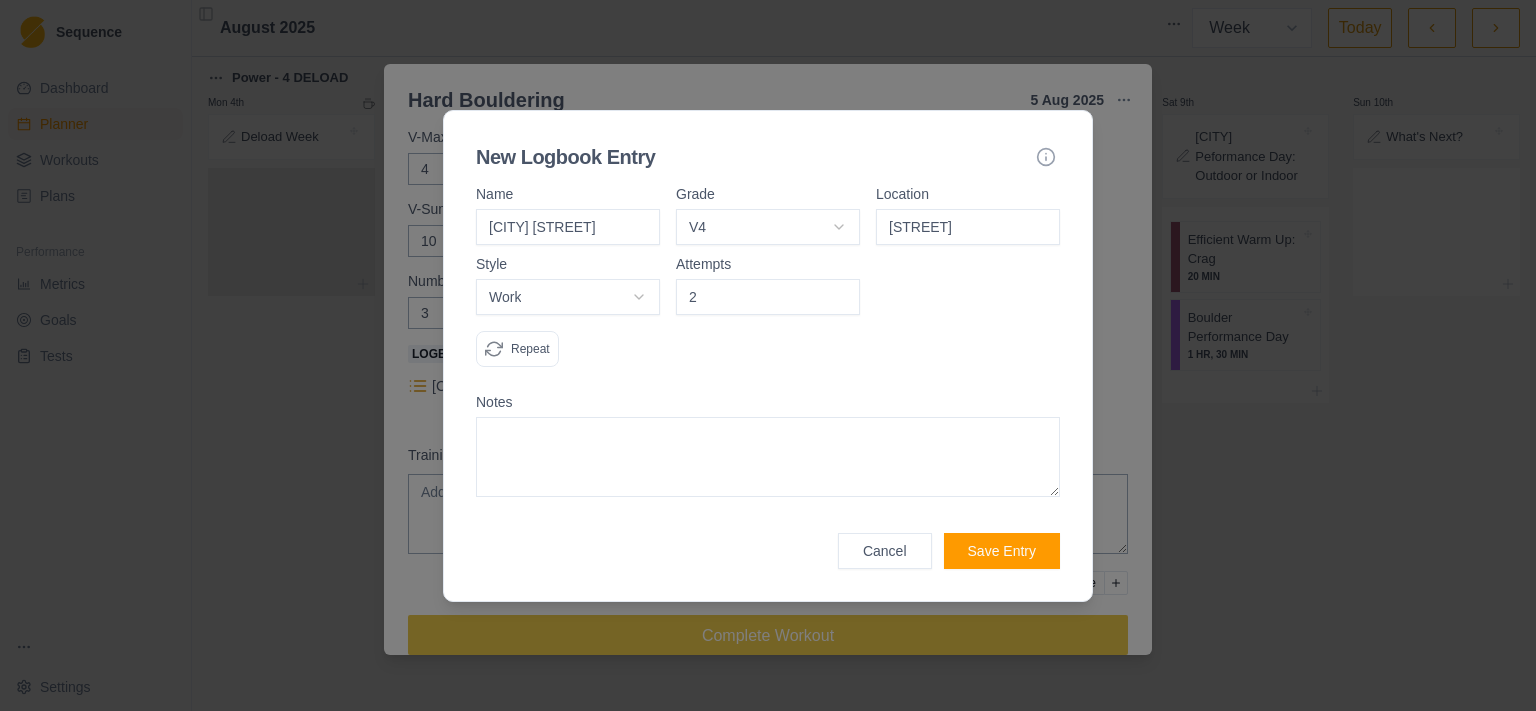 click on "2" at bounding box center (768, 297) 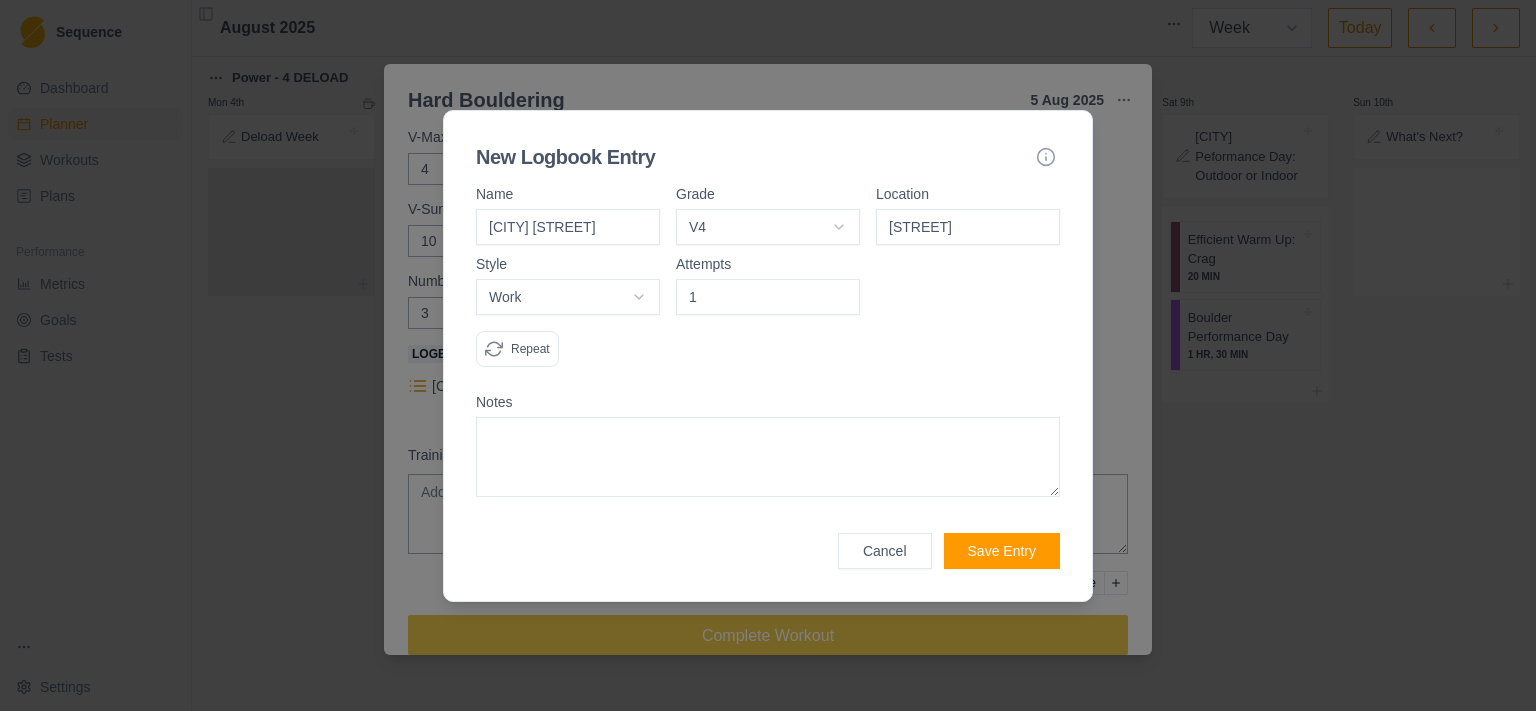 click on "1" at bounding box center [768, 297] 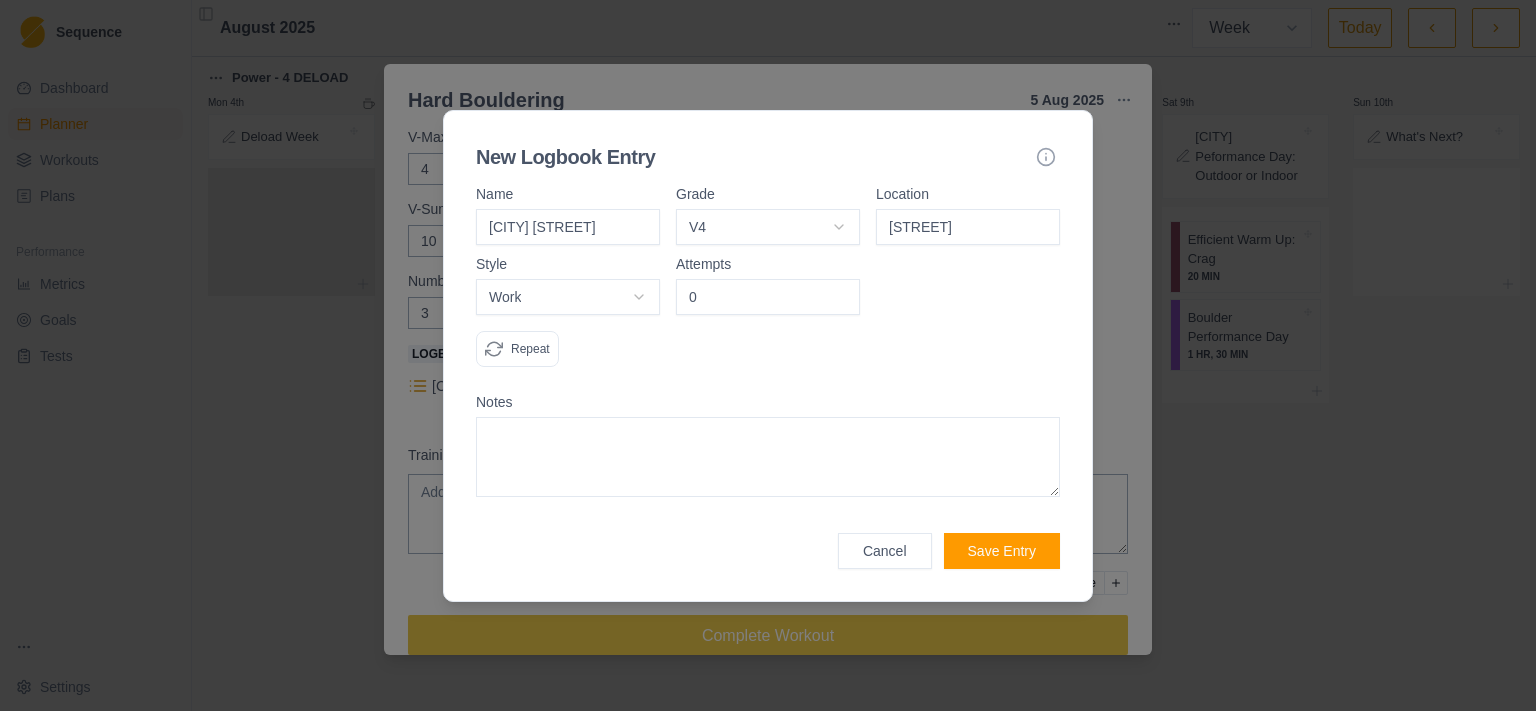 click on "0" at bounding box center [768, 297] 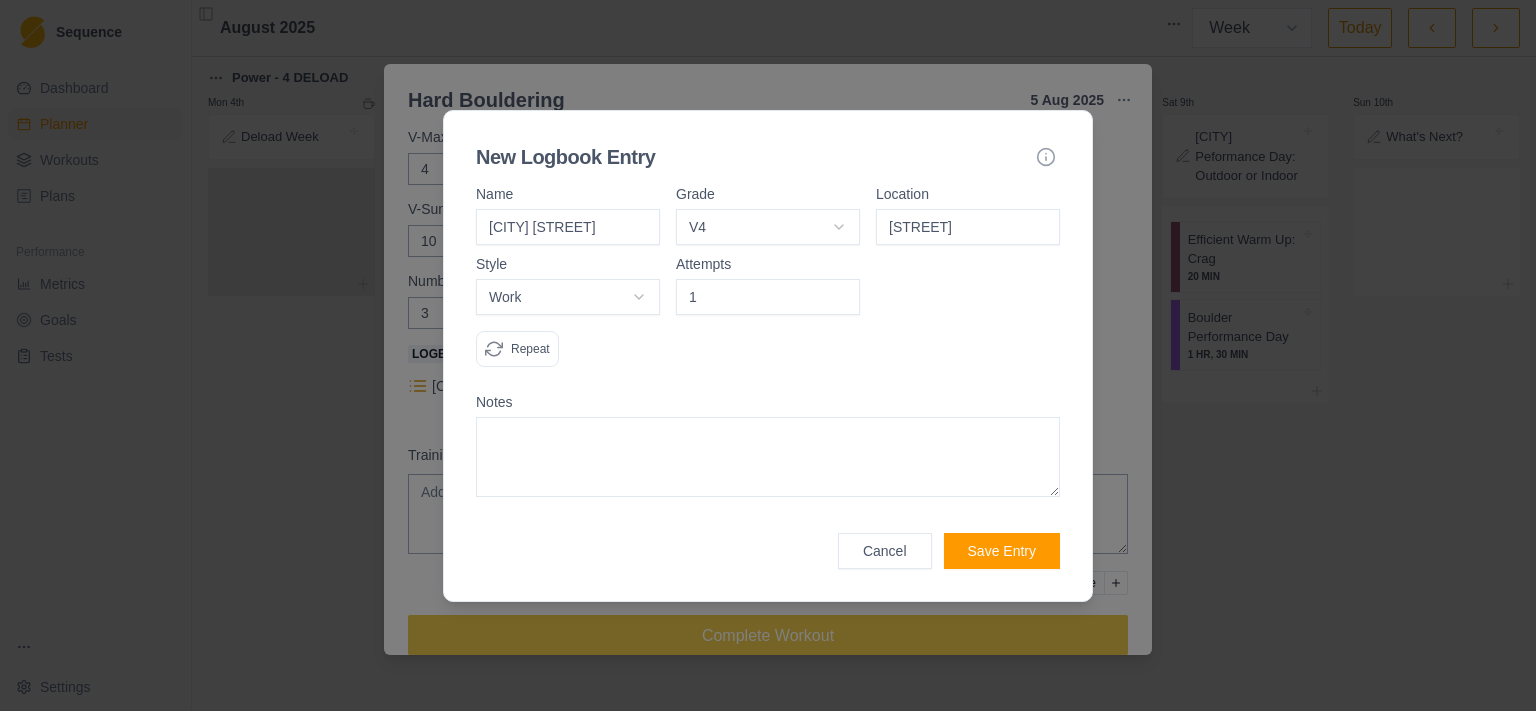 click on "1" at bounding box center (768, 297) 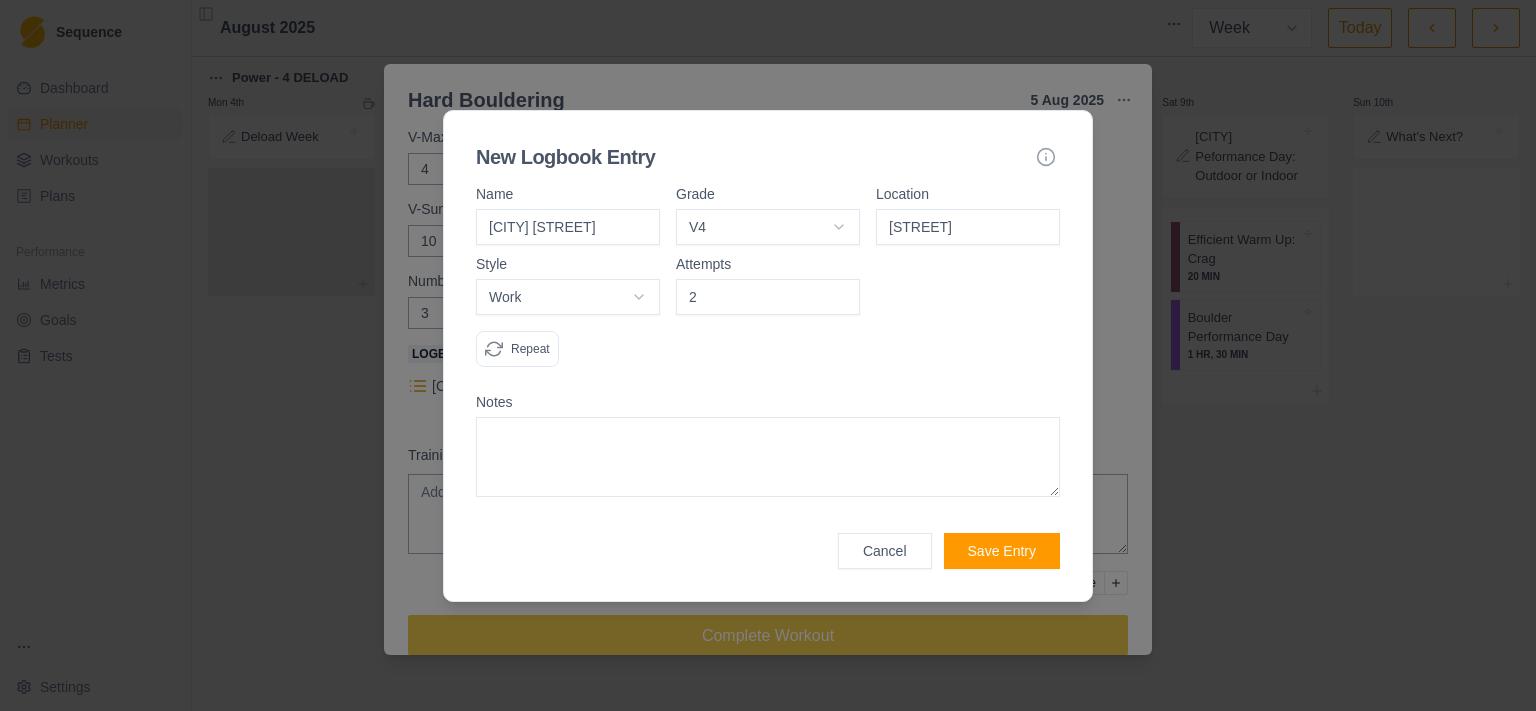 type on "2" 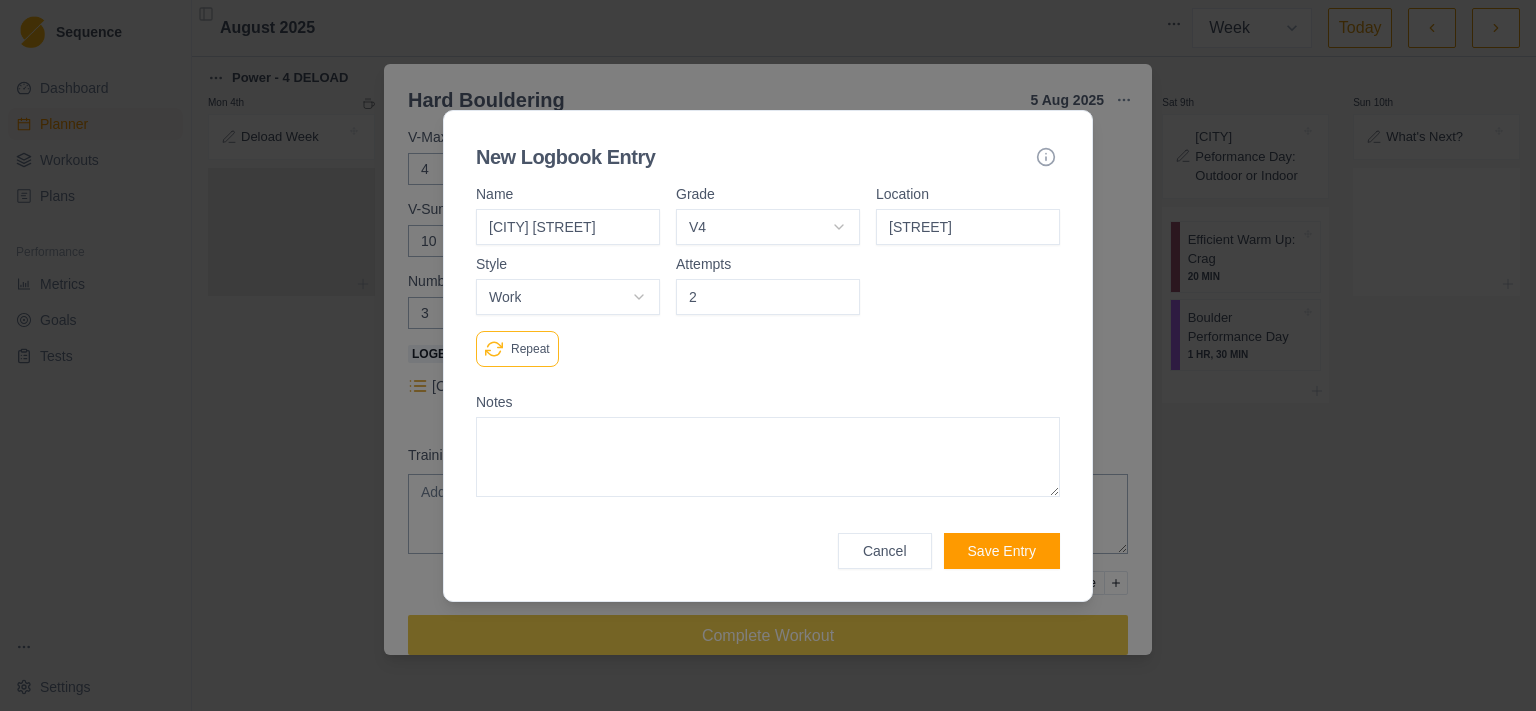 click on "Repeat" at bounding box center [530, 349] 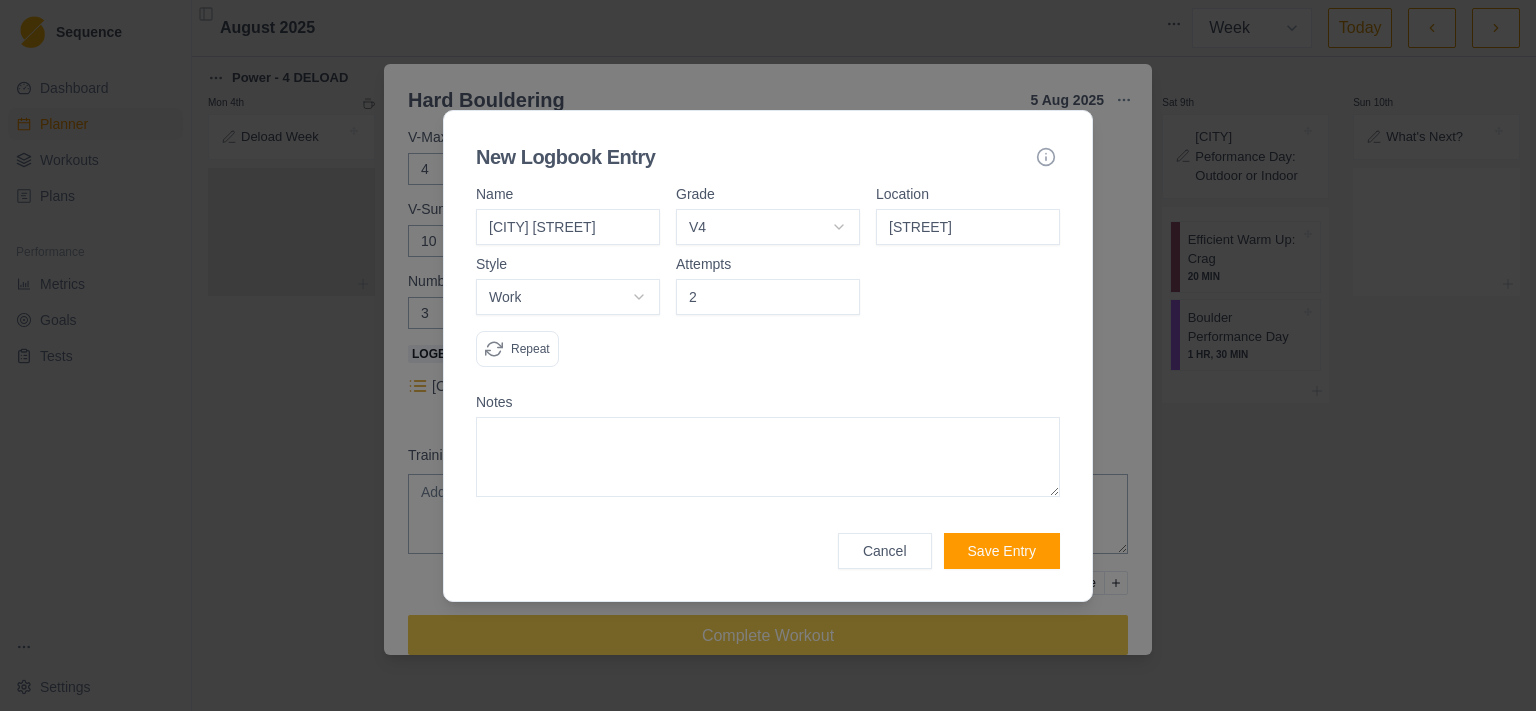 click on "Repeat" at bounding box center (530, 349) 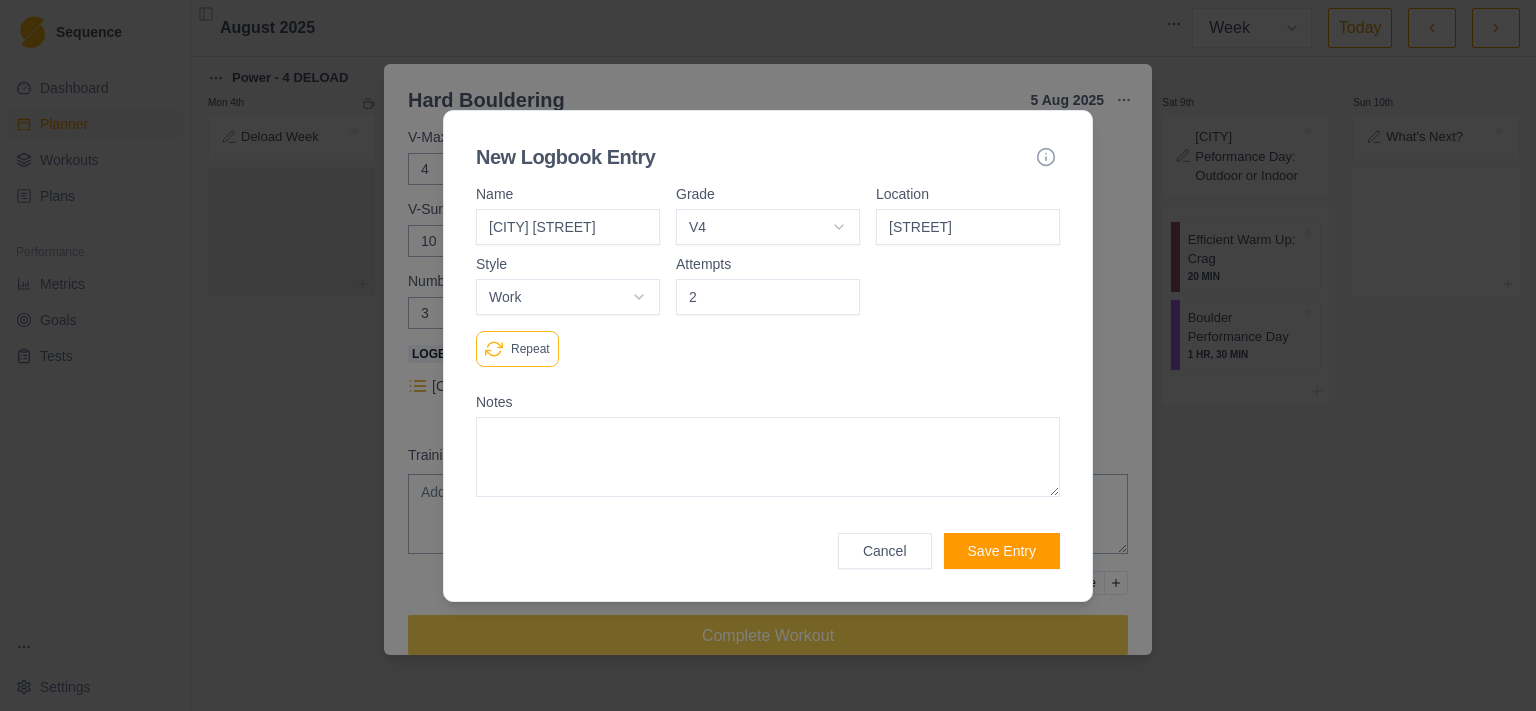 click on "Save Entry" at bounding box center (1002, 551) 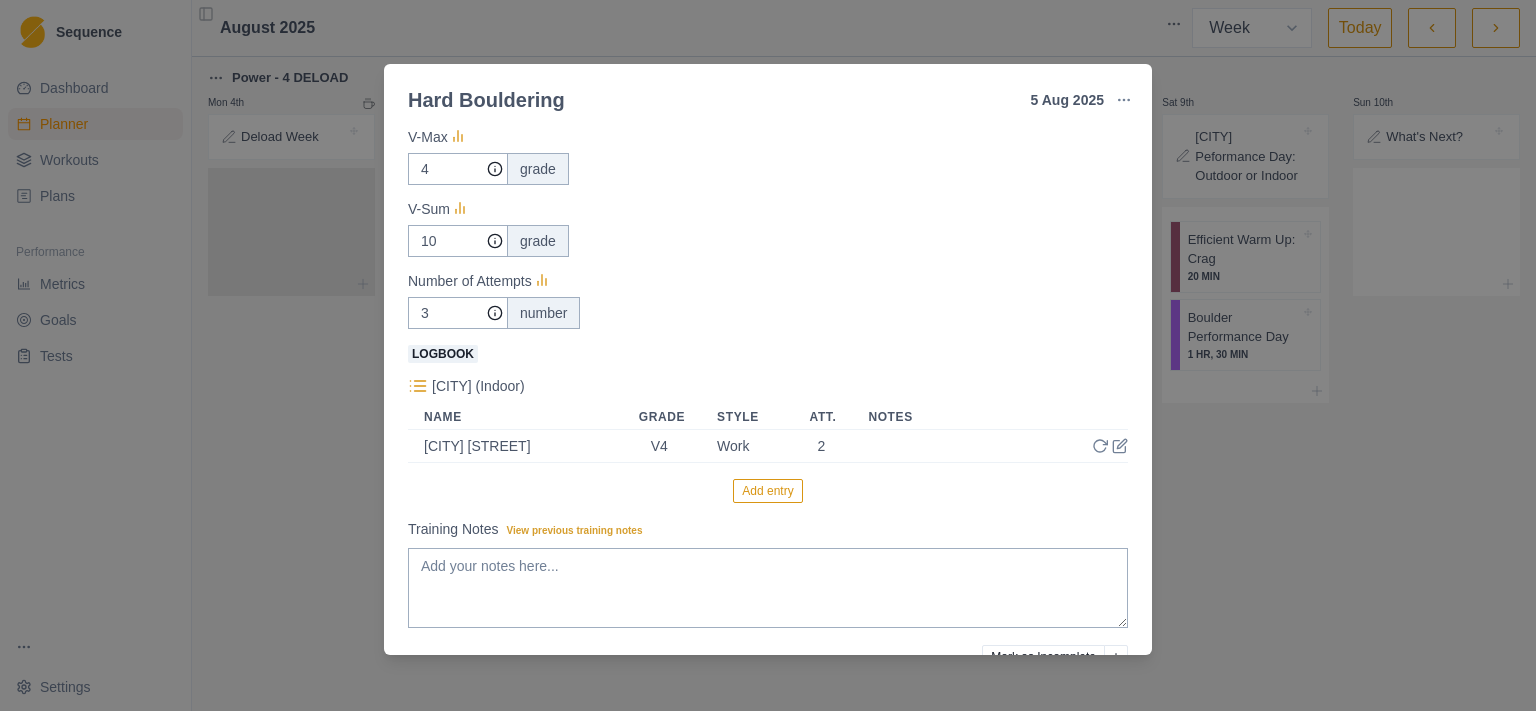scroll, scrollTop: 223, scrollLeft: 0, axis: vertical 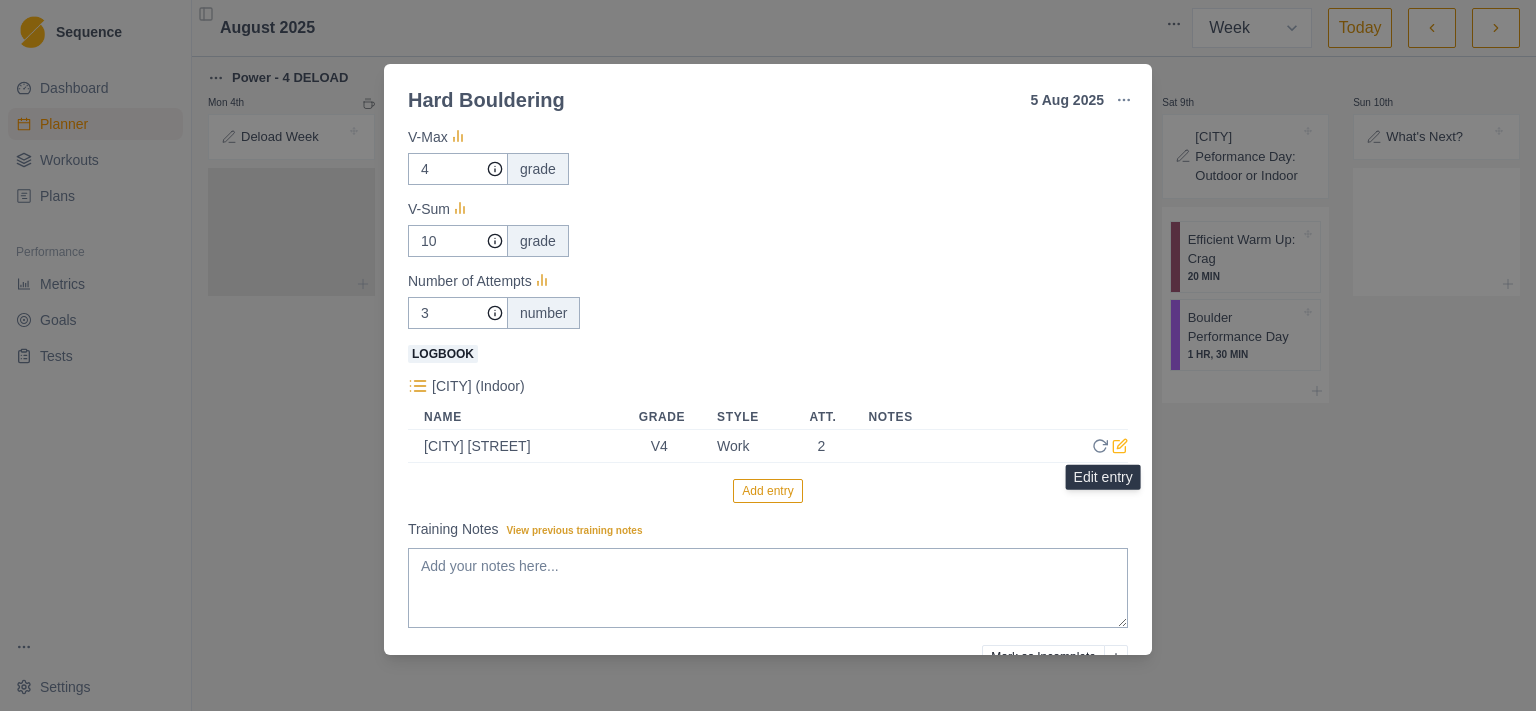 click 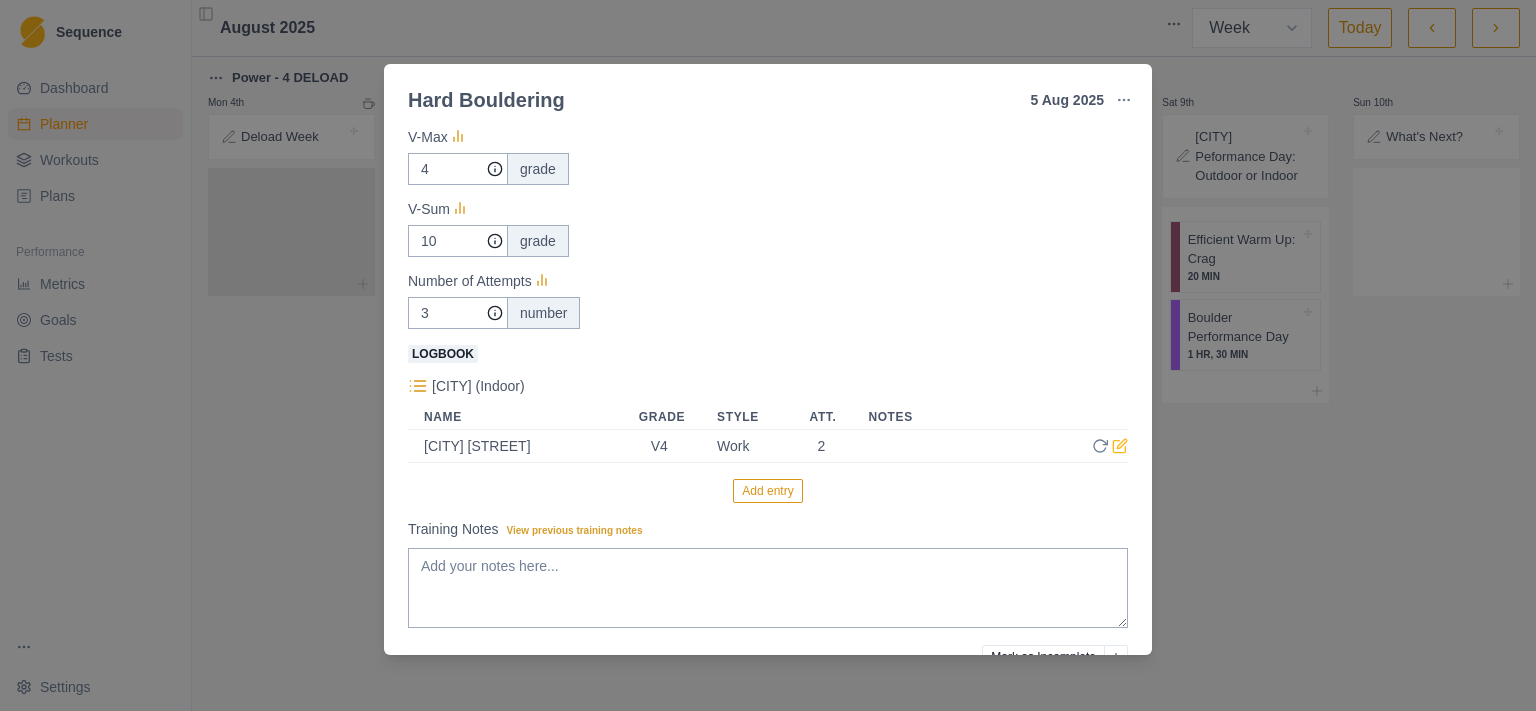 scroll, scrollTop: 223, scrollLeft: 0, axis: vertical 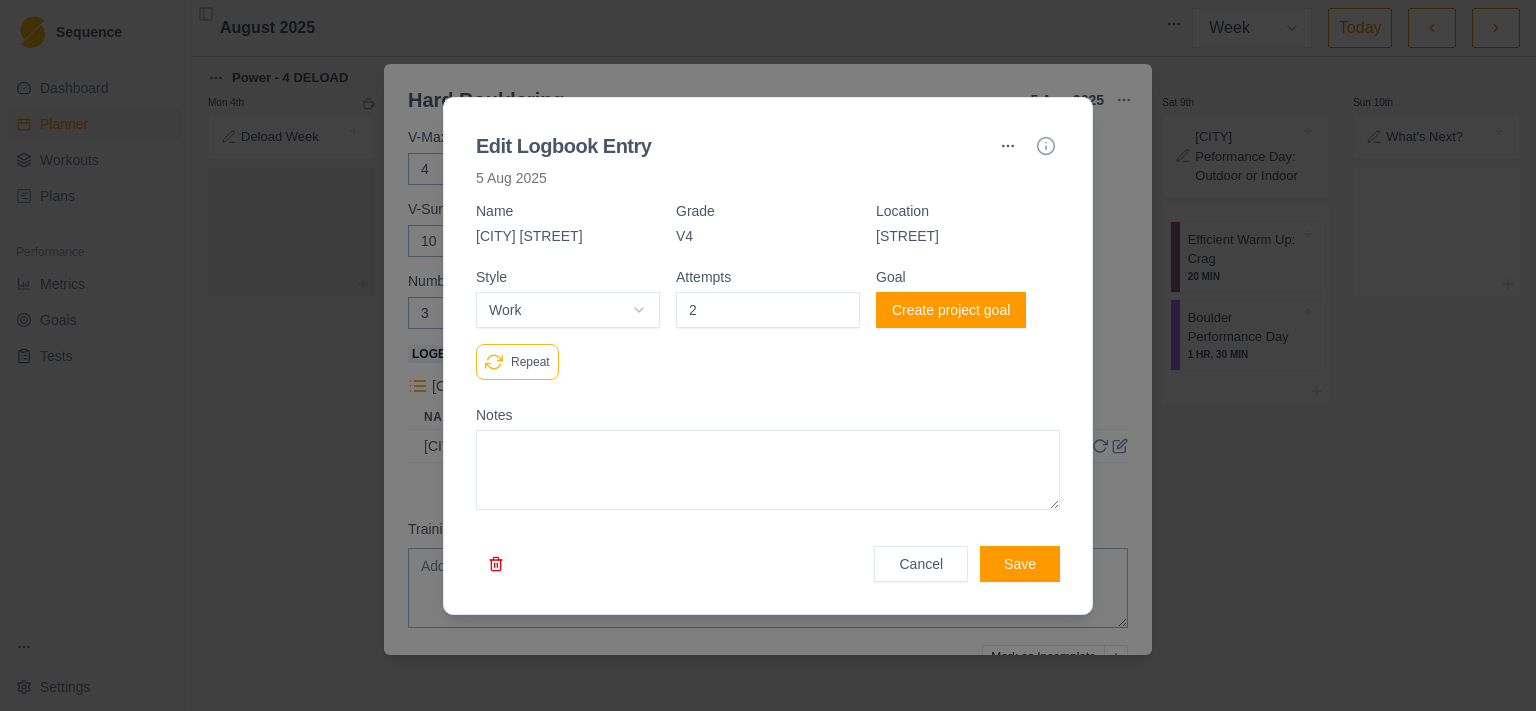 click on "Repeat" at bounding box center (530, 362) 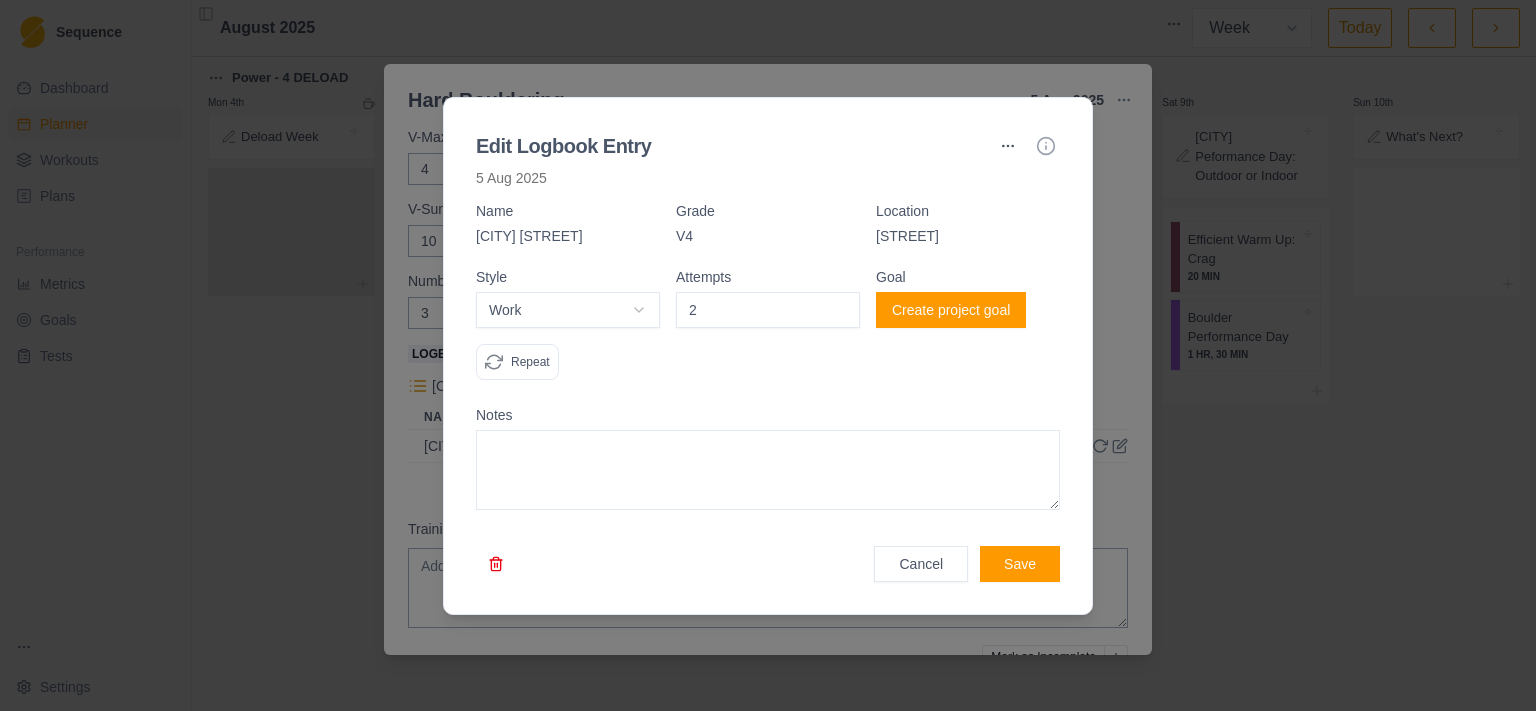 click on "Save" at bounding box center (1020, 564) 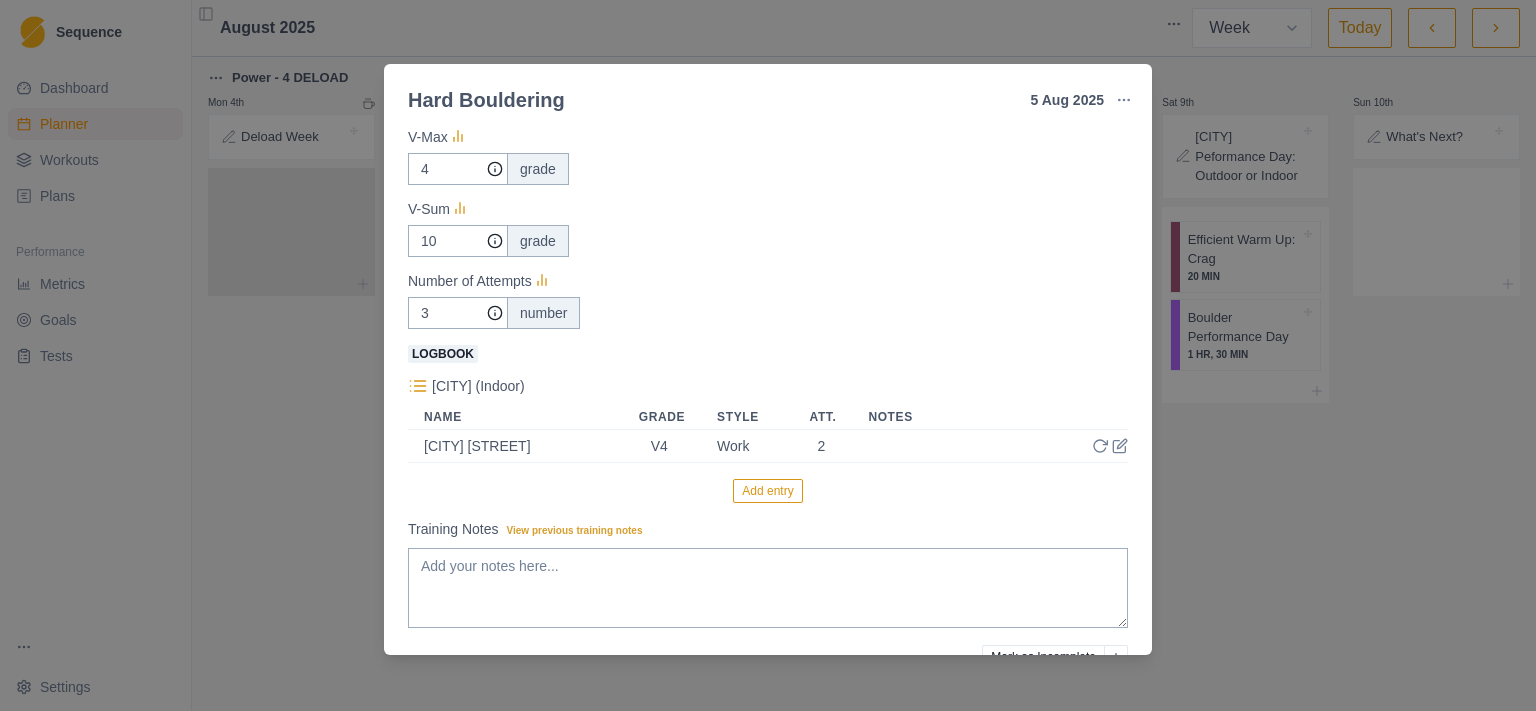 scroll, scrollTop: 223, scrollLeft: 0, axis: vertical 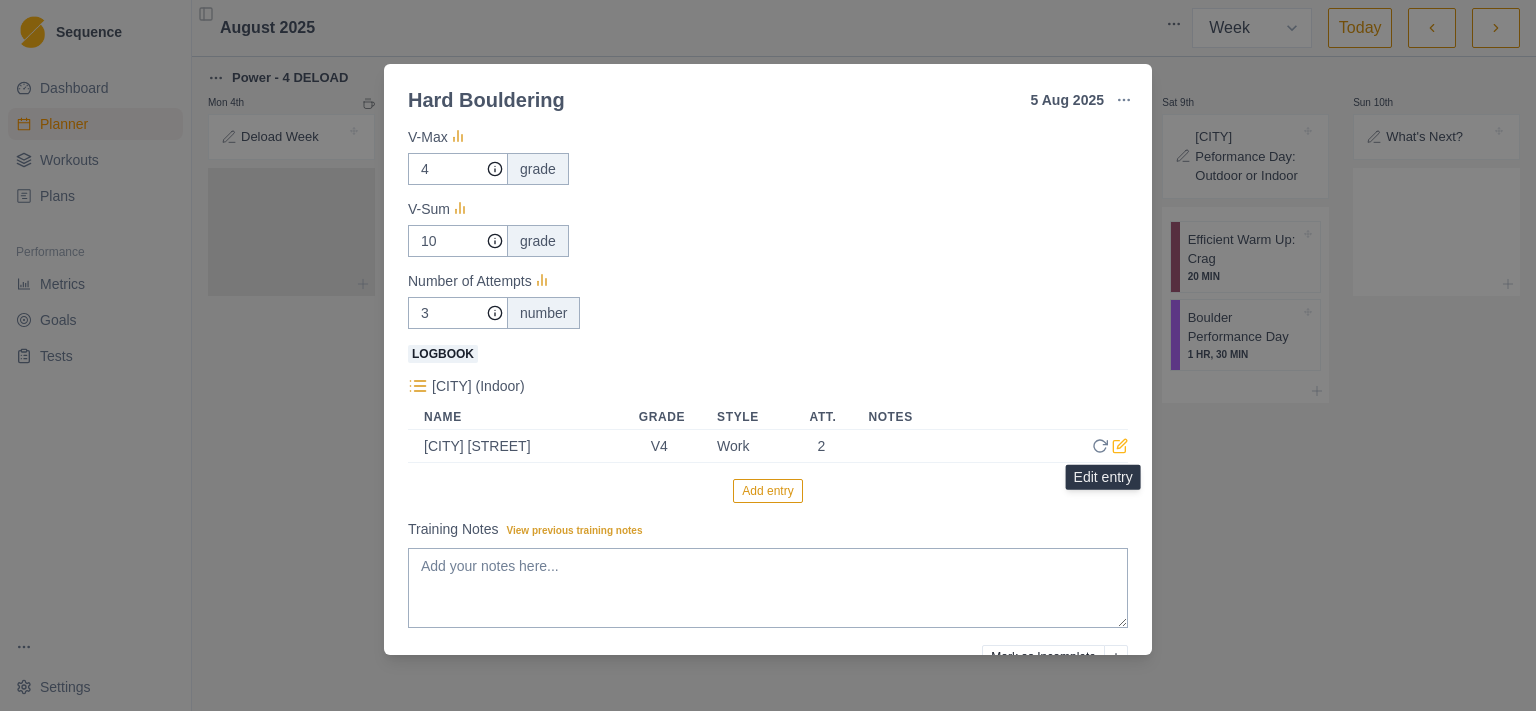 click 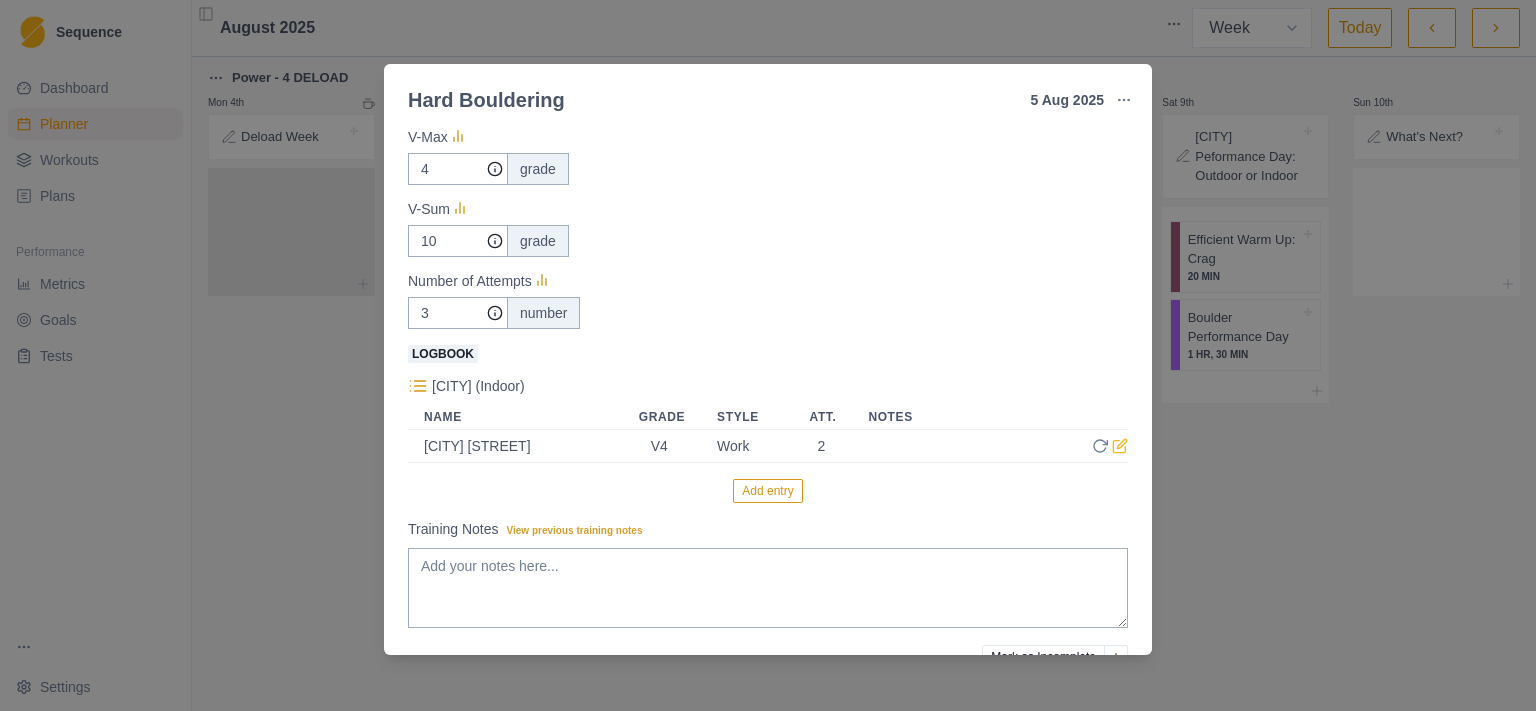 scroll, scrollTop: 223, scrollLeft: 0, axis: vertical 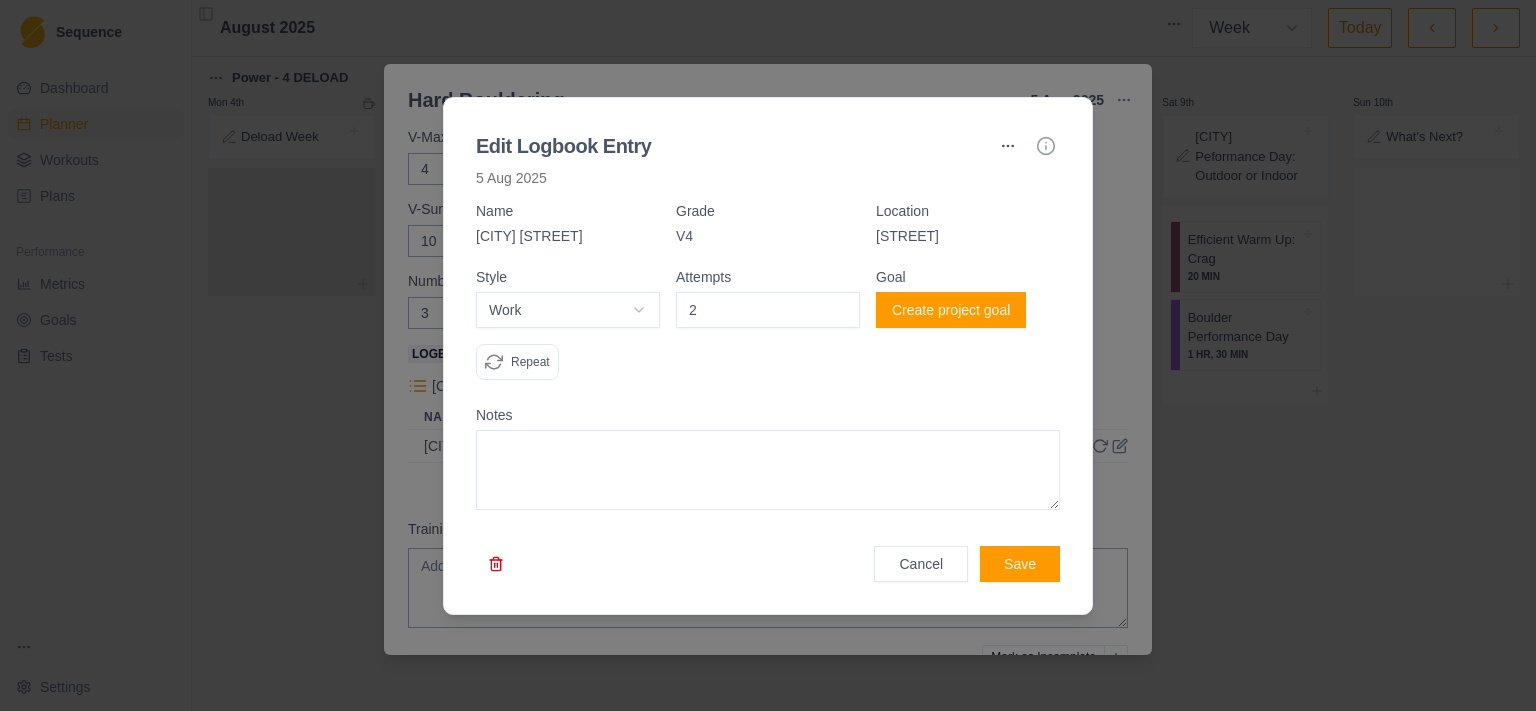 click on "[CITY] [STREET]" at bounding box center (568, 236) 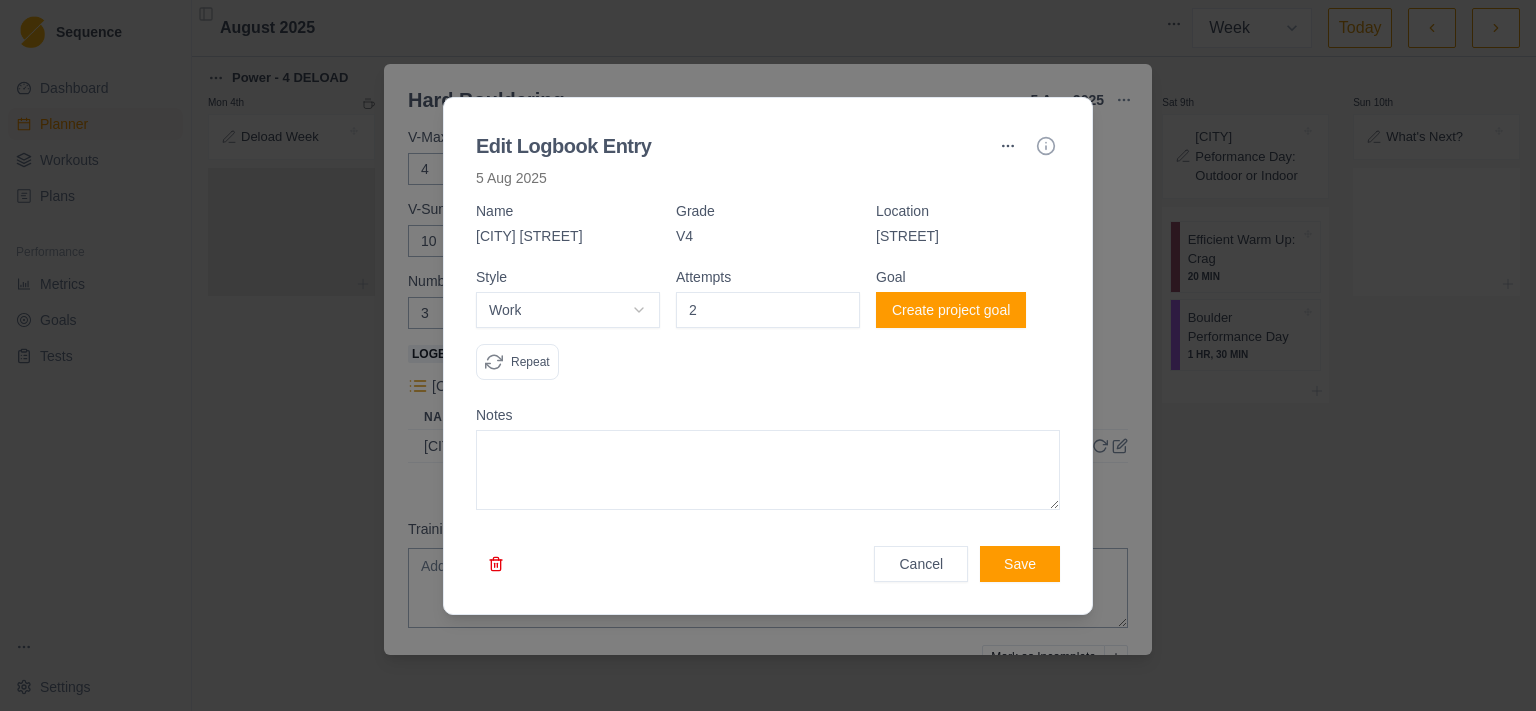 click on "[CITY] [STREET]" at bounding box center [568, 236] 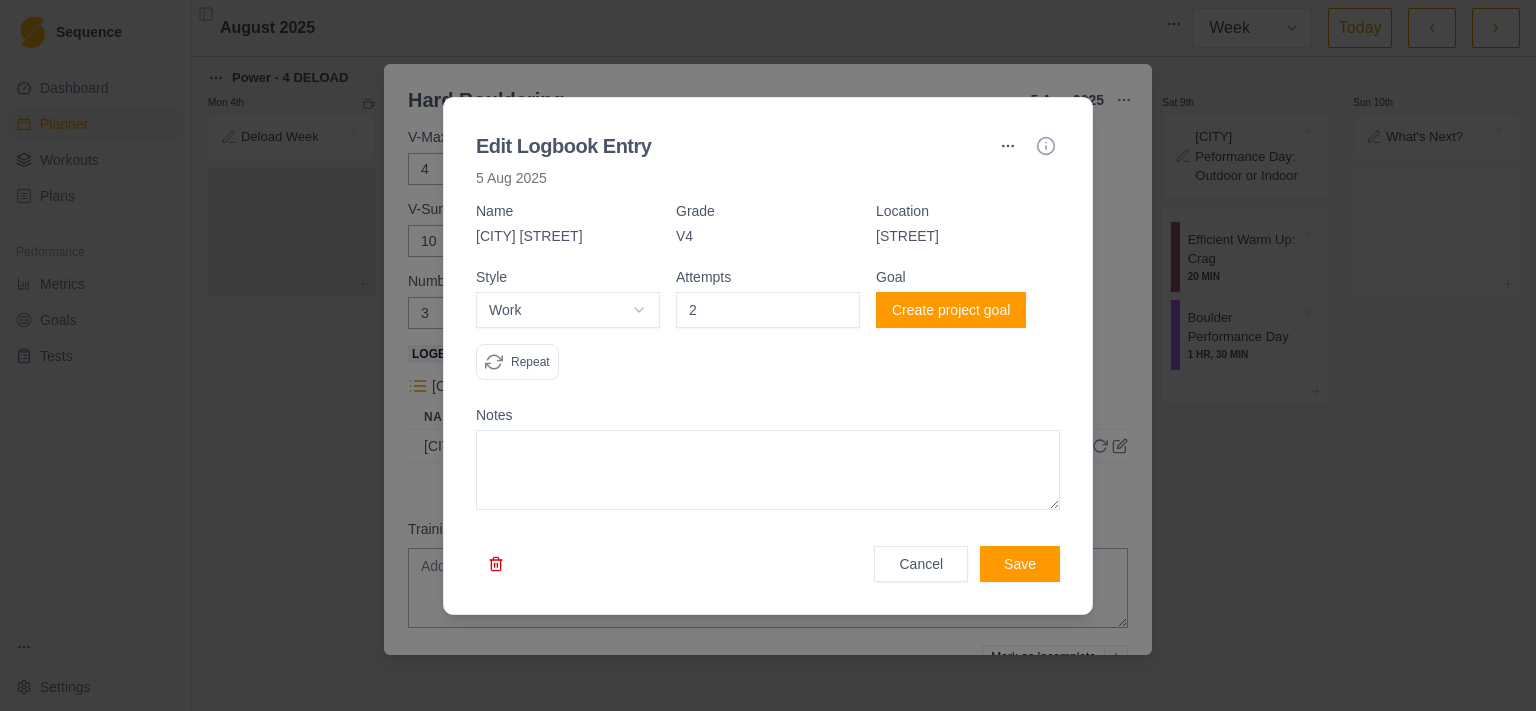 click on "[CITY] [STREET]" at bounding box center [568, 236] 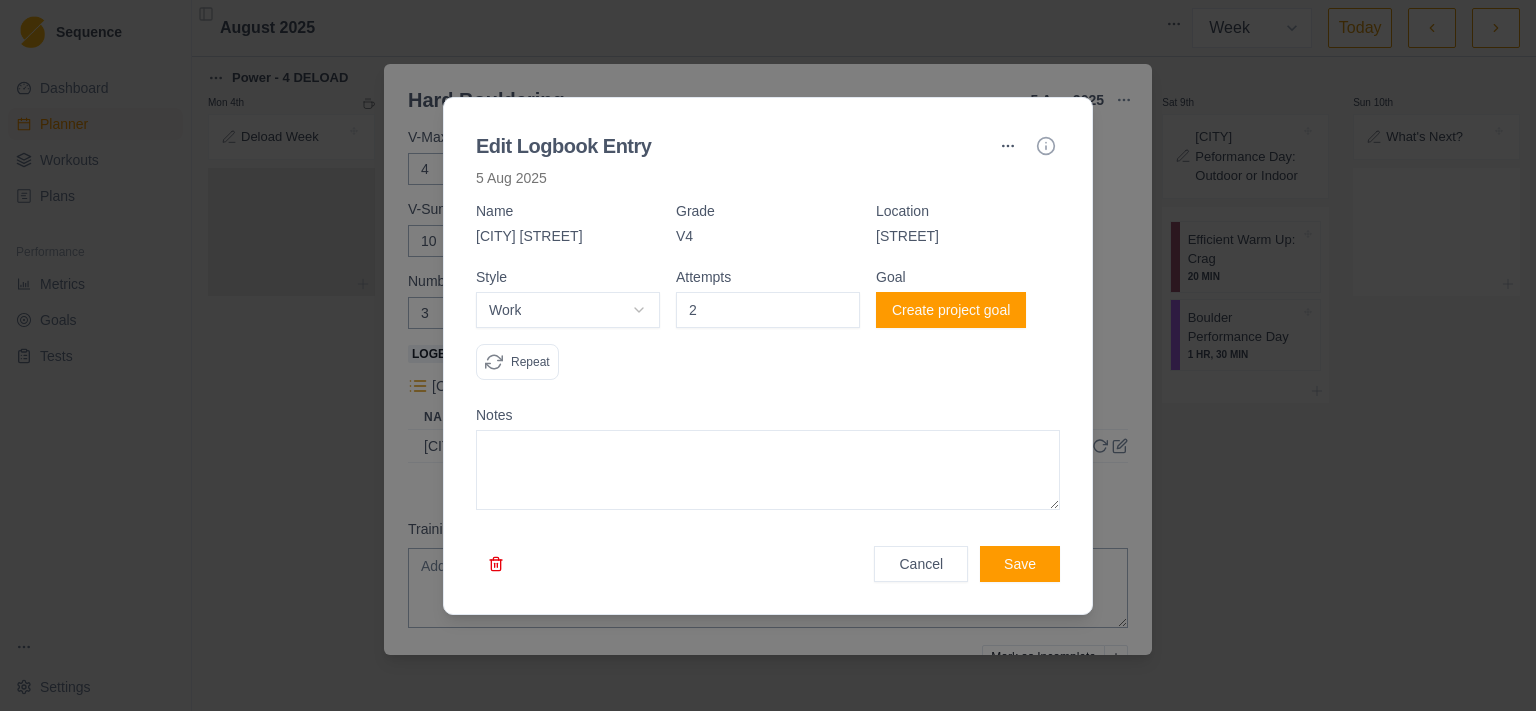click on "[CITY] [STREET]" at bounding box center [568, 236] 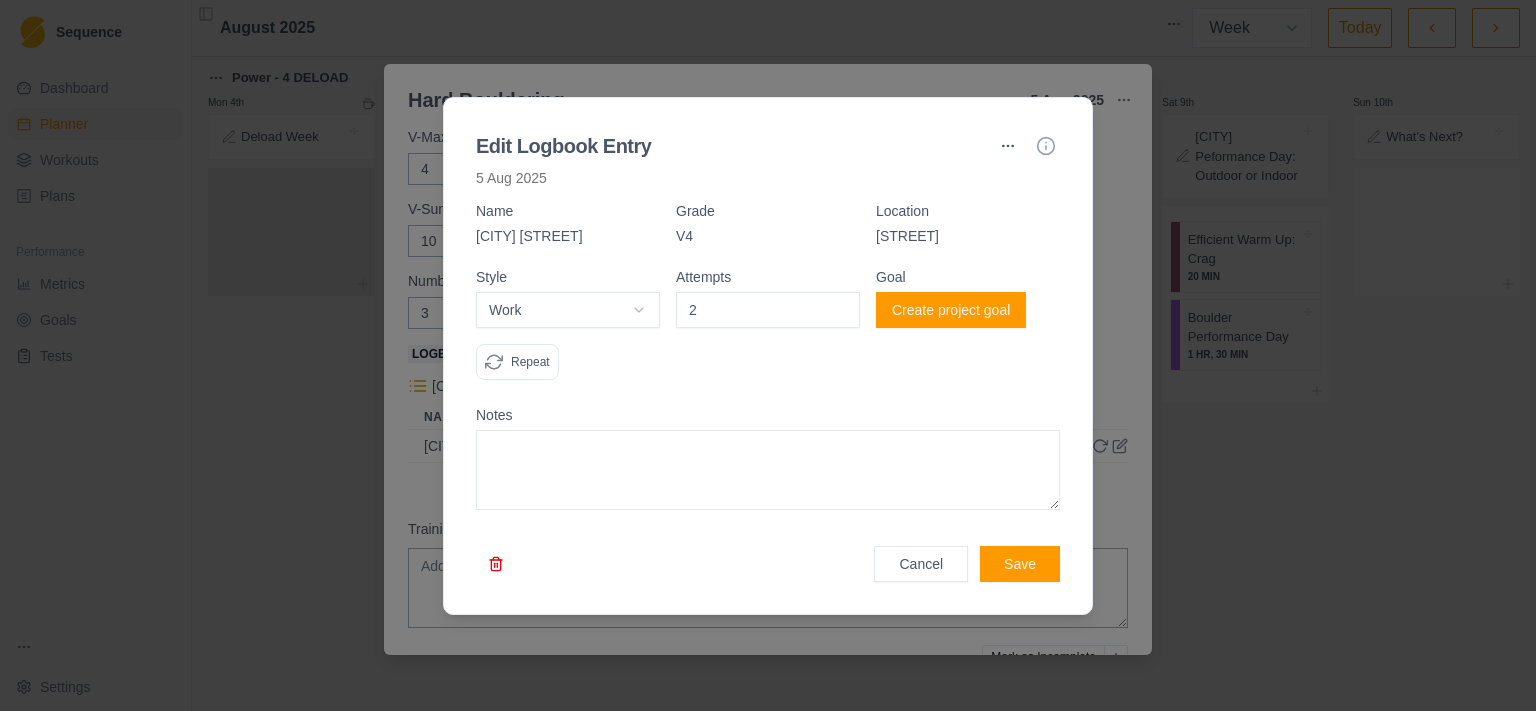 click on "[CITY] [STREET]" at bounding box center [568, 236] 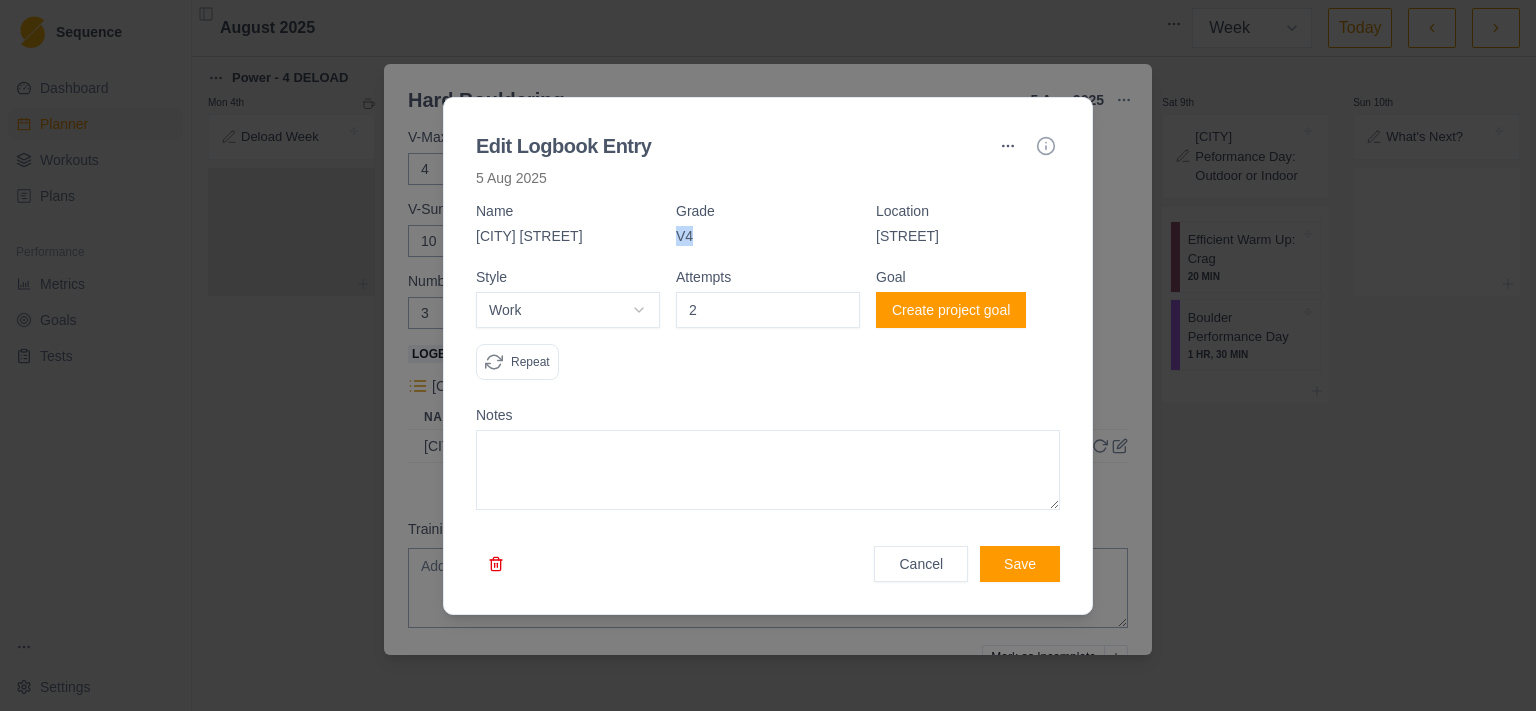 drag, startPoint x: 763, startPoint y: 232, endPoint x: 746, endPoint y: 252, distance: 26.24881 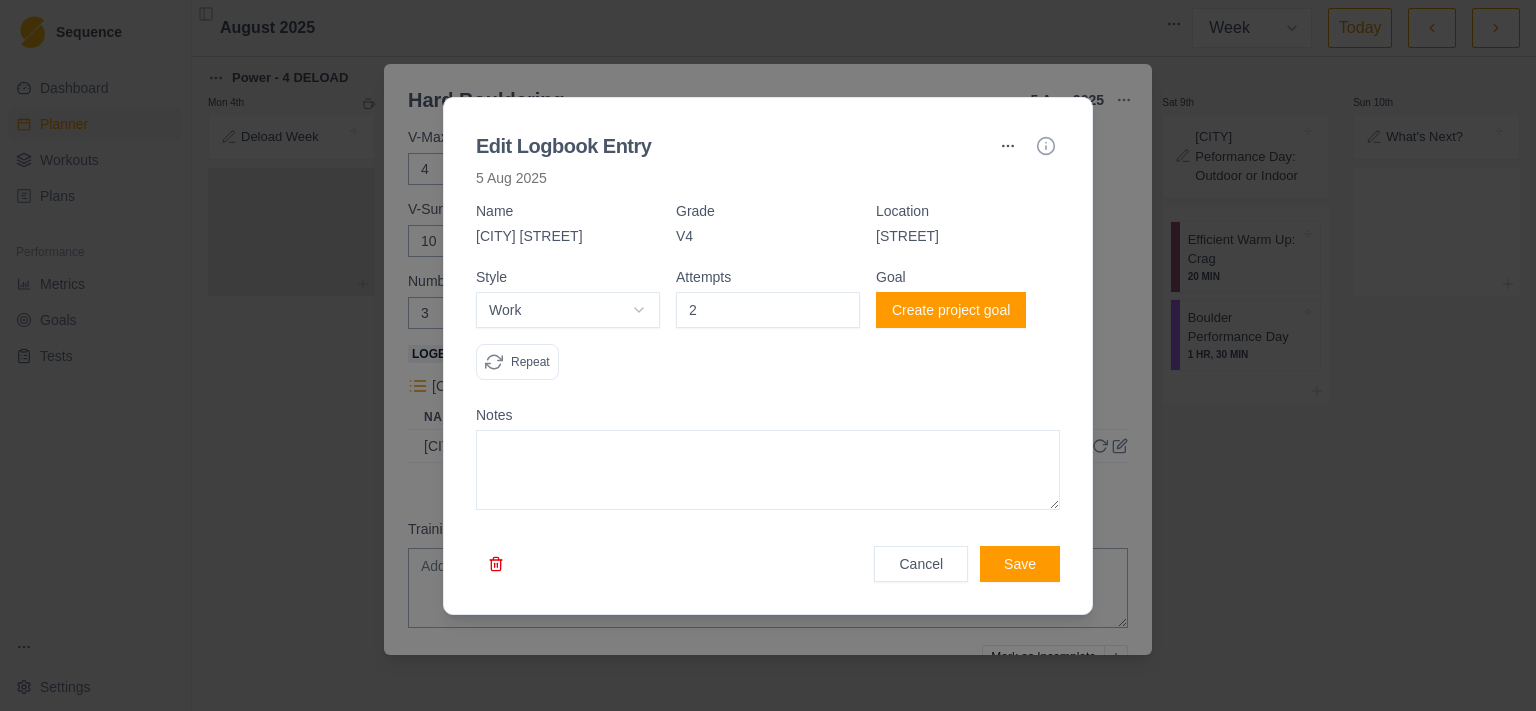 click on "Grade [GRADE]" at bounding box center [768, 231] 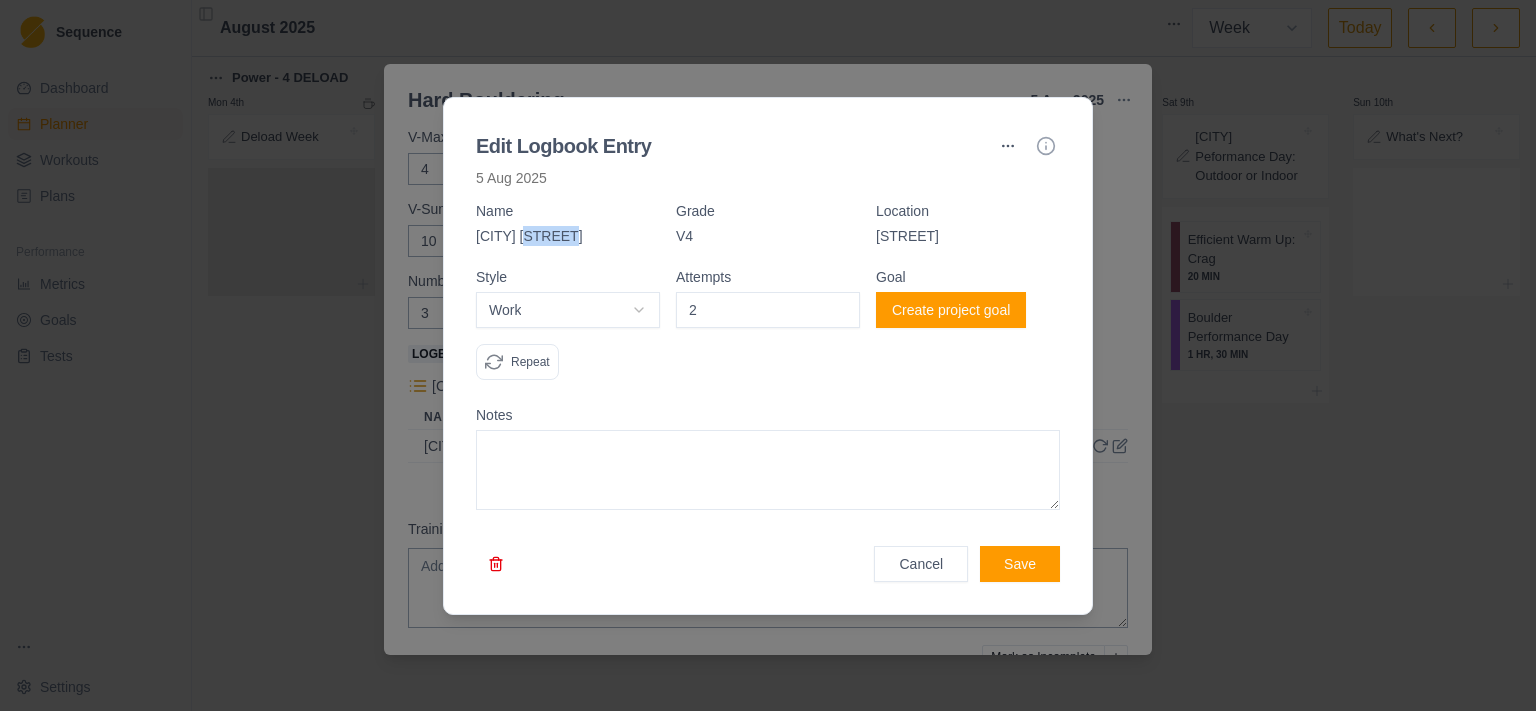 click on "[CITY] [STREET]" at bounding box center [568, 236] 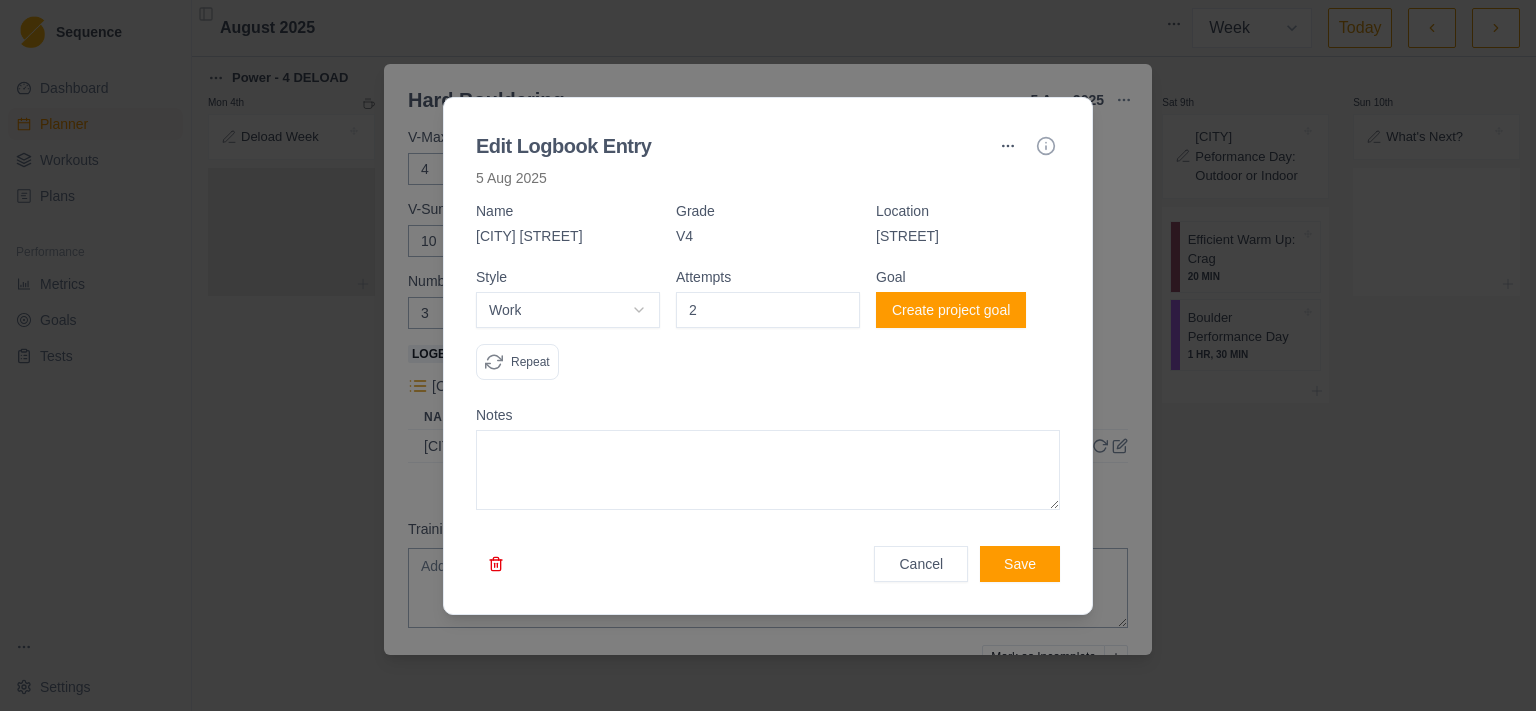 click at bounding box center (1008, 146) 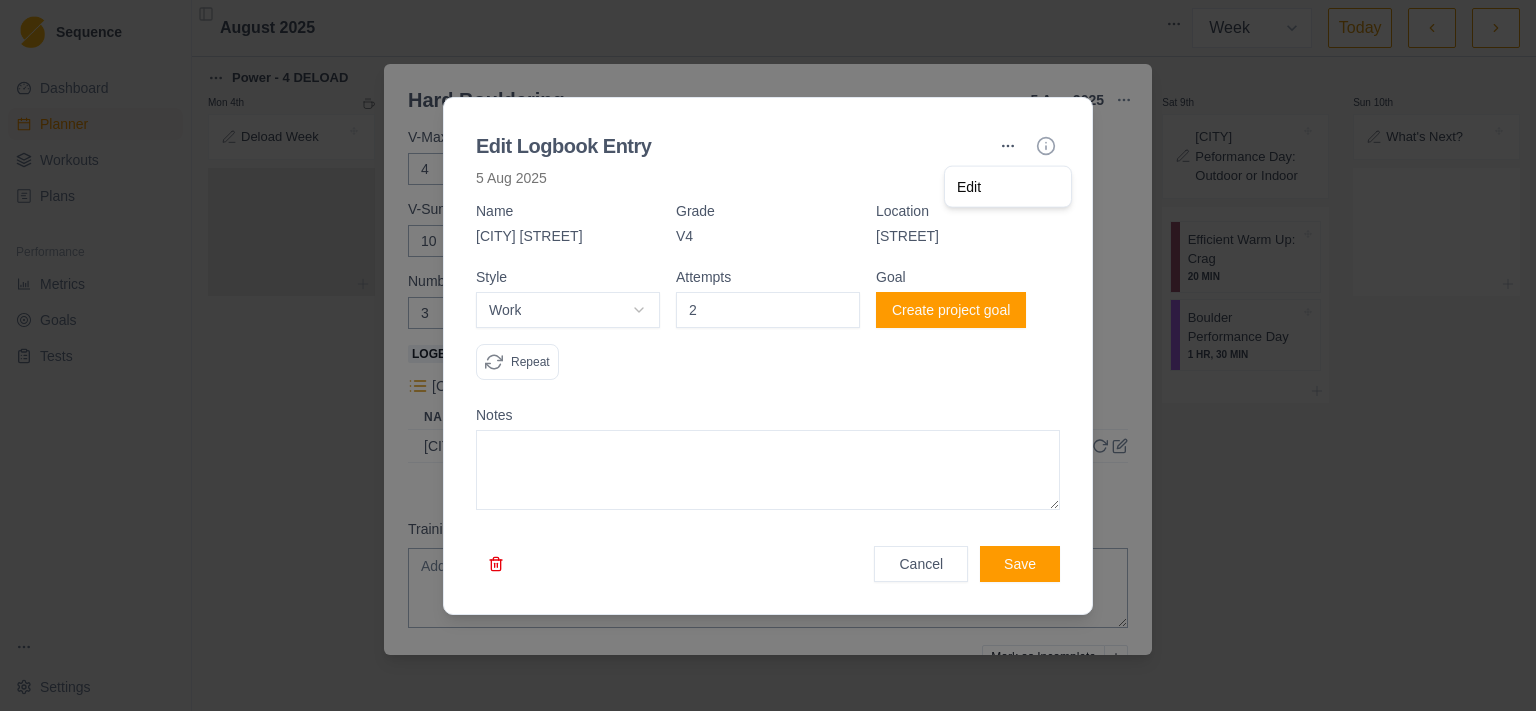 click on "Edit" at bounding box center (1008, 187) 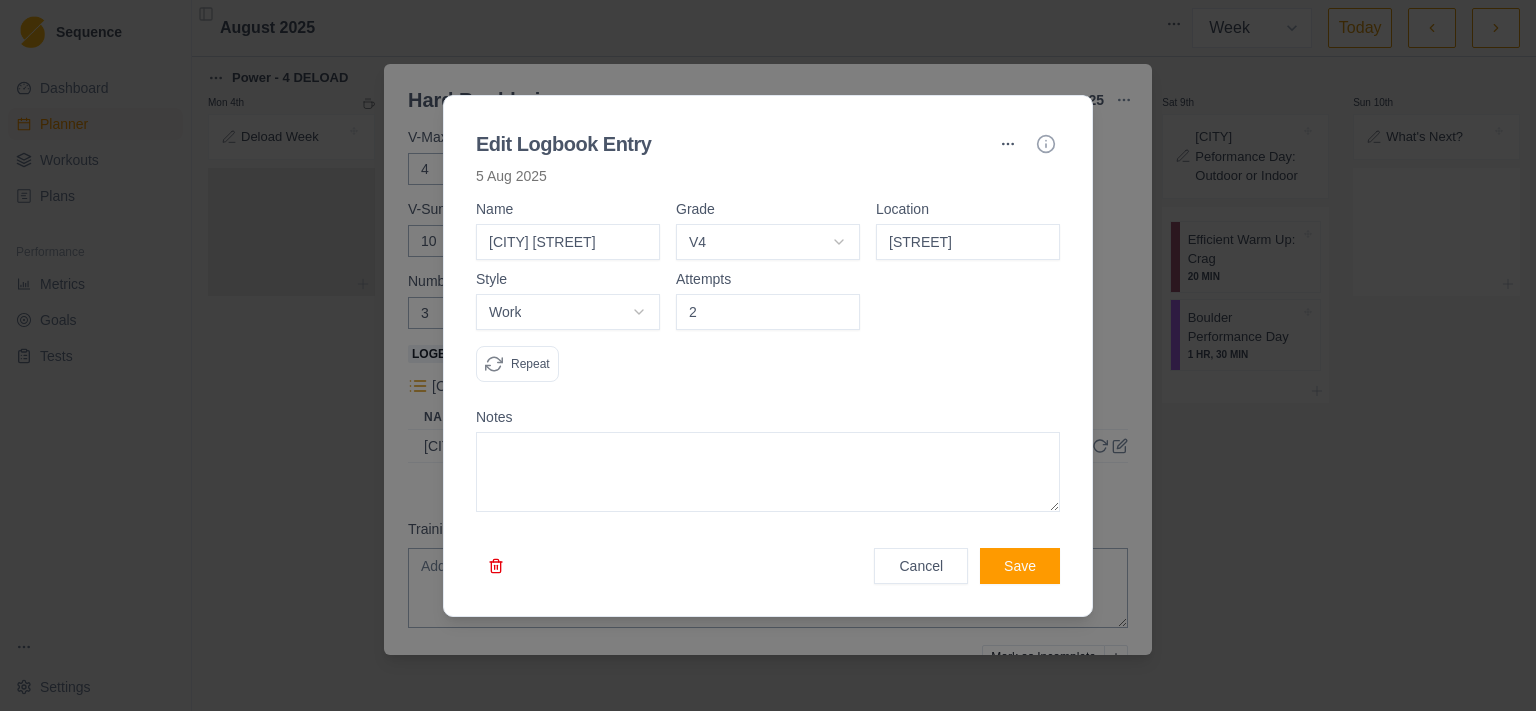 drag, startPoint x: 538, startPoint y: 244, endPoint x: 645, endPoint y: 233, distance: 107.563934 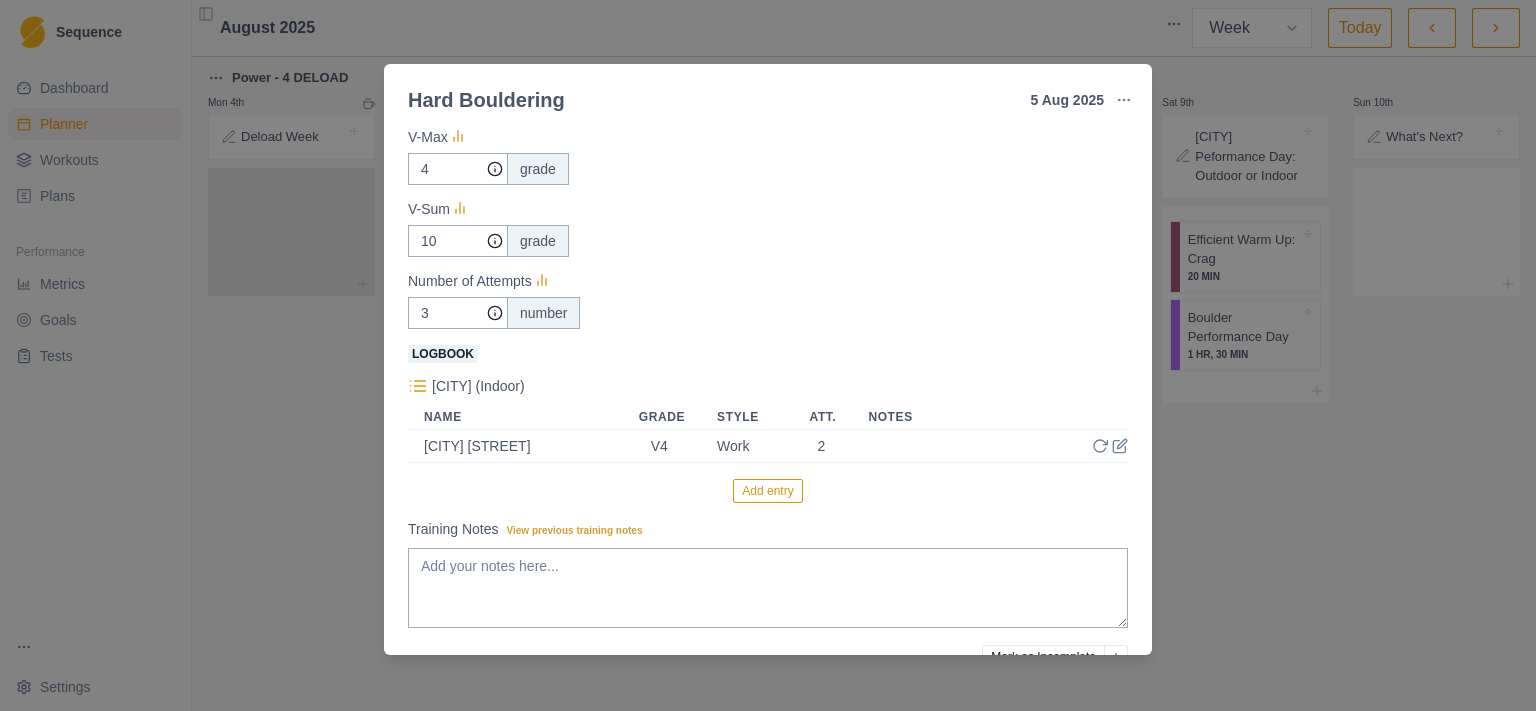 scroll, scrollTop: 223, scrollLeft: 0, axis: vertical 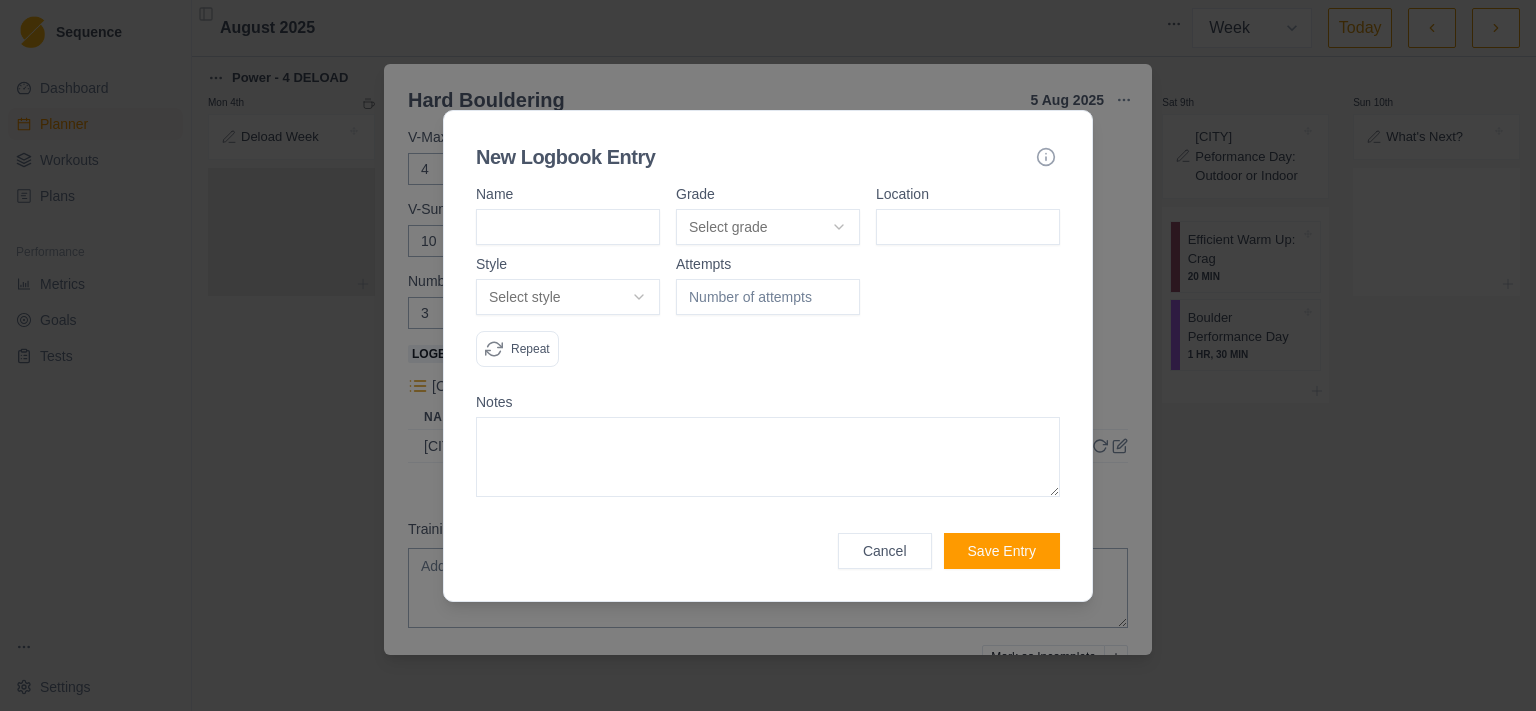 click on "Cancel" at bounding box center [885, 551] 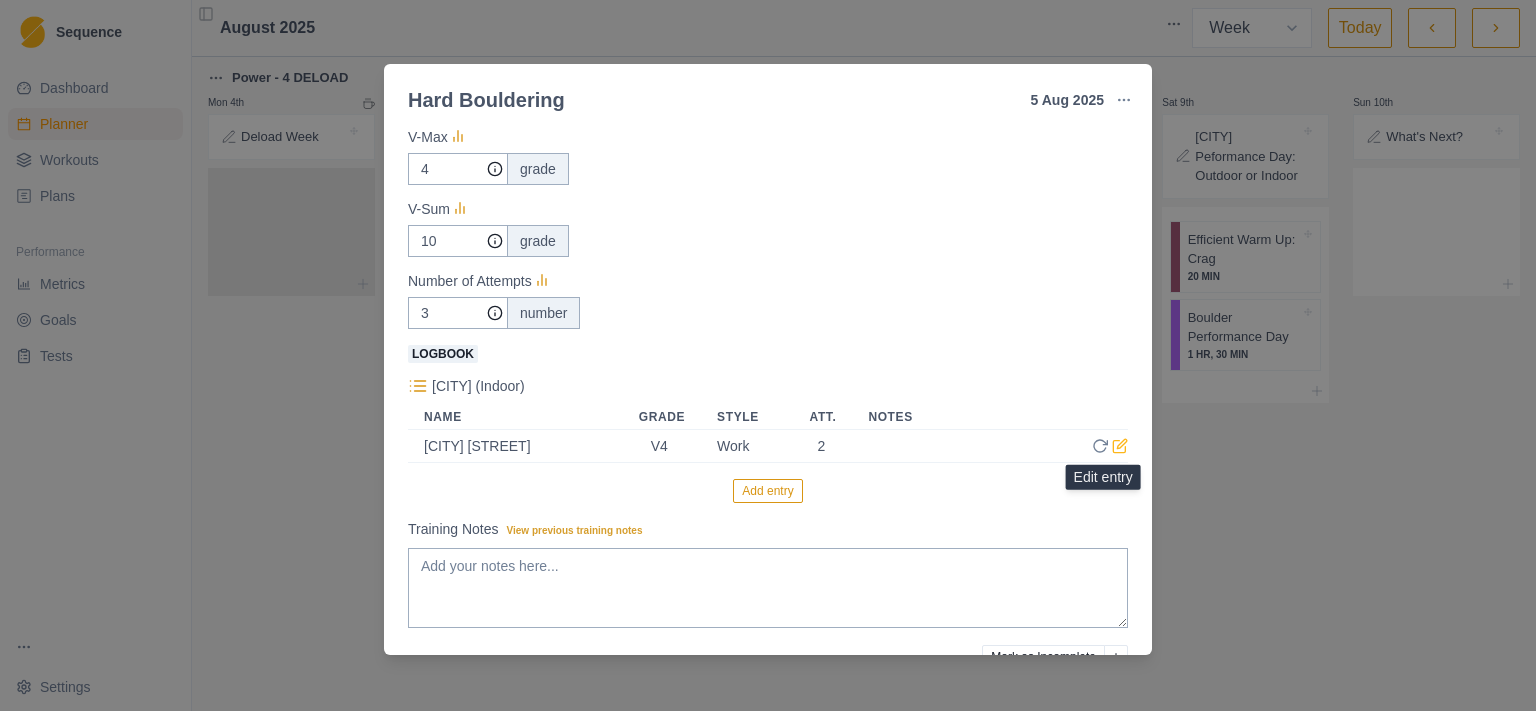 click 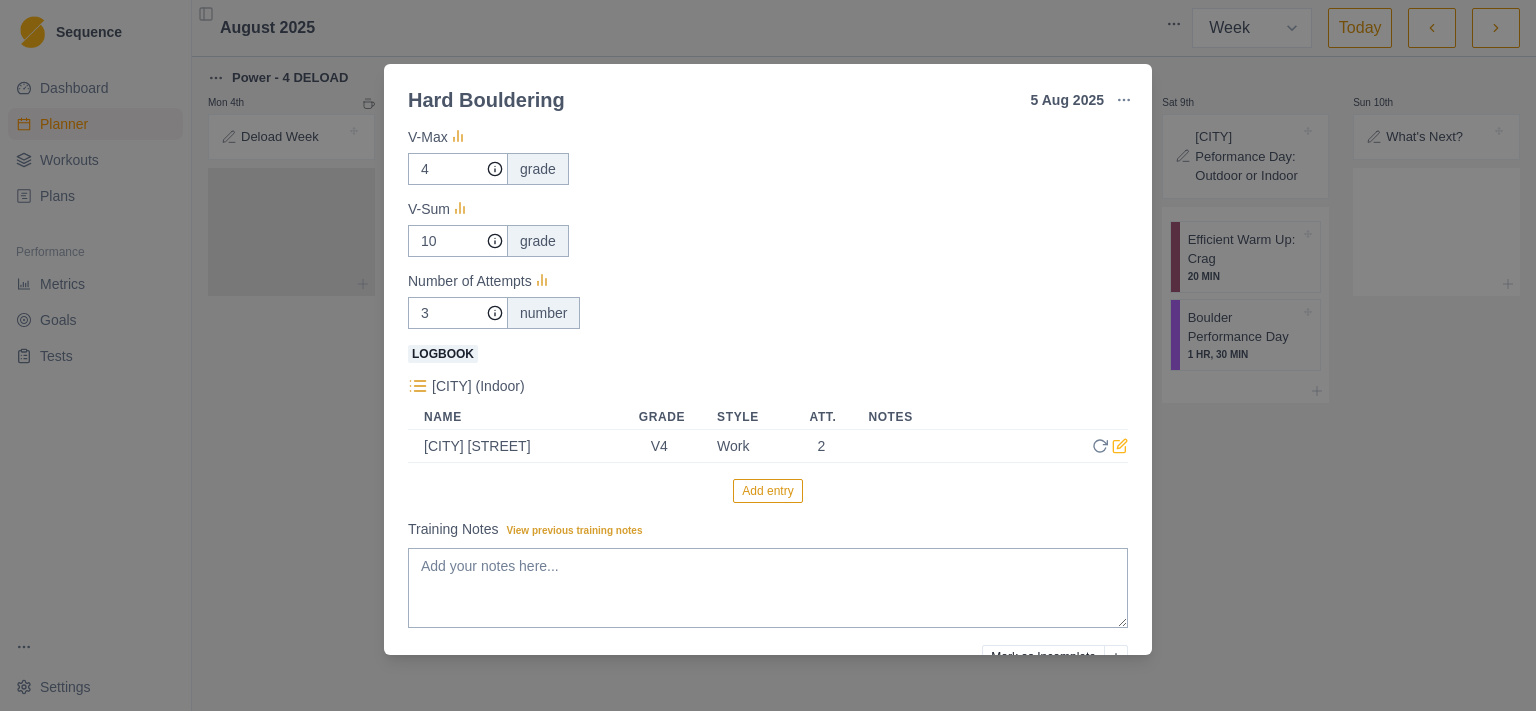 scroll, scrollTop: 223, scrollLeft: 0, axis: vertical 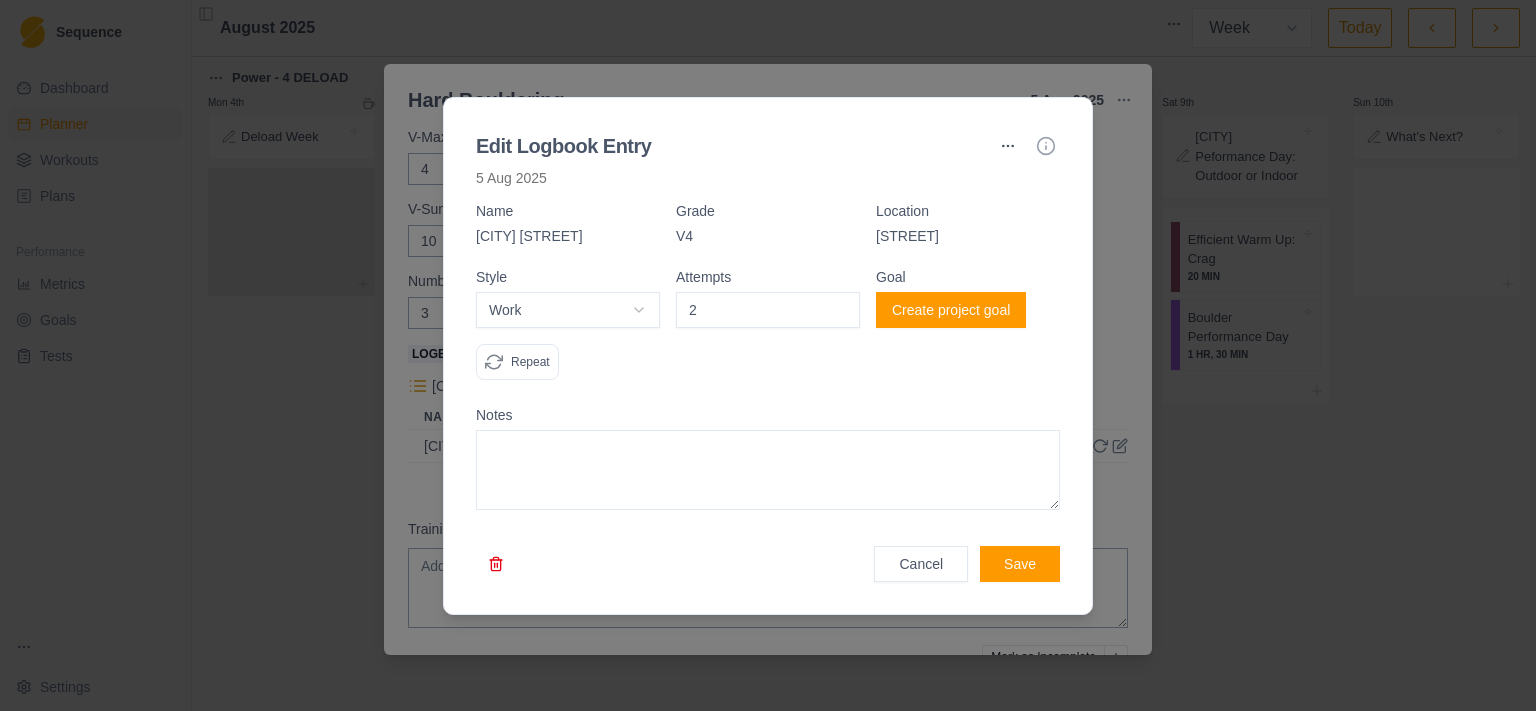 click at bounding box center [1008, 146] 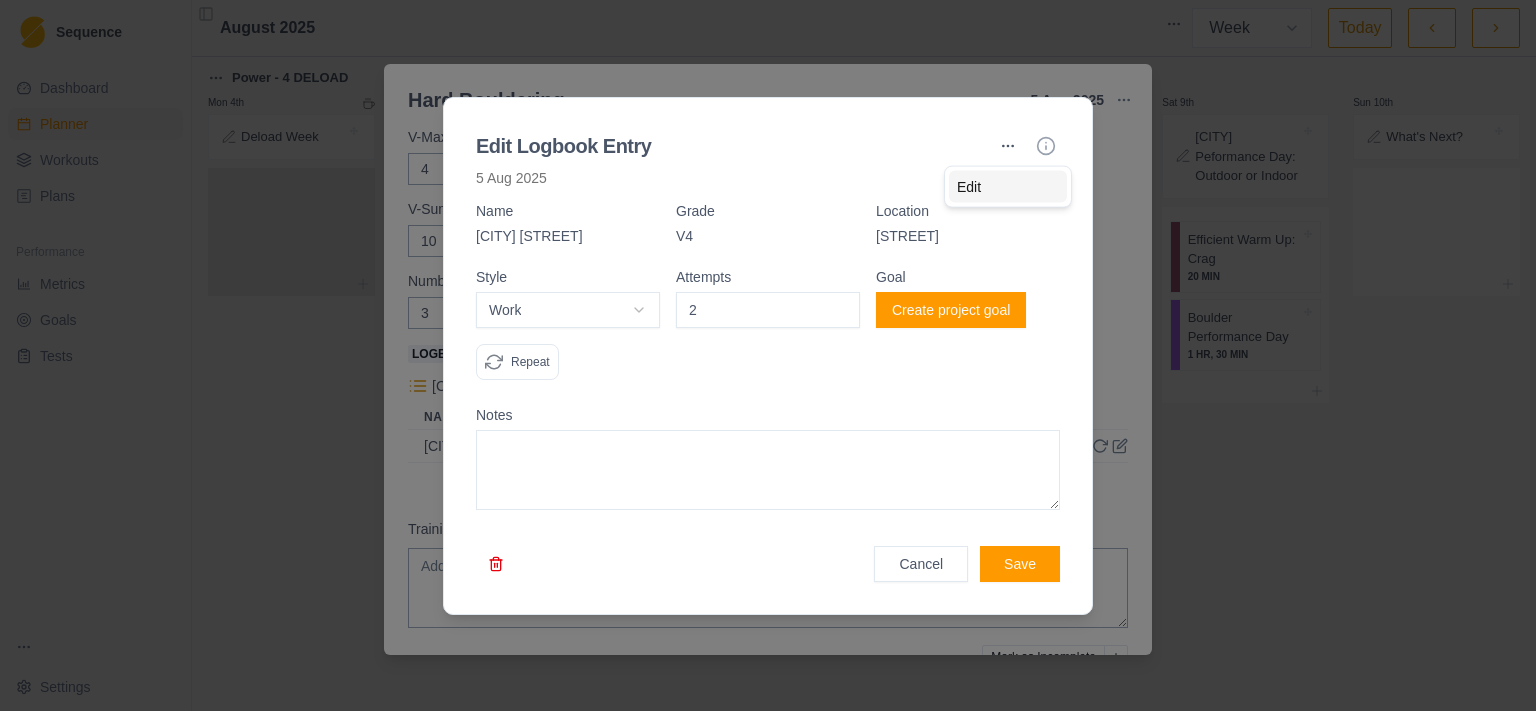 click on "Edit" at bounding box center [1008, 187] 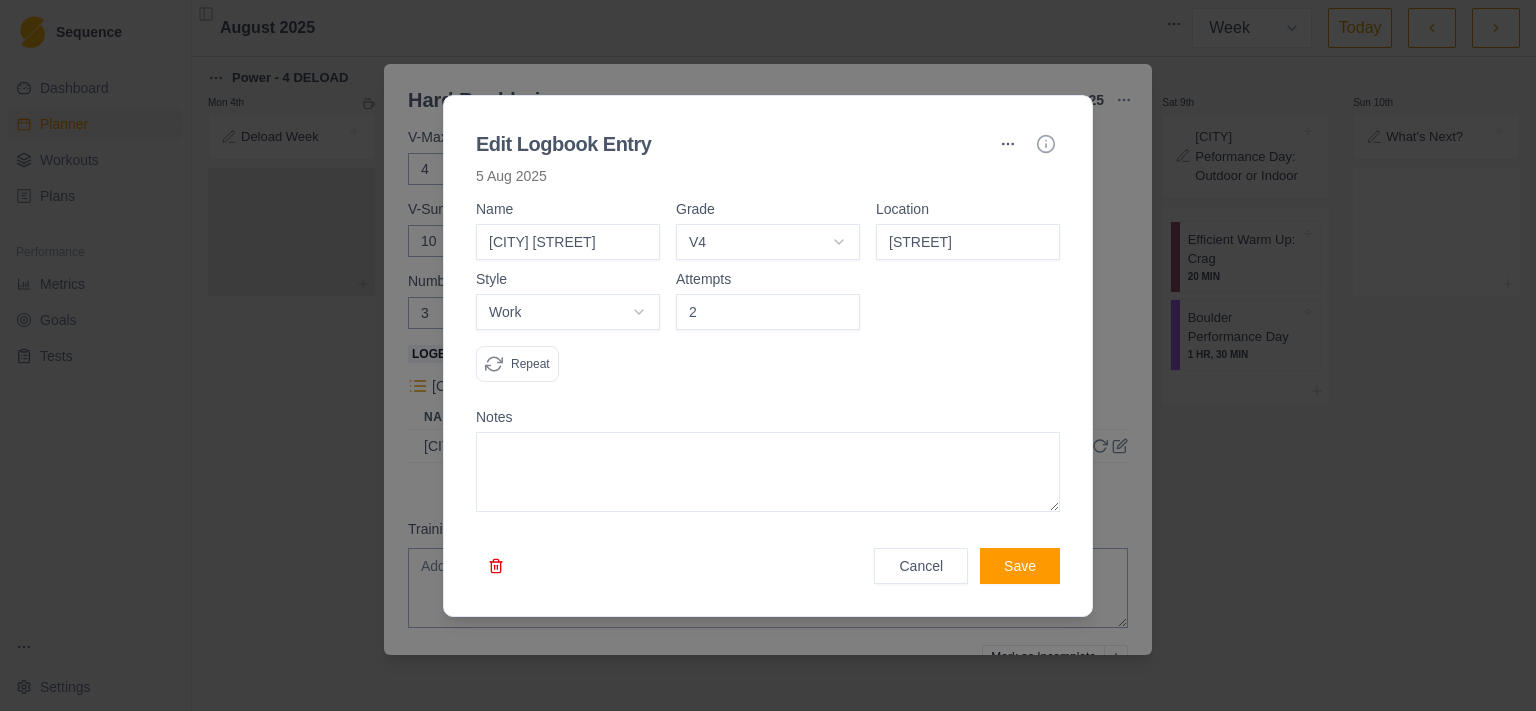 click on "[CITY] [STREET]" at bounding box center (568, 242) 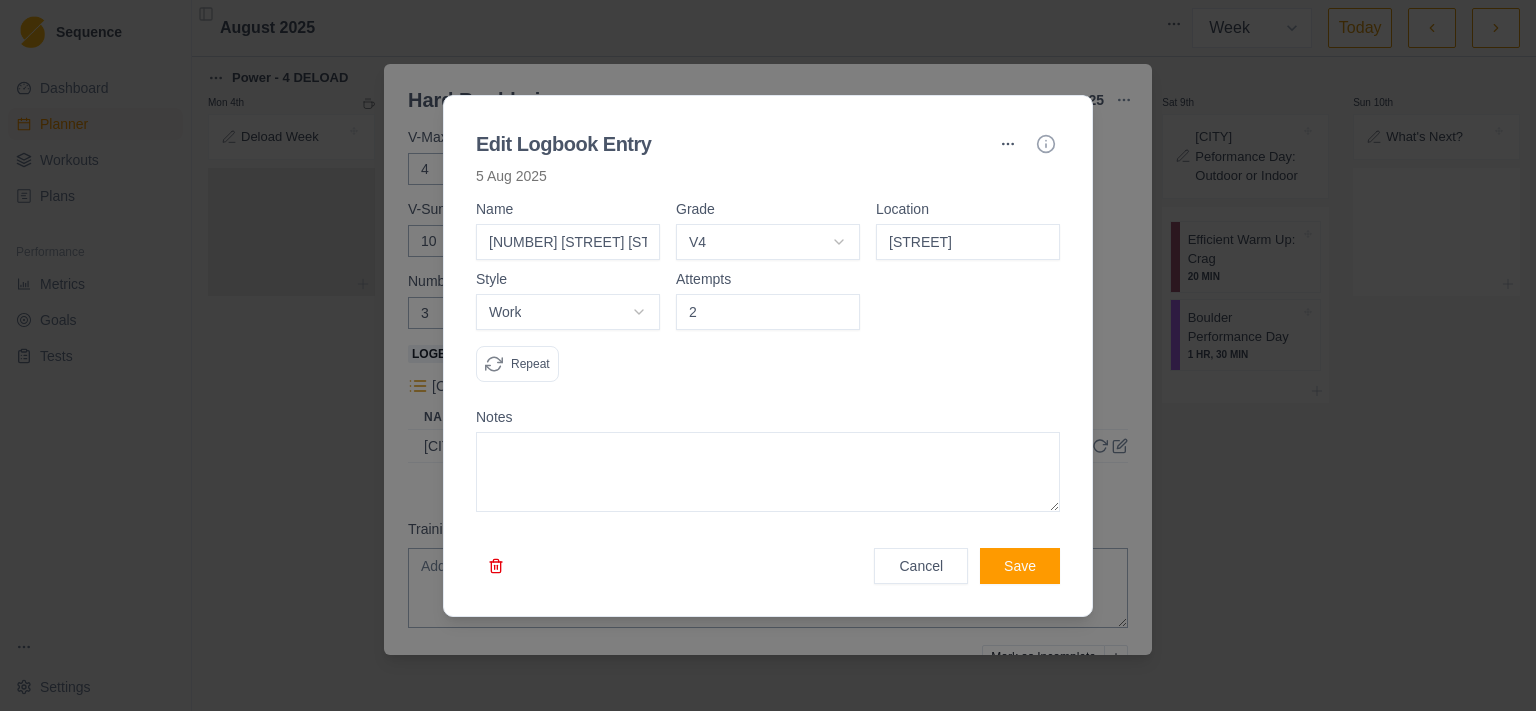 click on "[NUMBER] [STREET] [STREET]" at bounding box center [568, 242] 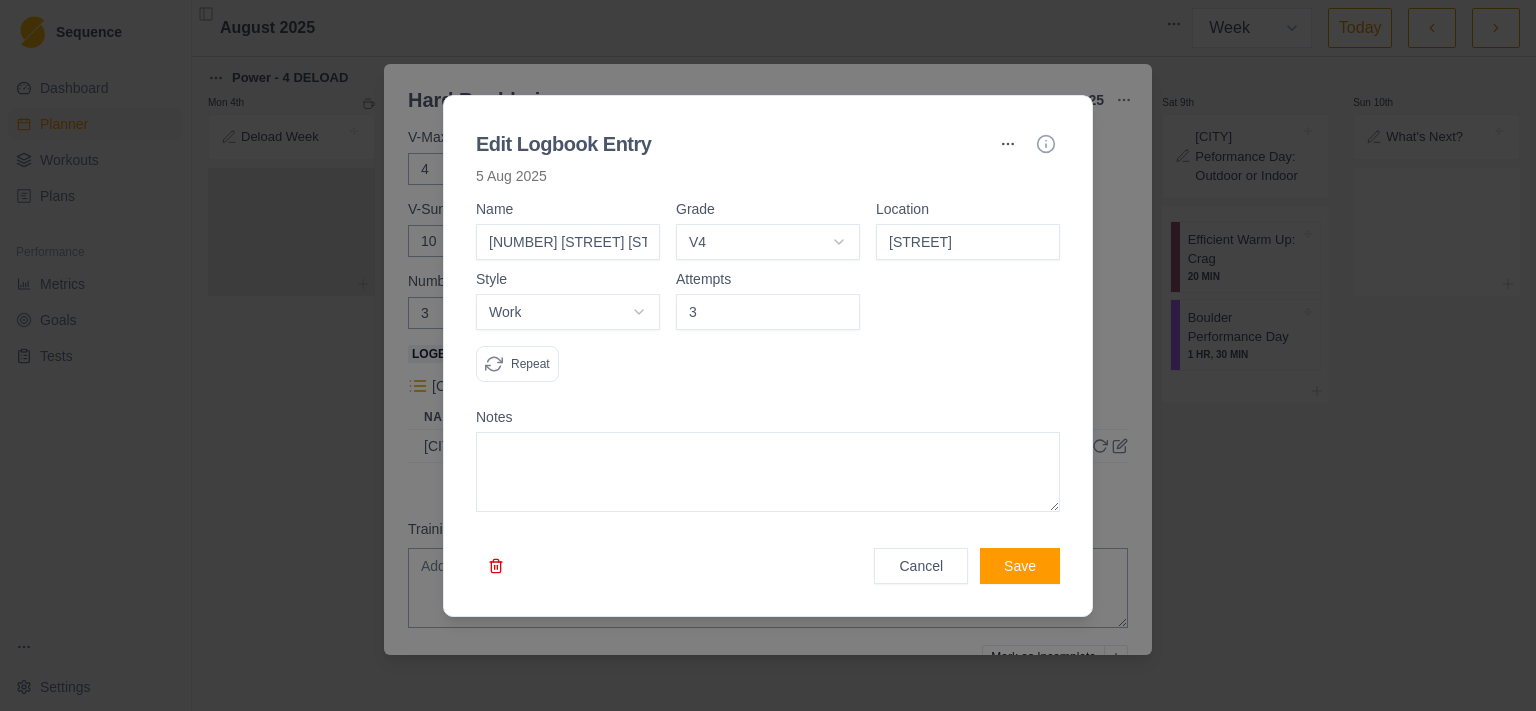type on "3" 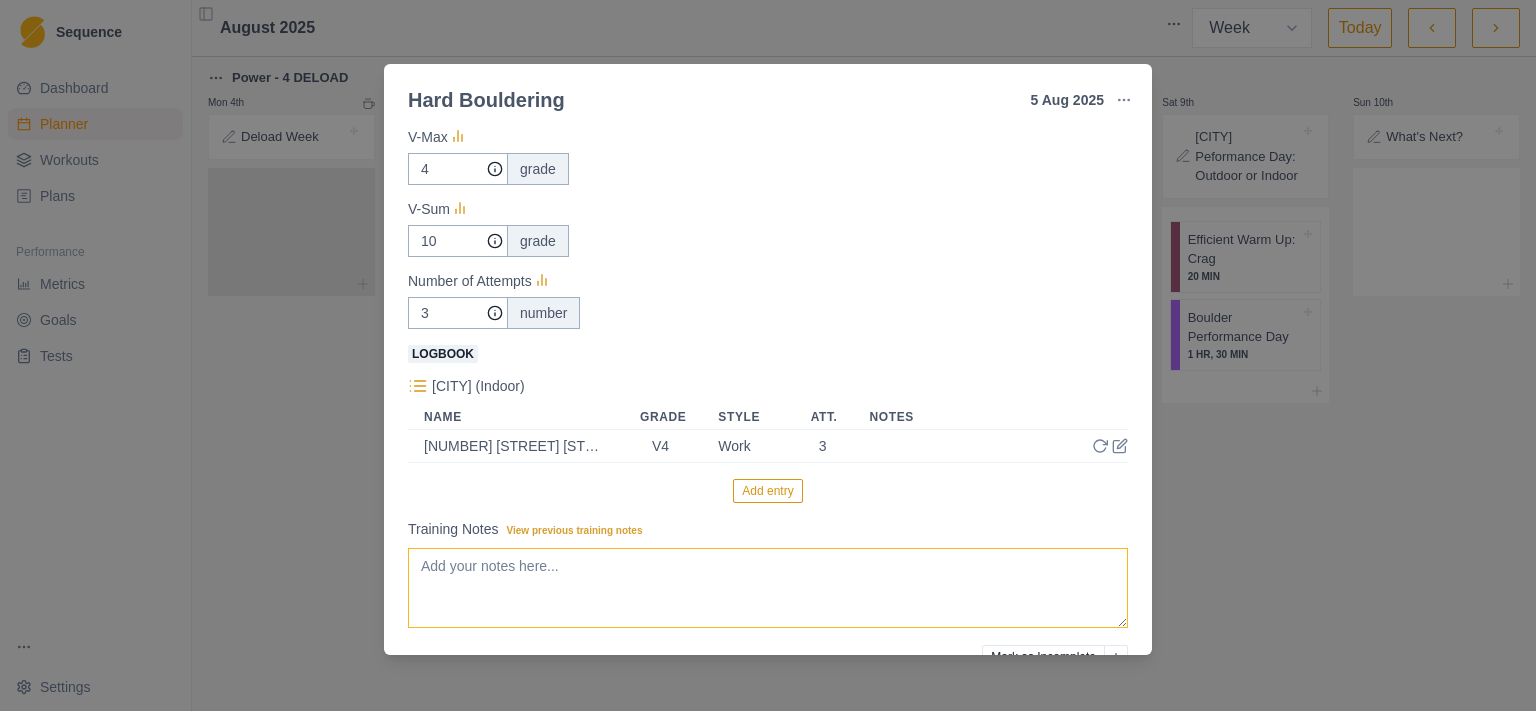 scroll, scrollTop: 223, scrollLeft: 0, axis: vertical 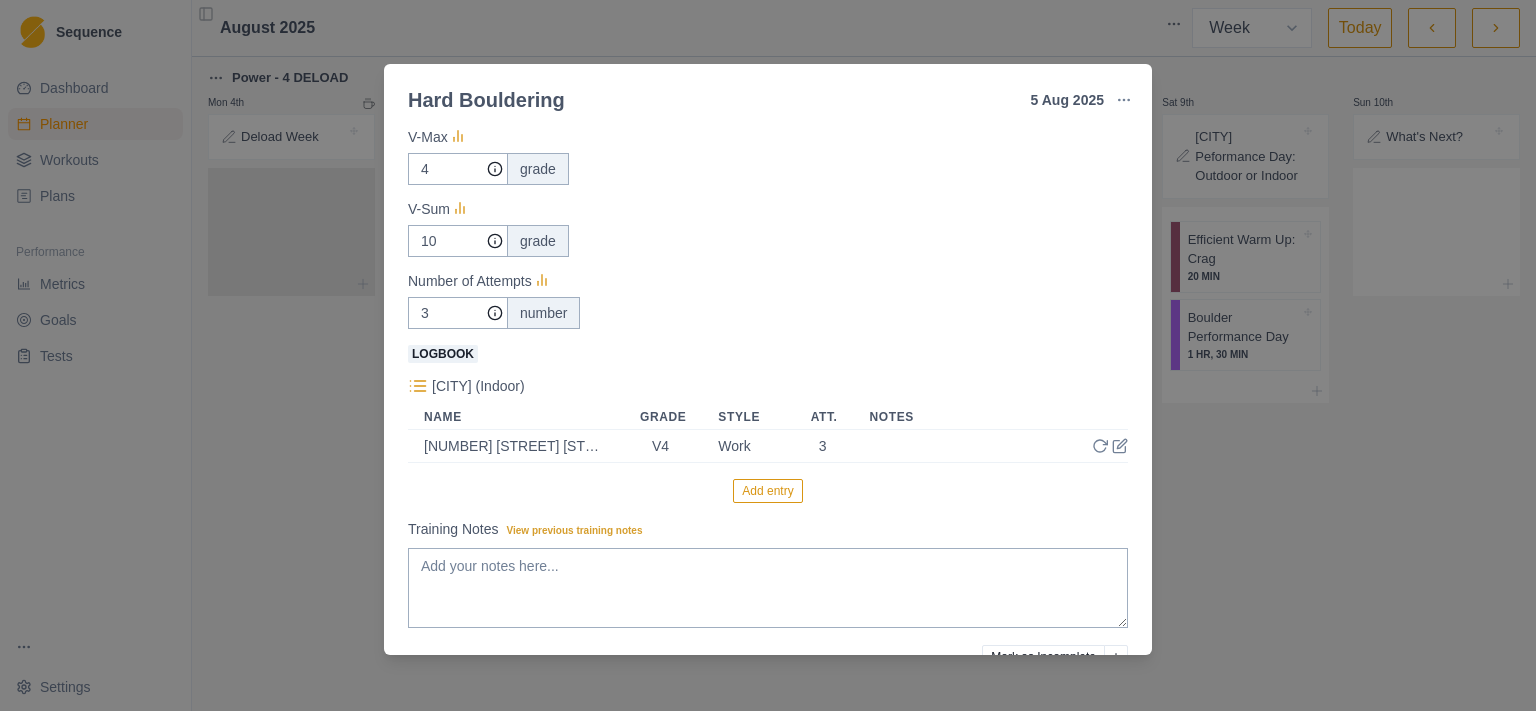 click on "Add entry" at bounding box center [767, 491] 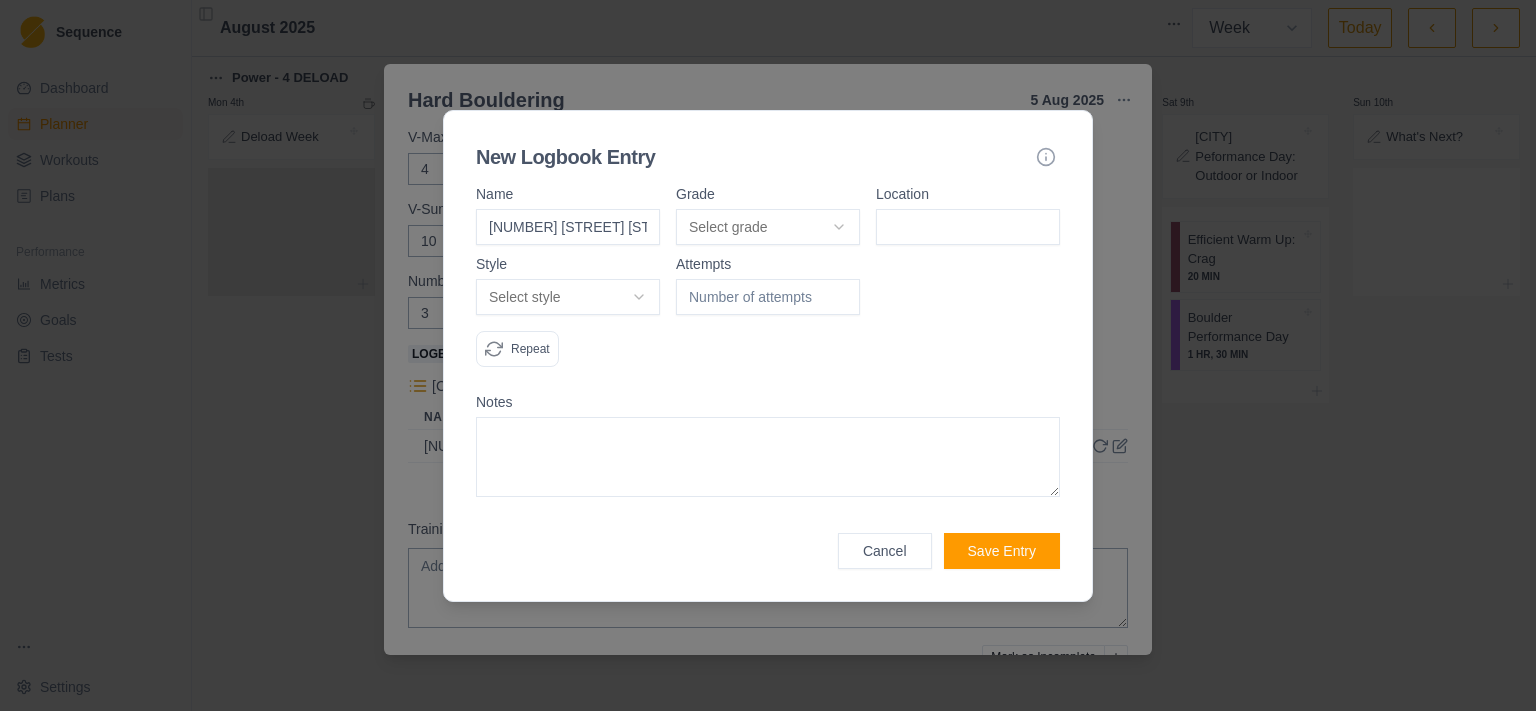 type on "[NUMBER] [STREET] [STREET]" 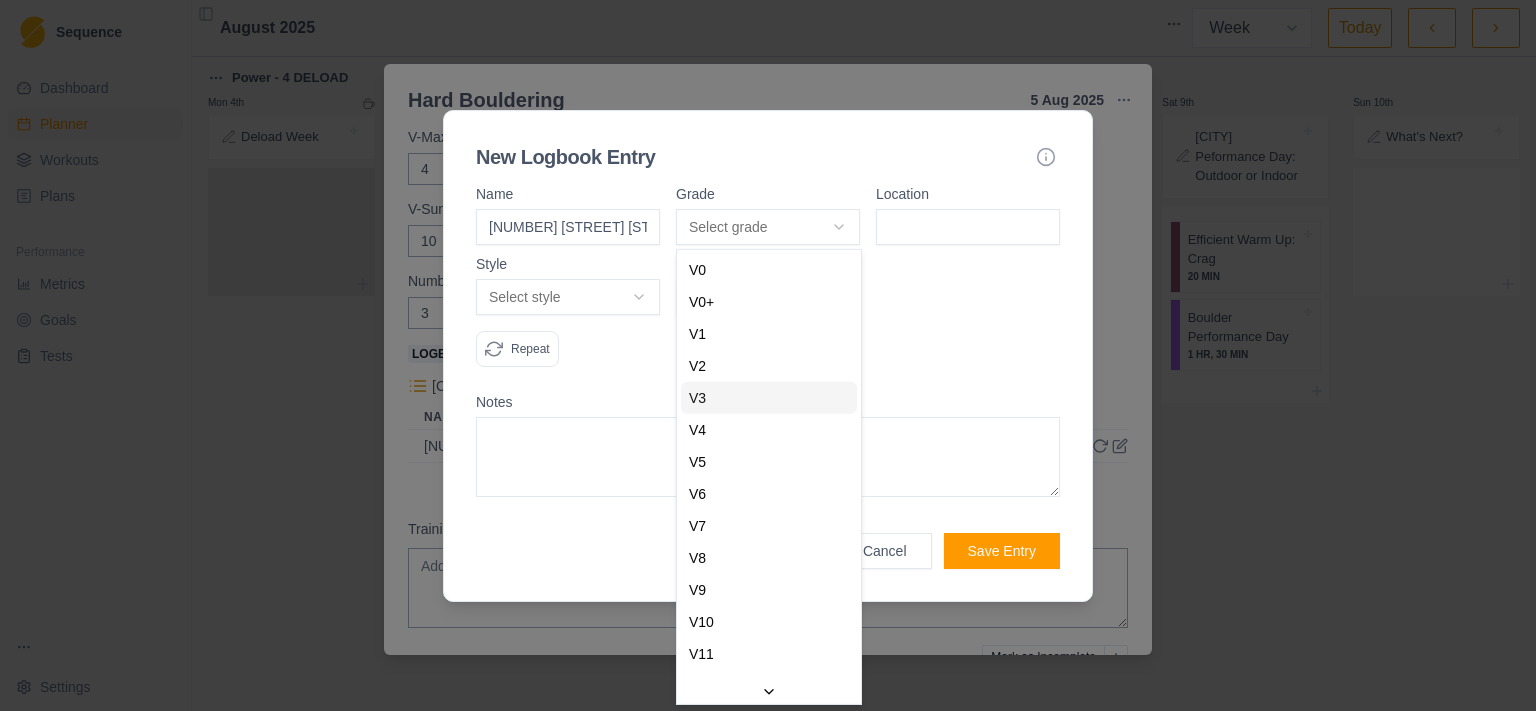 select on "f94f6641-cf14-4dd4-815c-3fad2c452406" 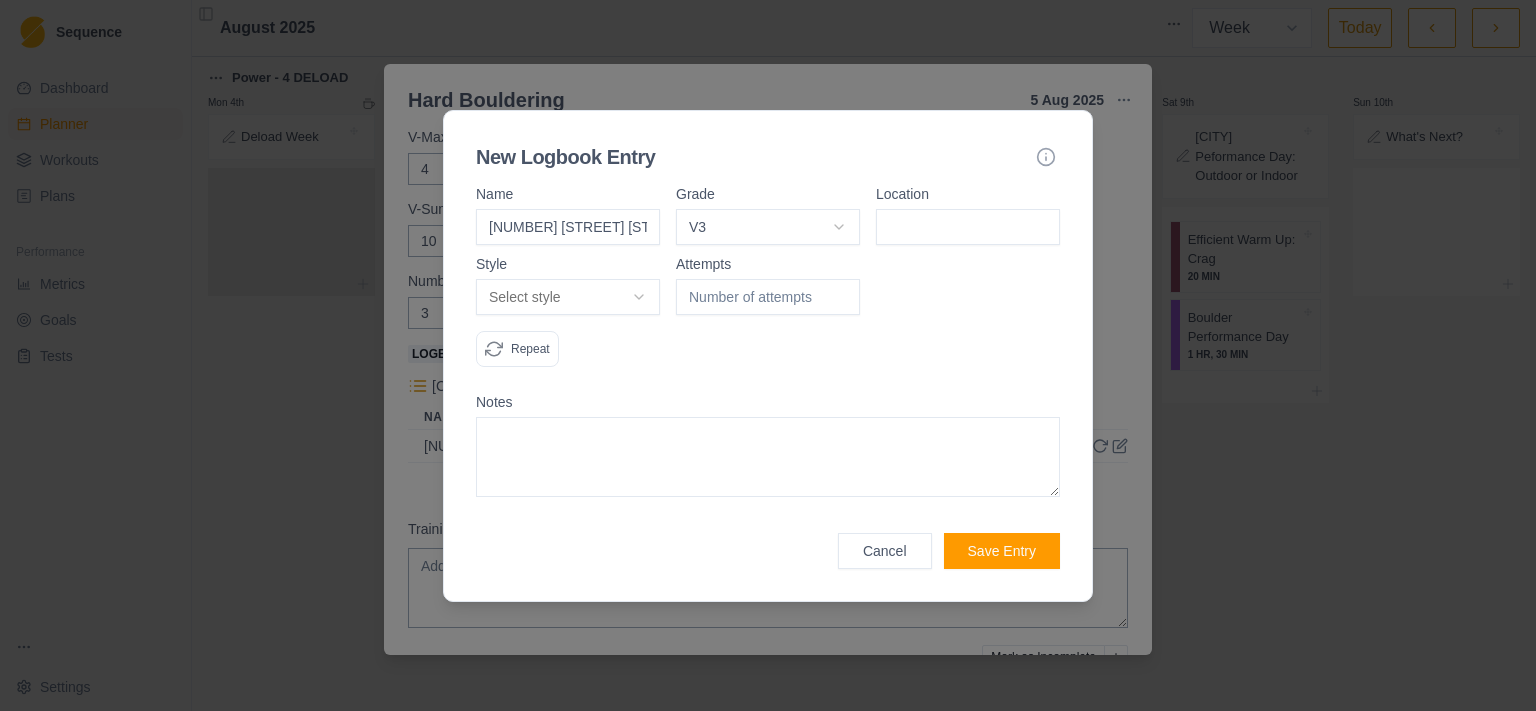 click at bounding box center [968, 227] 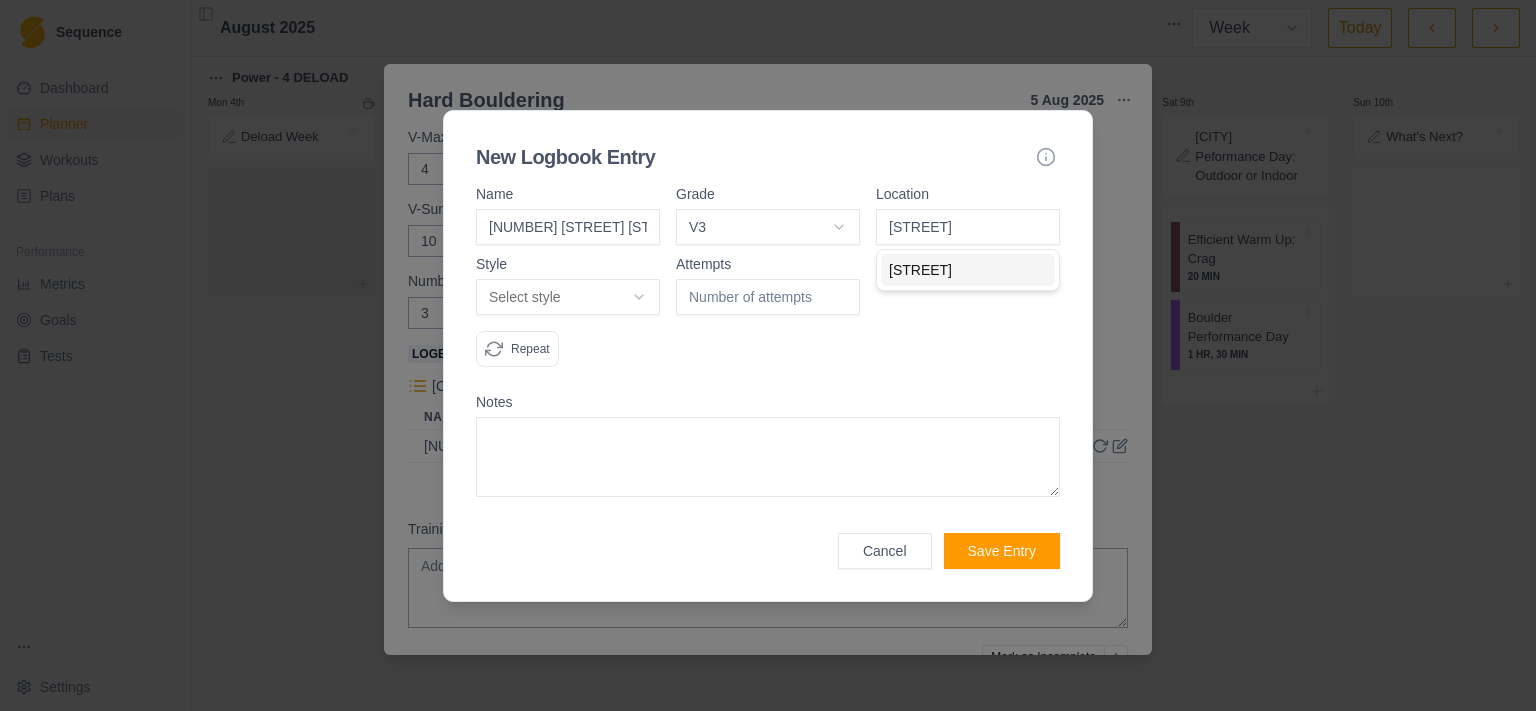 type on "[STREET]" 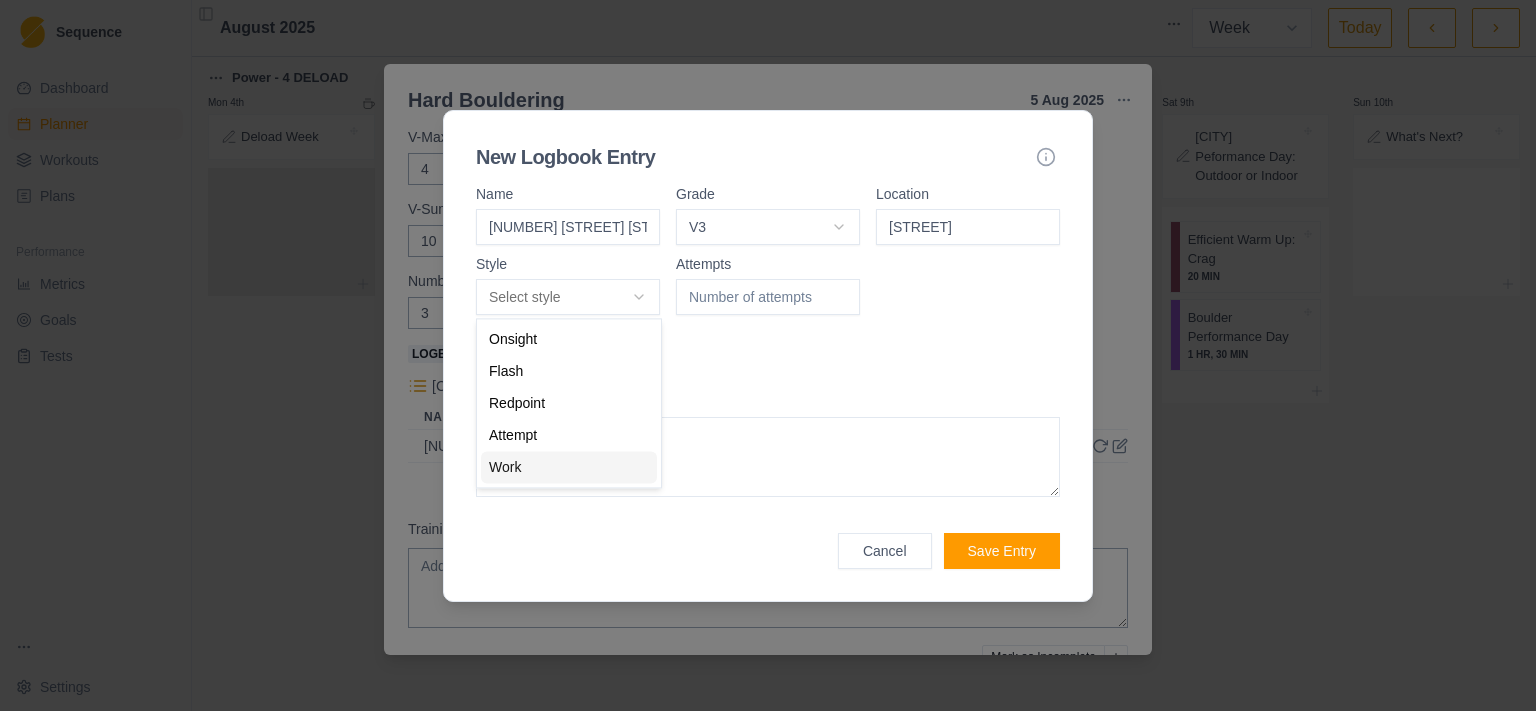 select on "work" 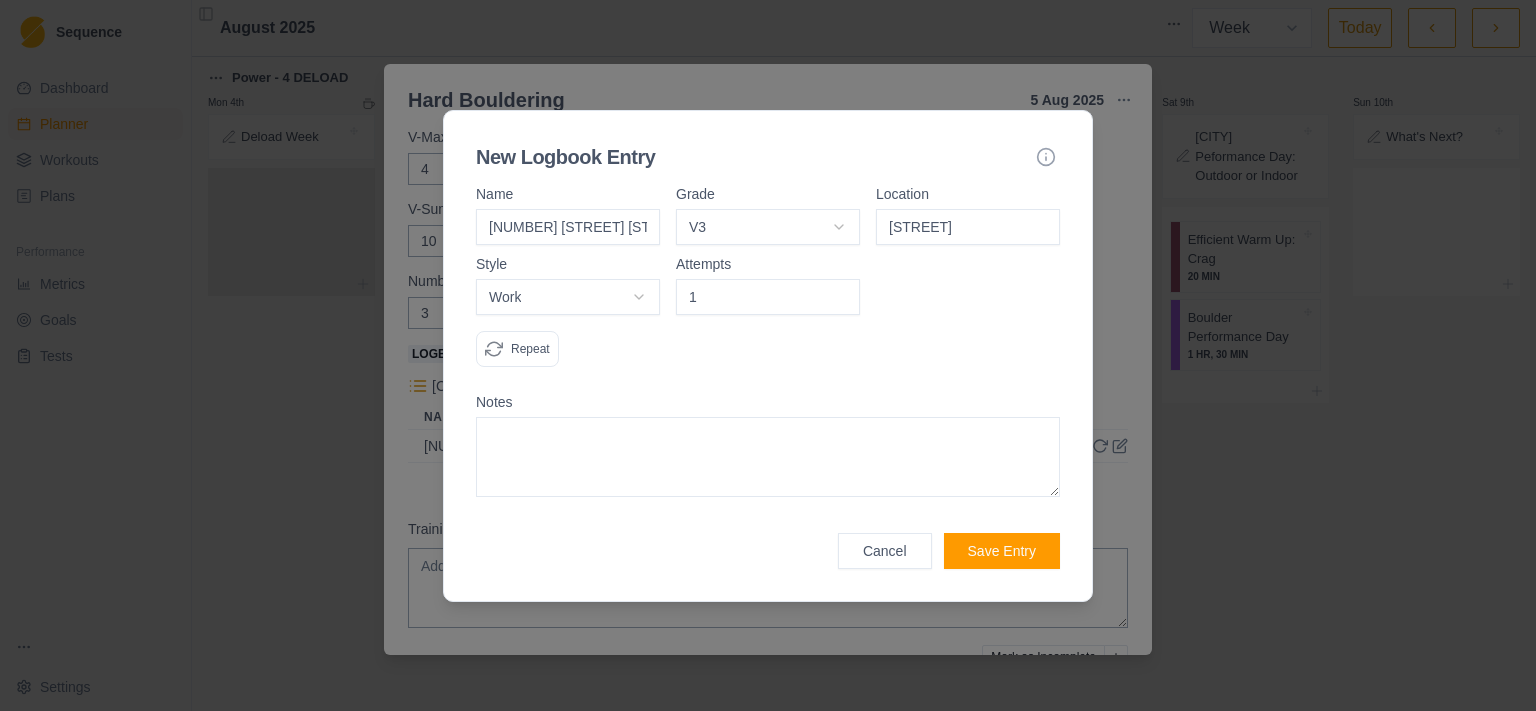 click on "1" at bounding box center (768, 297) 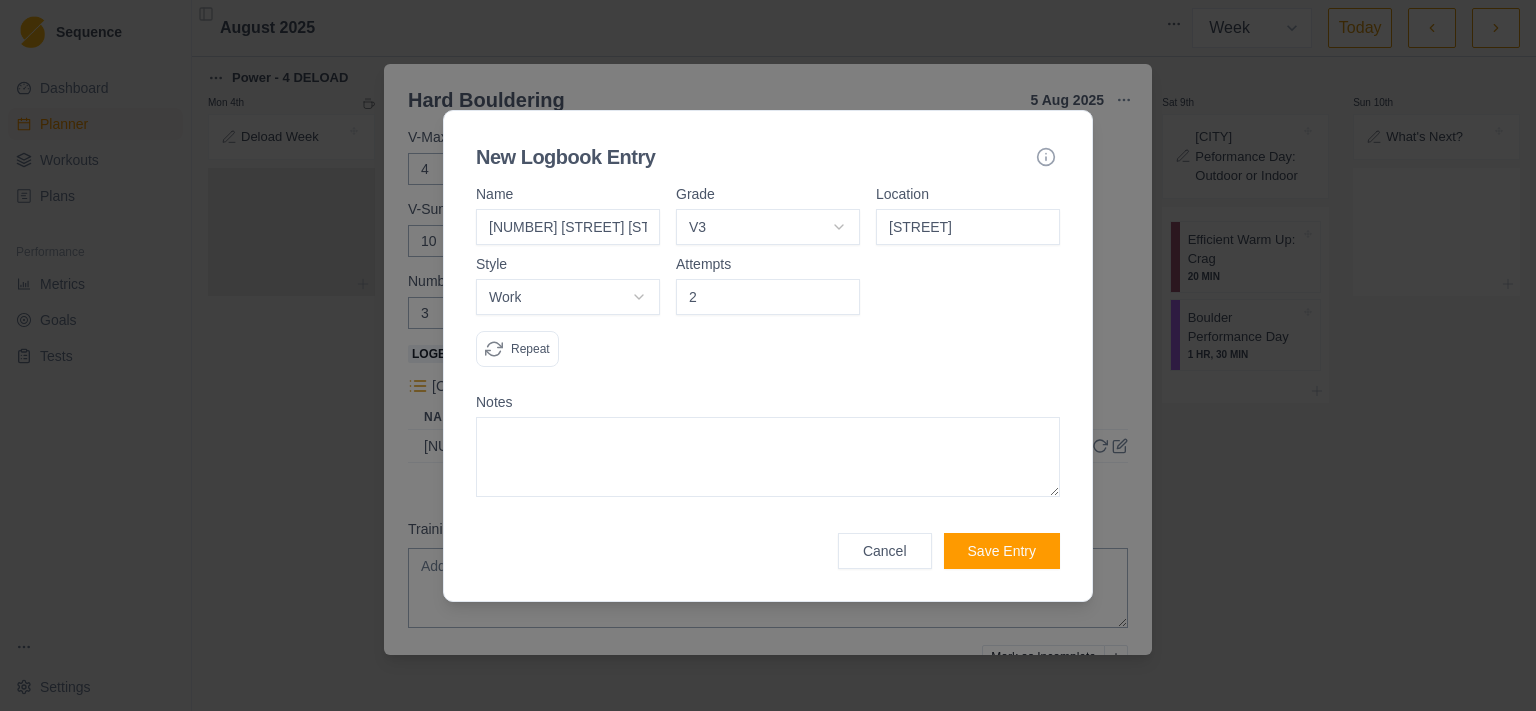 click on "2" at bounding box center (768, 297) 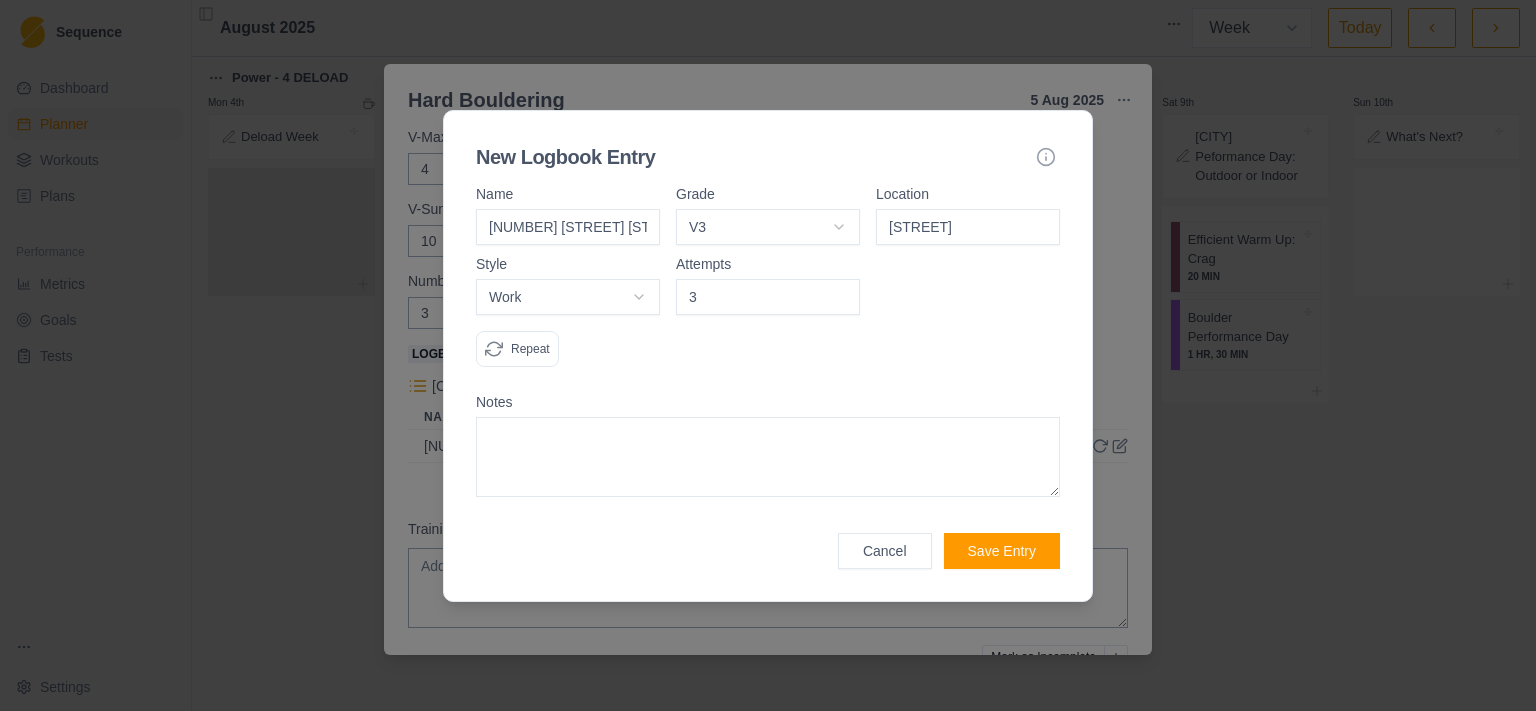 type on "3" 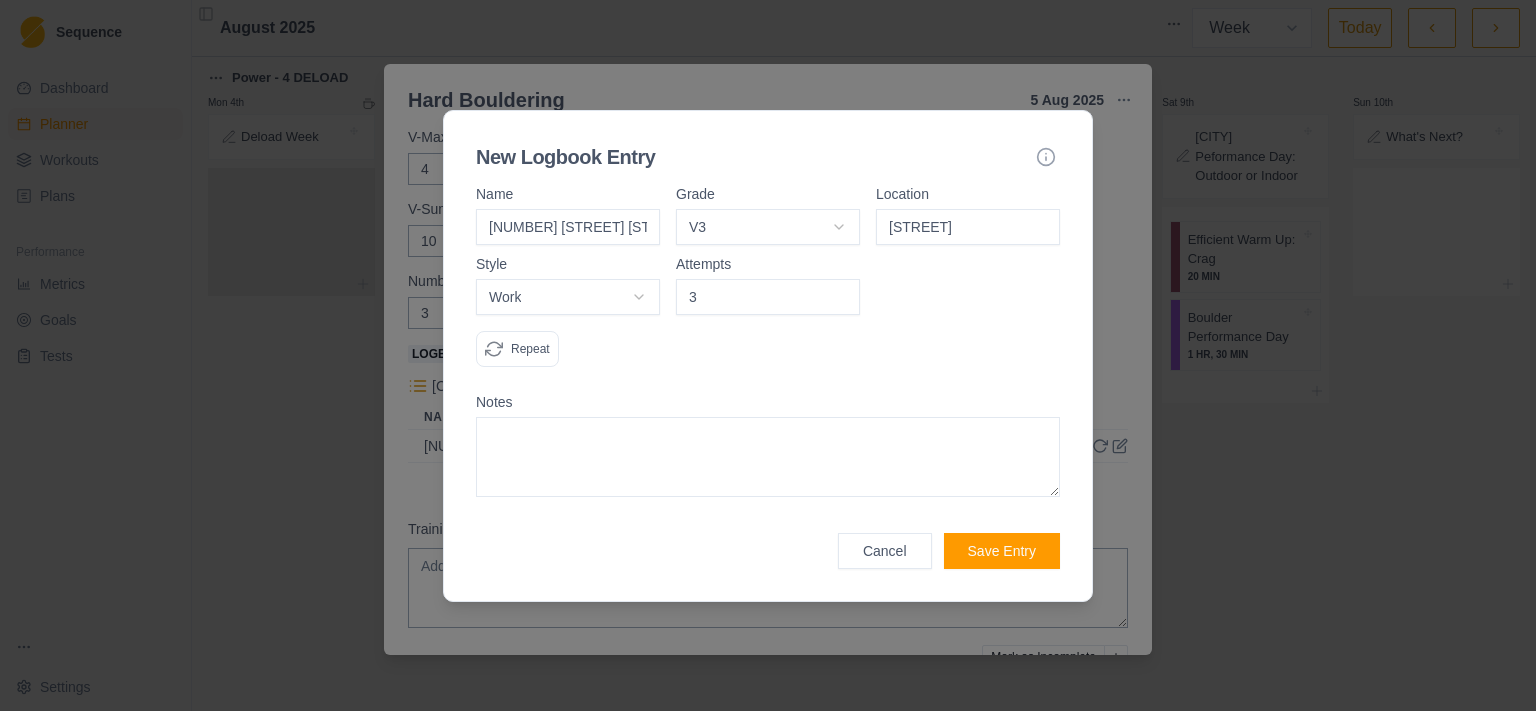 click on "Save Entry" at bounding box center (1002, 551) 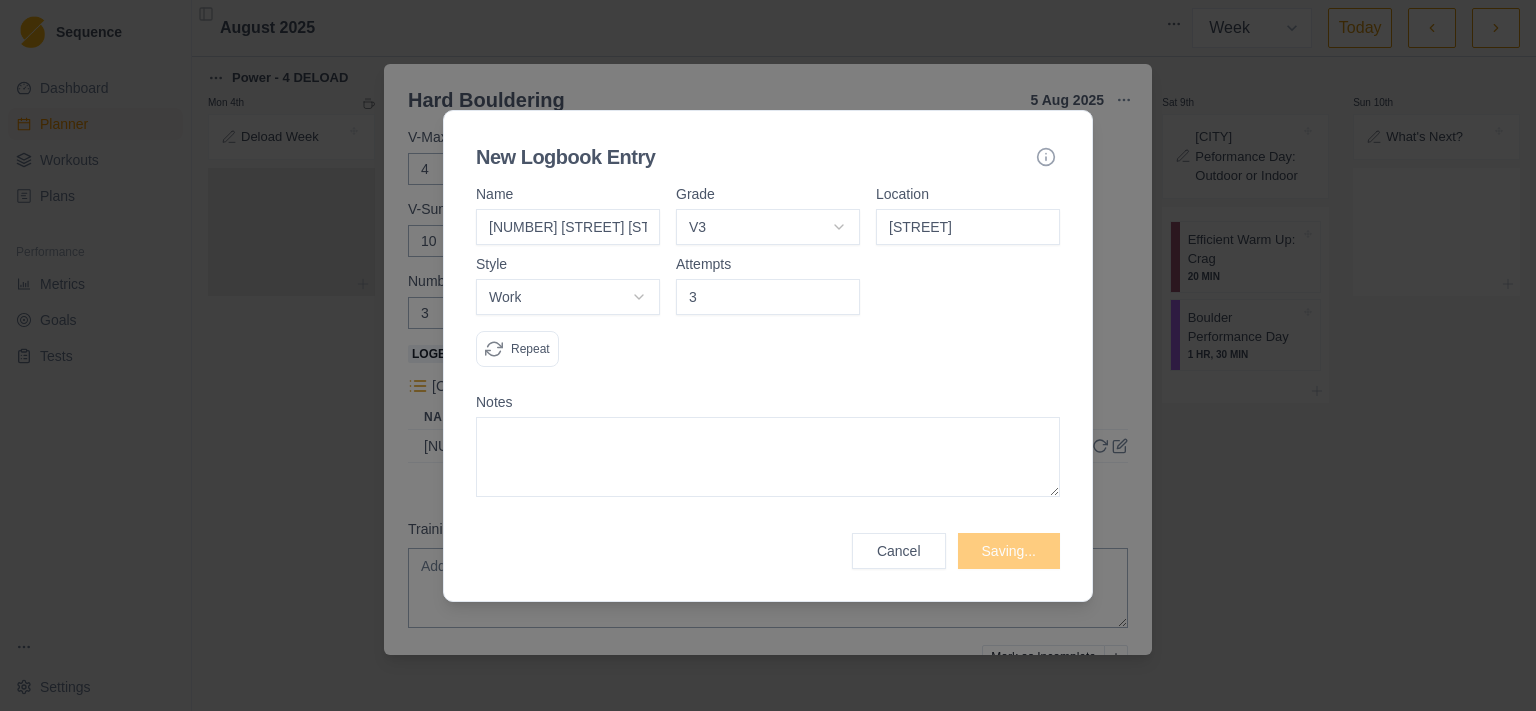 scroll, scrollTop: 223, scrollLeft: 0, axis: vertical 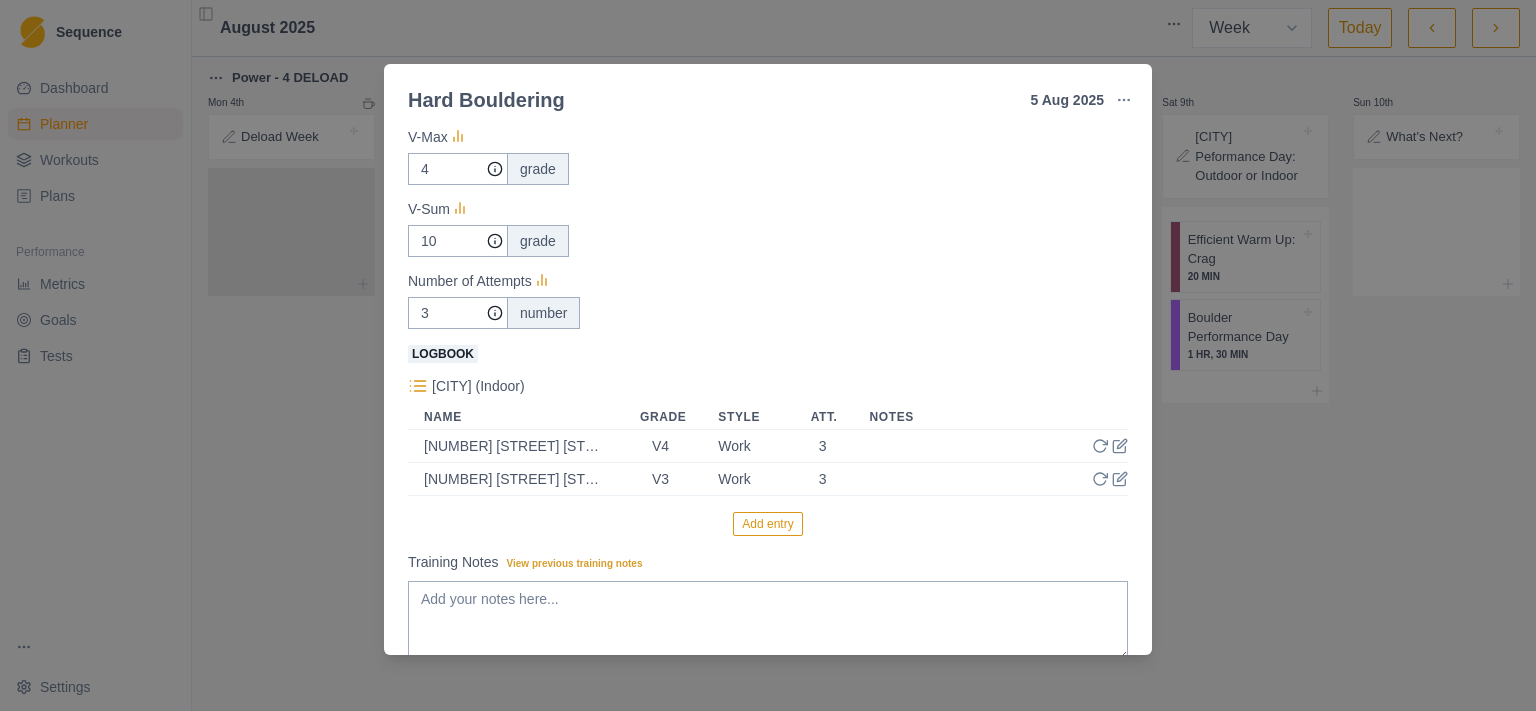click on "Add entry" at bounding box center (767, 524) 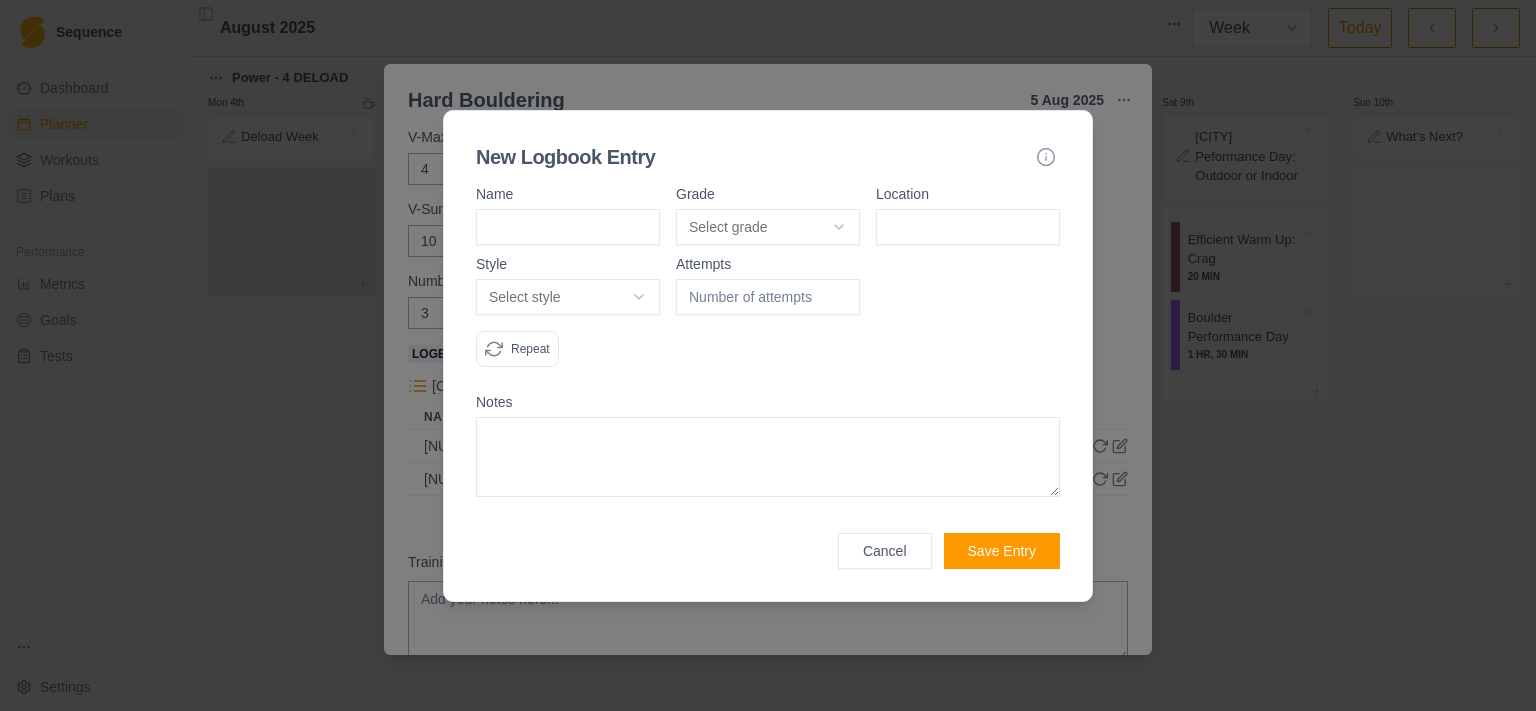 scroll, scrollTop: 223, scrollLeft: 0, axis: vertical 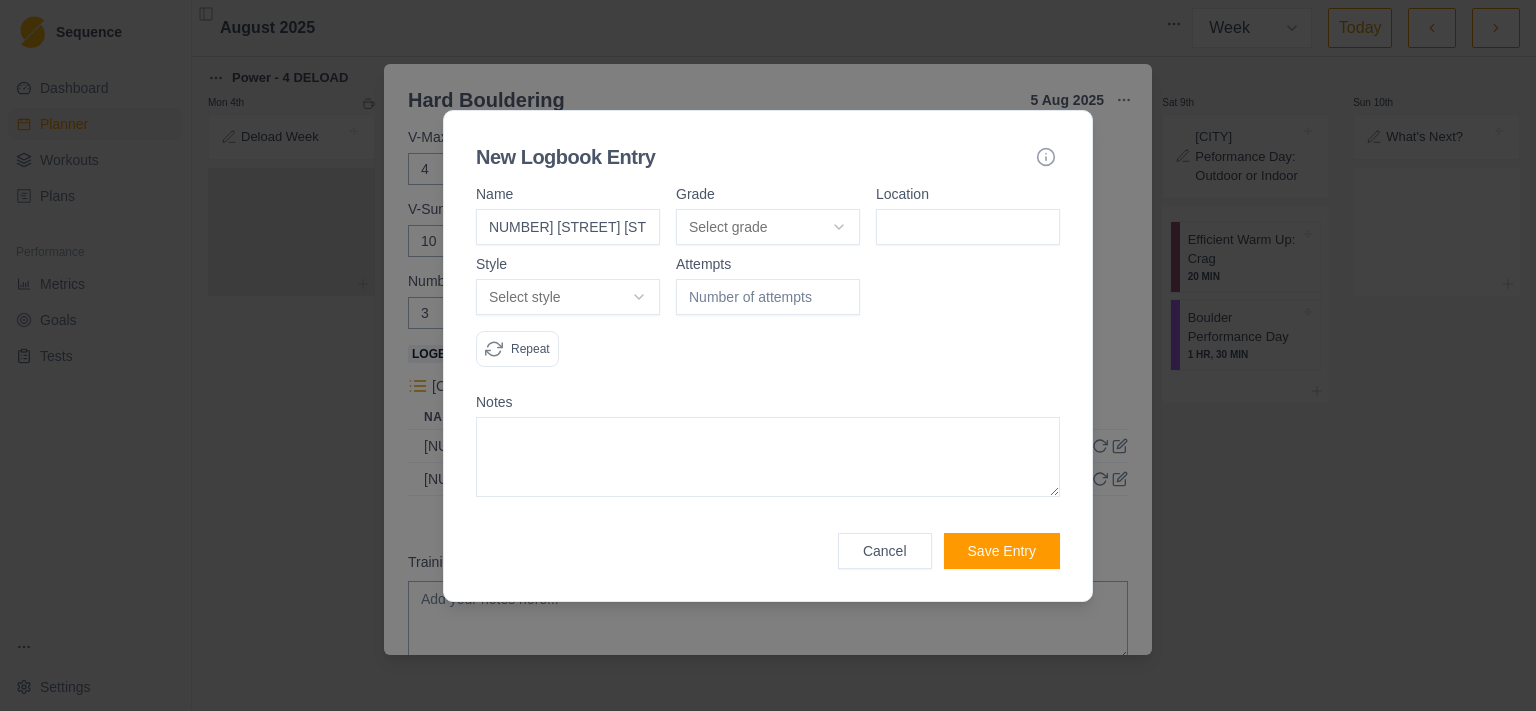 type on "[NUMBER] [STREET] [STREET]" 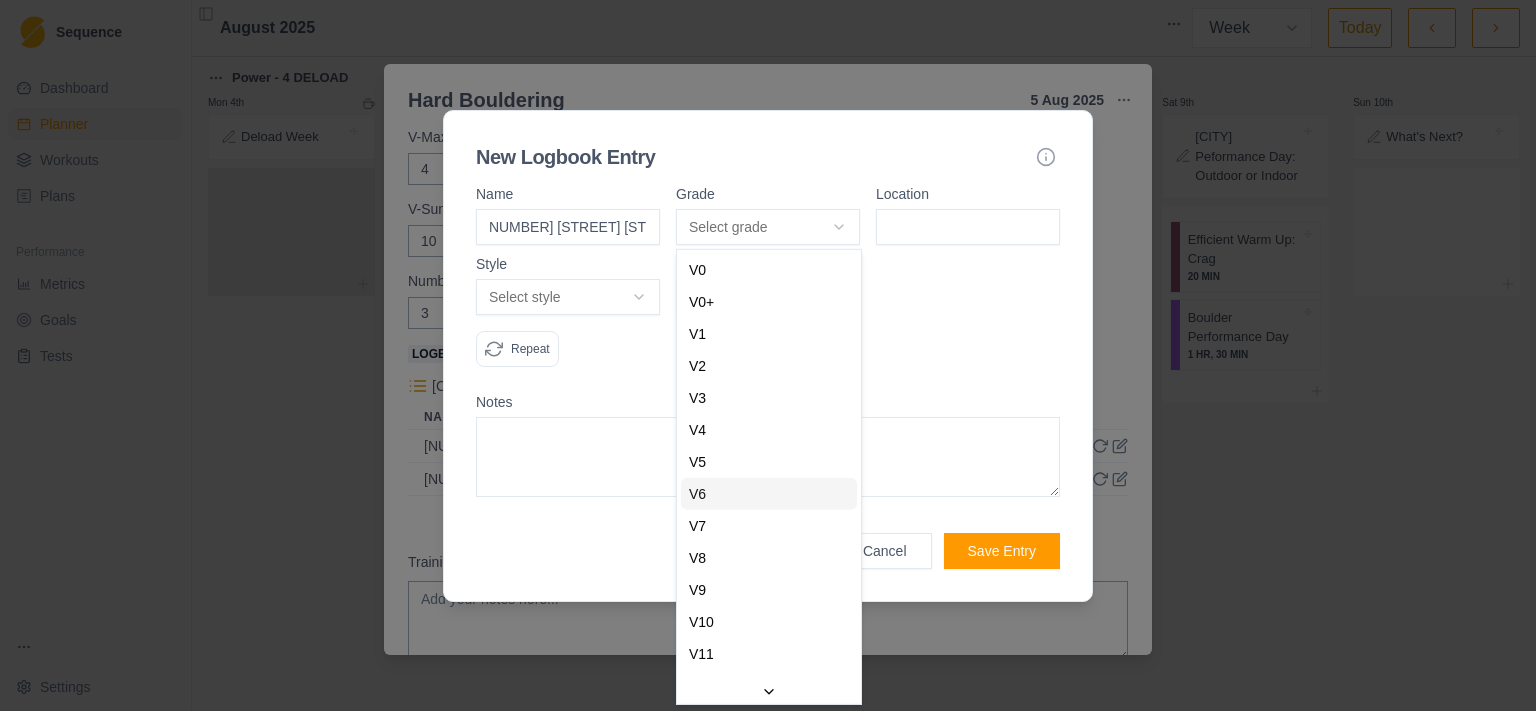 select on "7b6a862c-bca5-4c06-9578-13a9ae5e87e9" 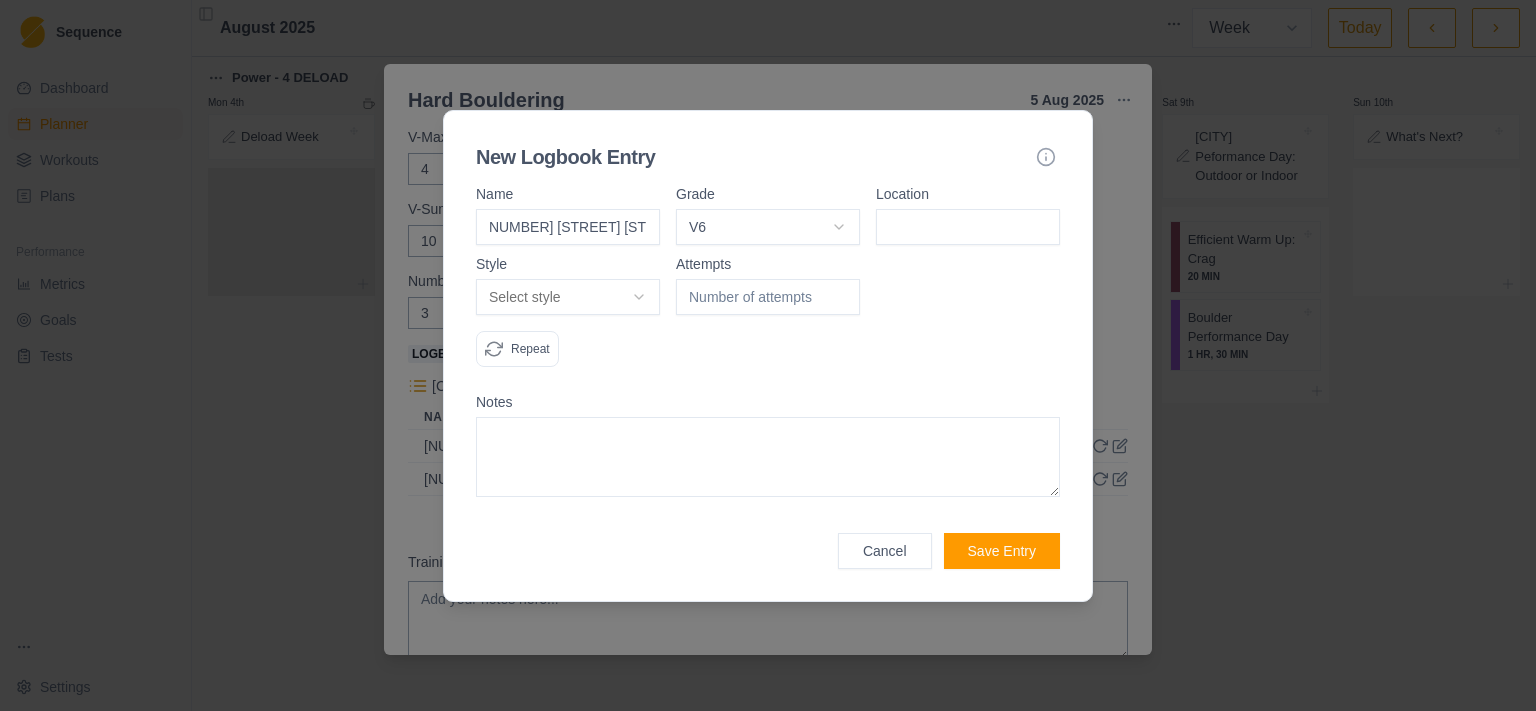 click at bounding box center [968, 227] 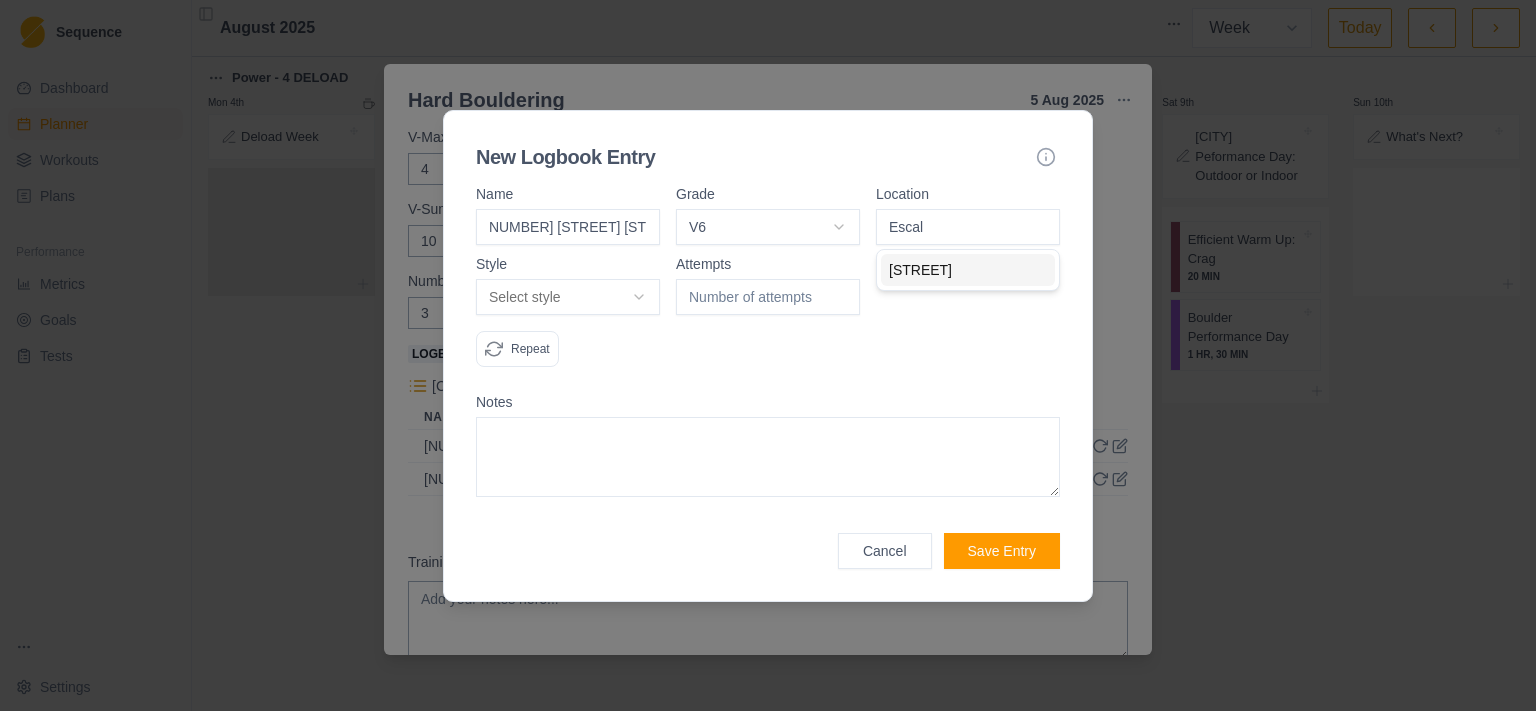 type on "[STREET]" 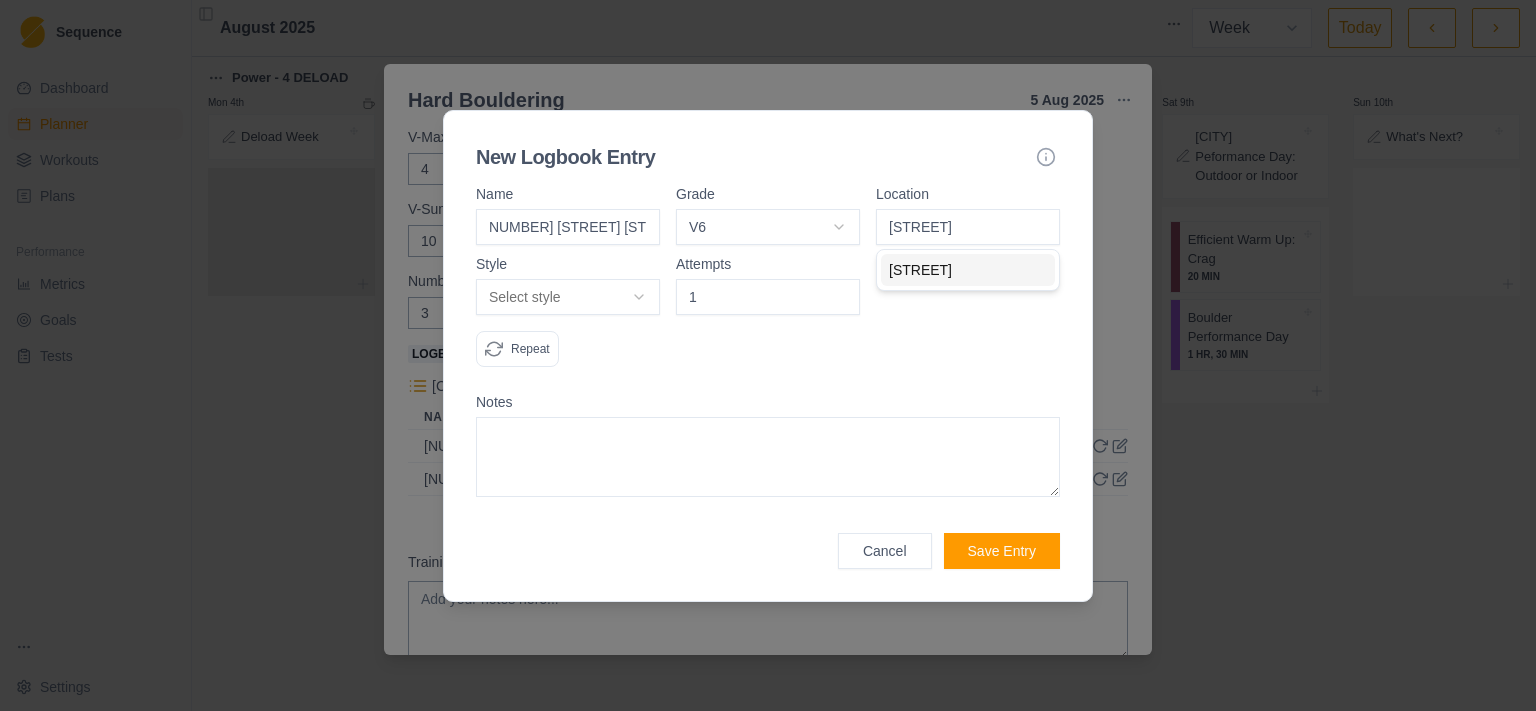 click on "1" at bounding box center (768, 297) 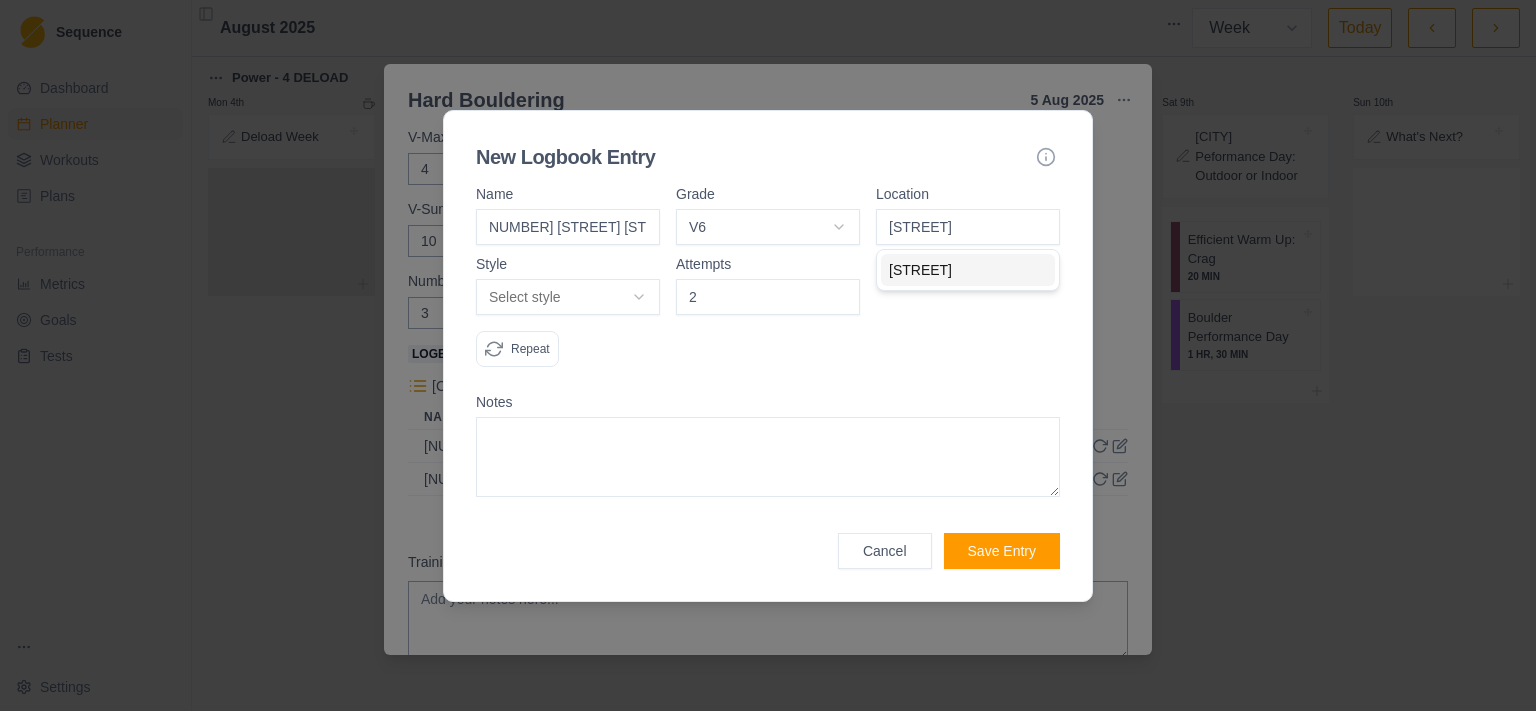click on "2" at bounding box center (768, 297) 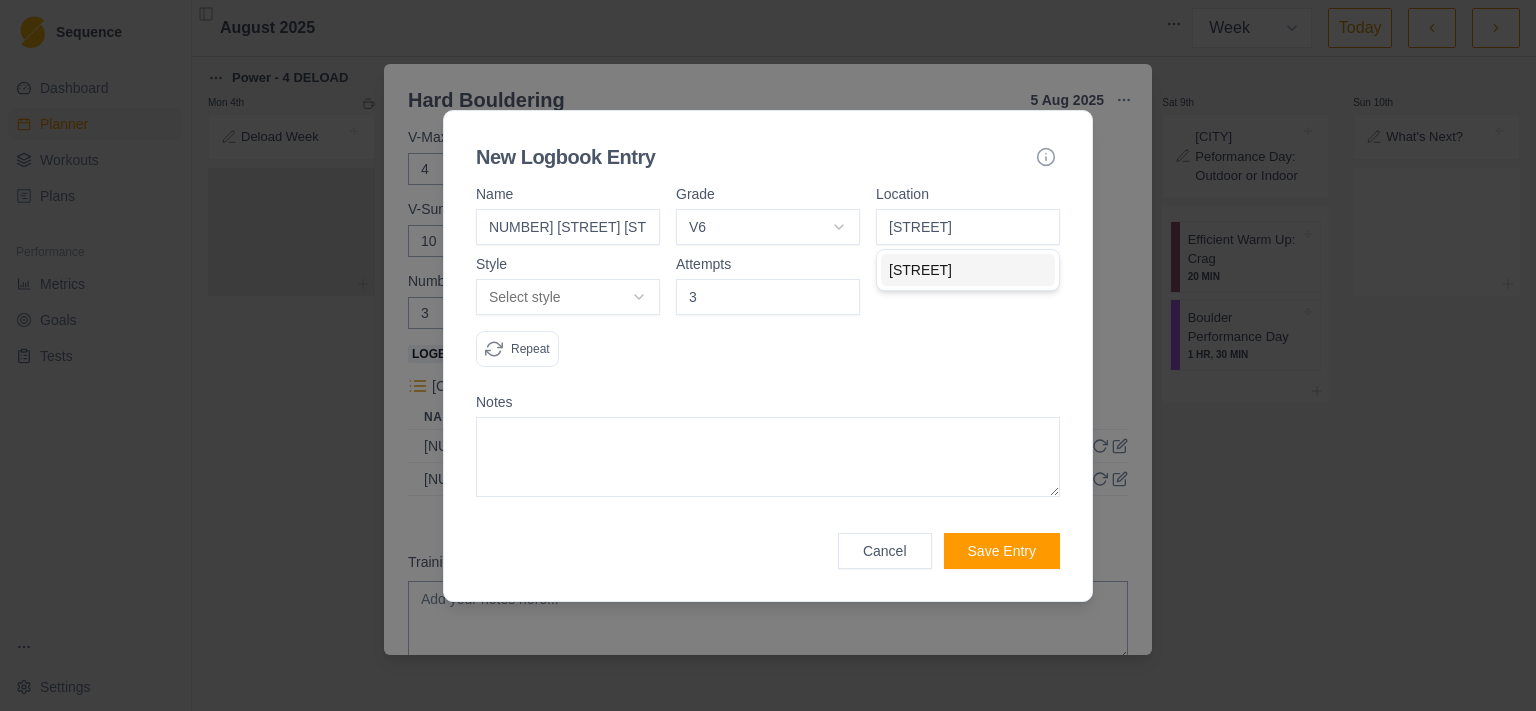 click on "3" at bounding box center (768, 297) 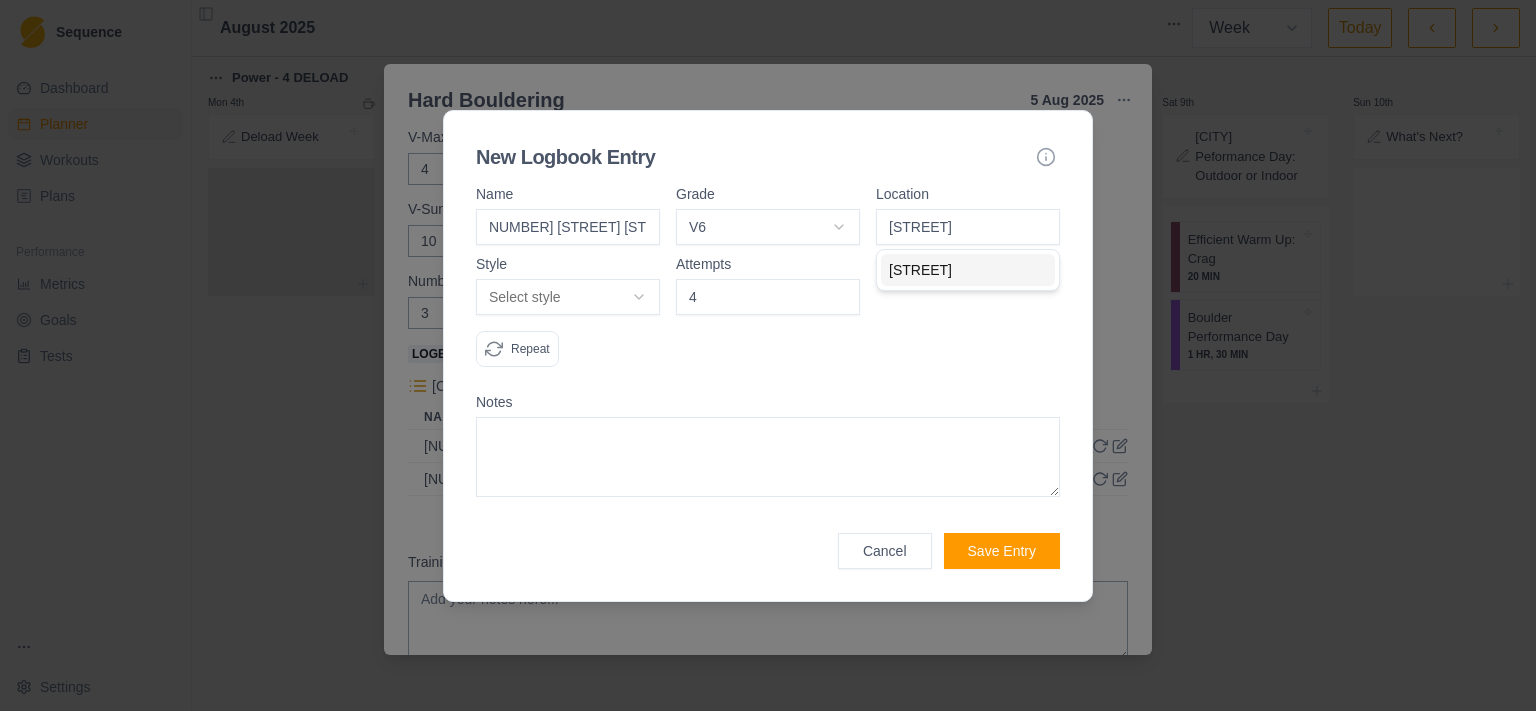 type on "4" 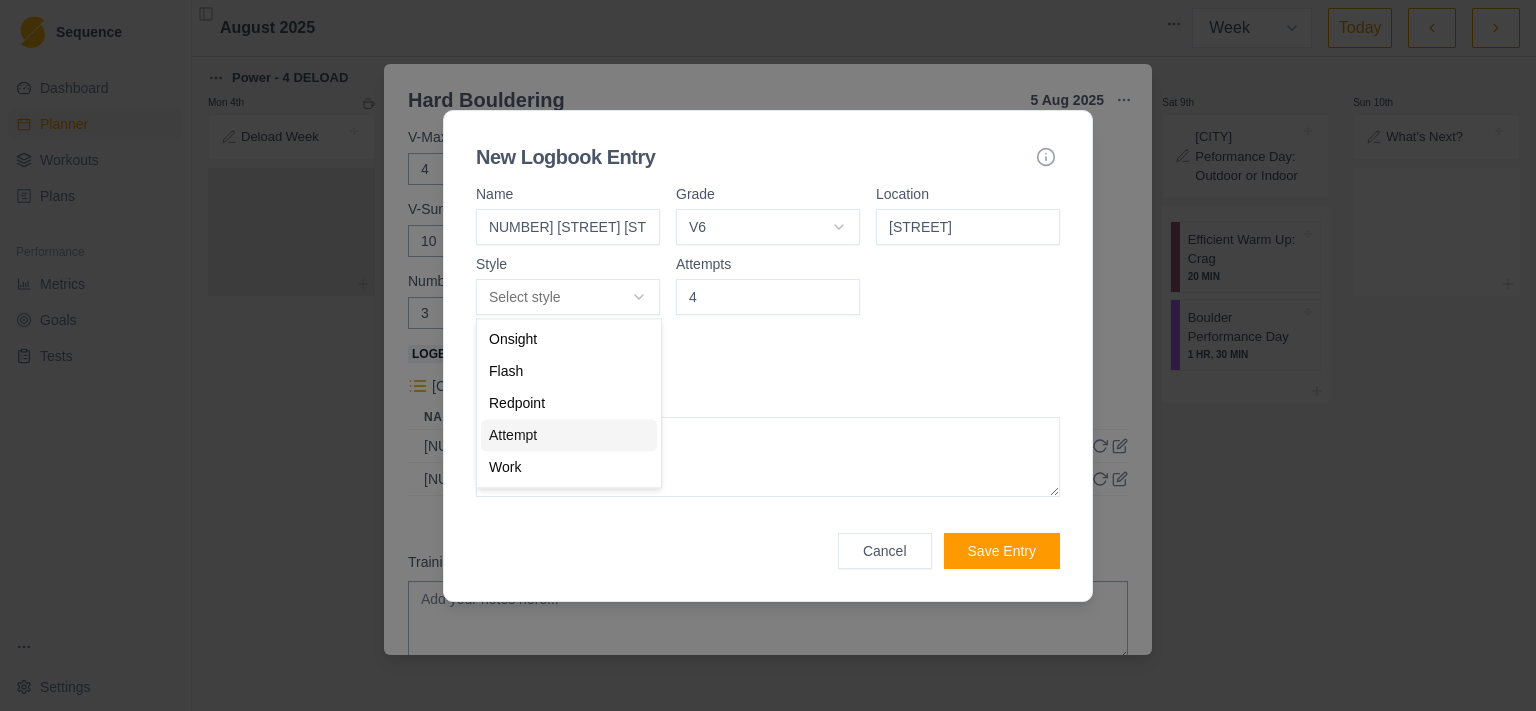 select on "attempt" 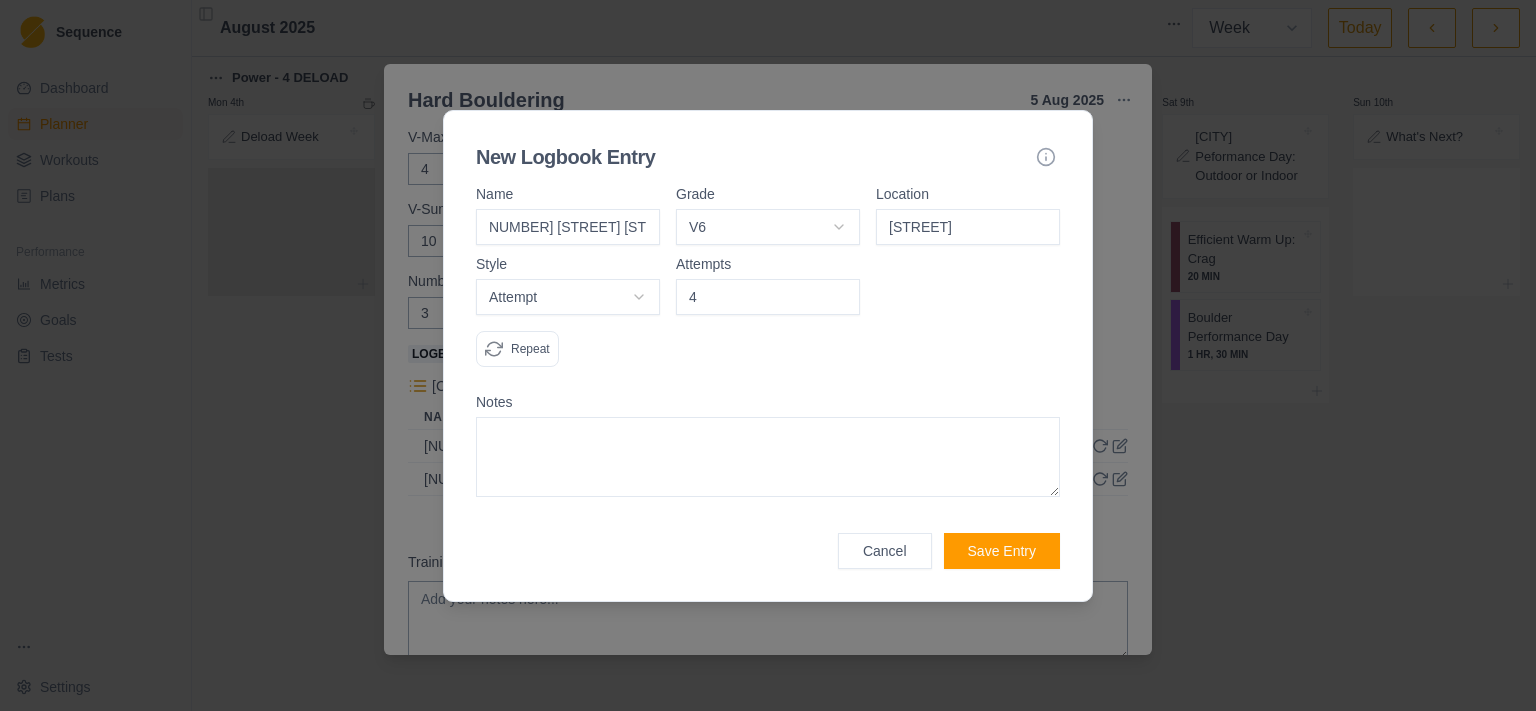 click on "Save Entry" at bounding box center (1002, 551) 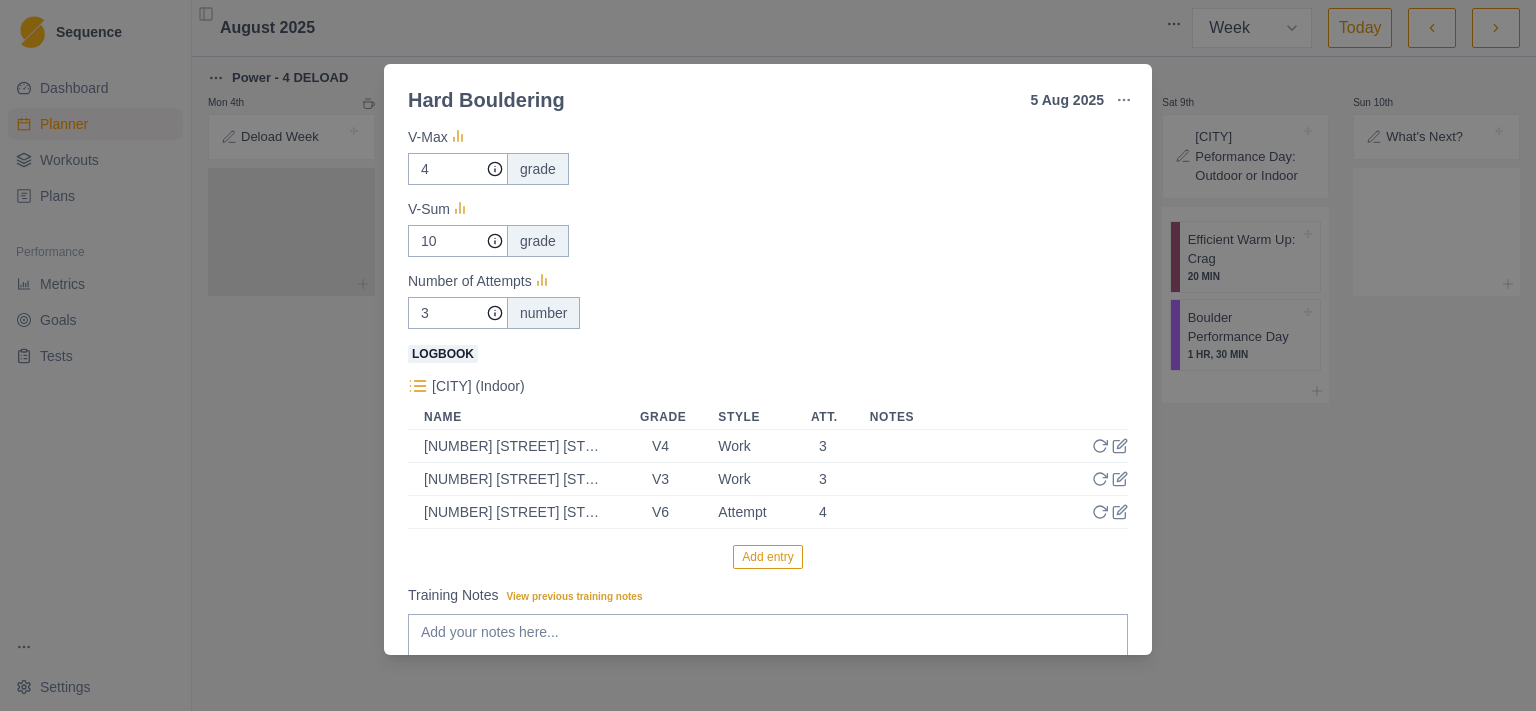 scroll, scrollTop: 223, scrollLeft: 0, axis: vertical 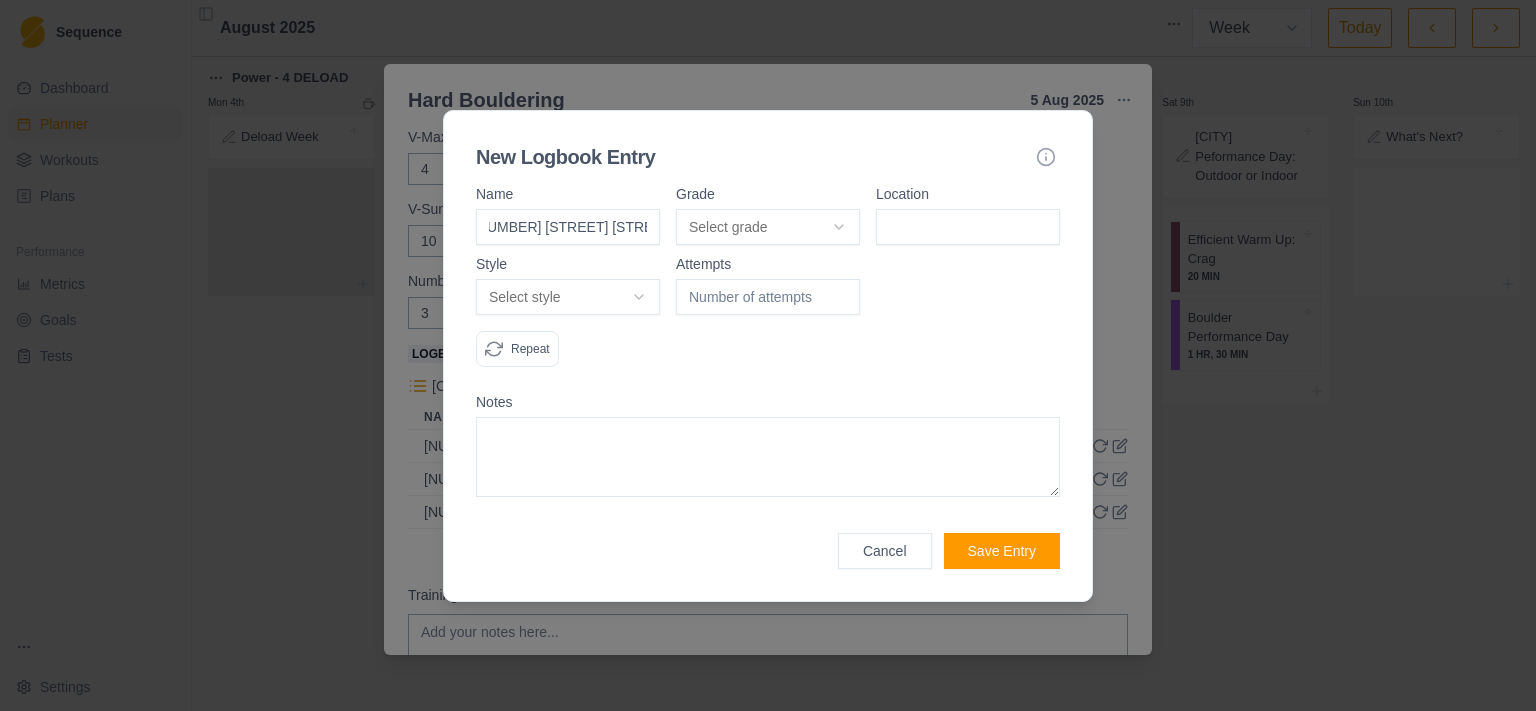 type on "[NUMBER] [STREET] [STREET]" 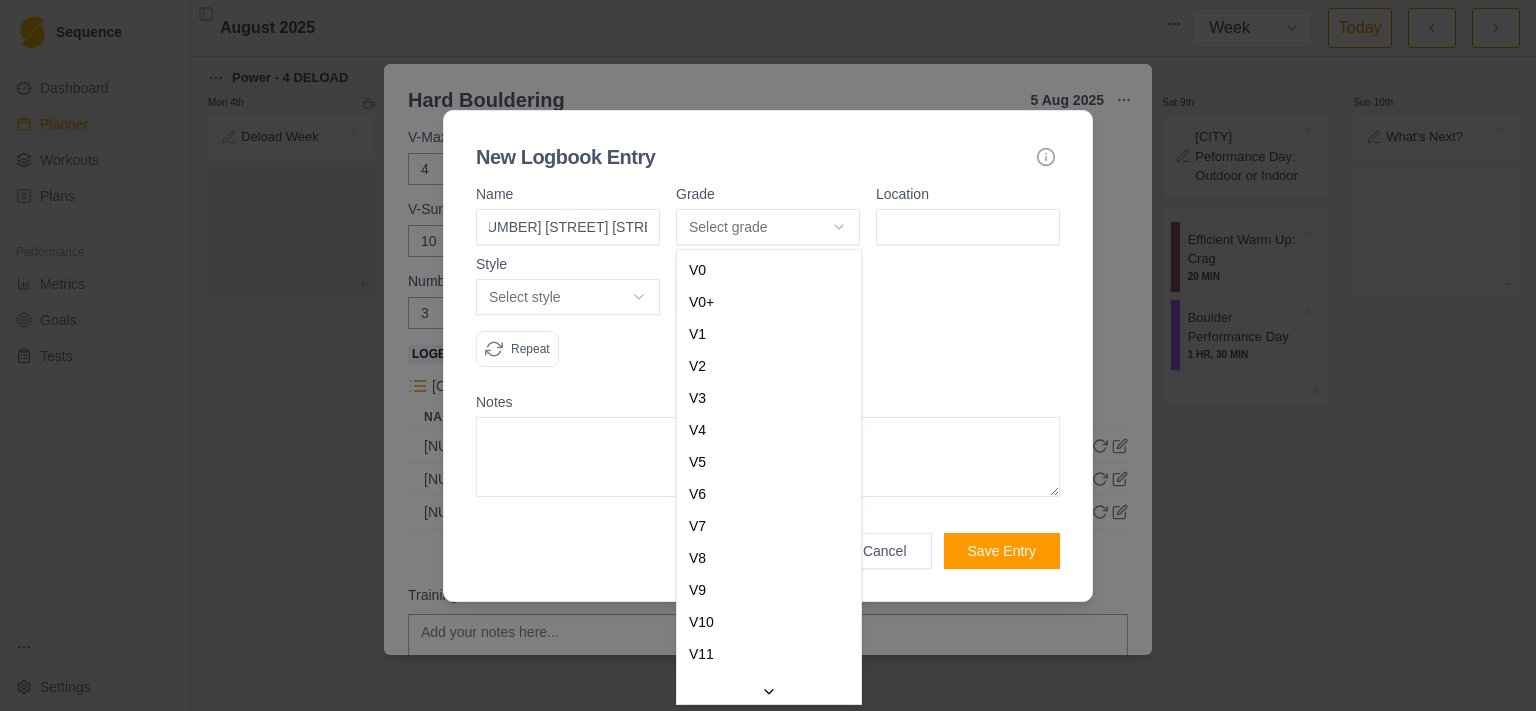 click on "Sequence Dashboard Planner Workouts Plans Performance Metrics Goals Tests Settings Toggle Sidebar August [YEAR] Week Month Today Power - 4 DELOAD Mon 4th Deload Week Tue 5th Workout Notes: DELOAD Hard Bouldering 30 MIN Musculação - Braços 50 MIN Wed 6th Thu 7th Workout Notes: DELOAD Campus Board - Power 20 MIN Resistance - Power 45 MIN Hard Bouldering 30 MIN Fri 8th Sat 9th Boulder Peformance Day: Outdoor or Indoor Efficient Warm Up: Crag 20 MIN Boulder Performance Day 1 HR, 30 MIN Sun 10th What's Next?
Conditioning
You have dropped the item.
You have moved the item from position 1
in list 1
to list 3
in position 1
Press space bar to start a drag.
When dragging you can use the arrow keys to move the item around and escape to cancel.
Some screen readers may require you to be in focus mode or to use your pass through key
Hard Bouldering 5 [MONTH] [YEAR] Link To Goal View Workout Metrics Edit Original Workout Reschedule Workout Remove From Schedule 40 4" at bounding box center (768, 355) 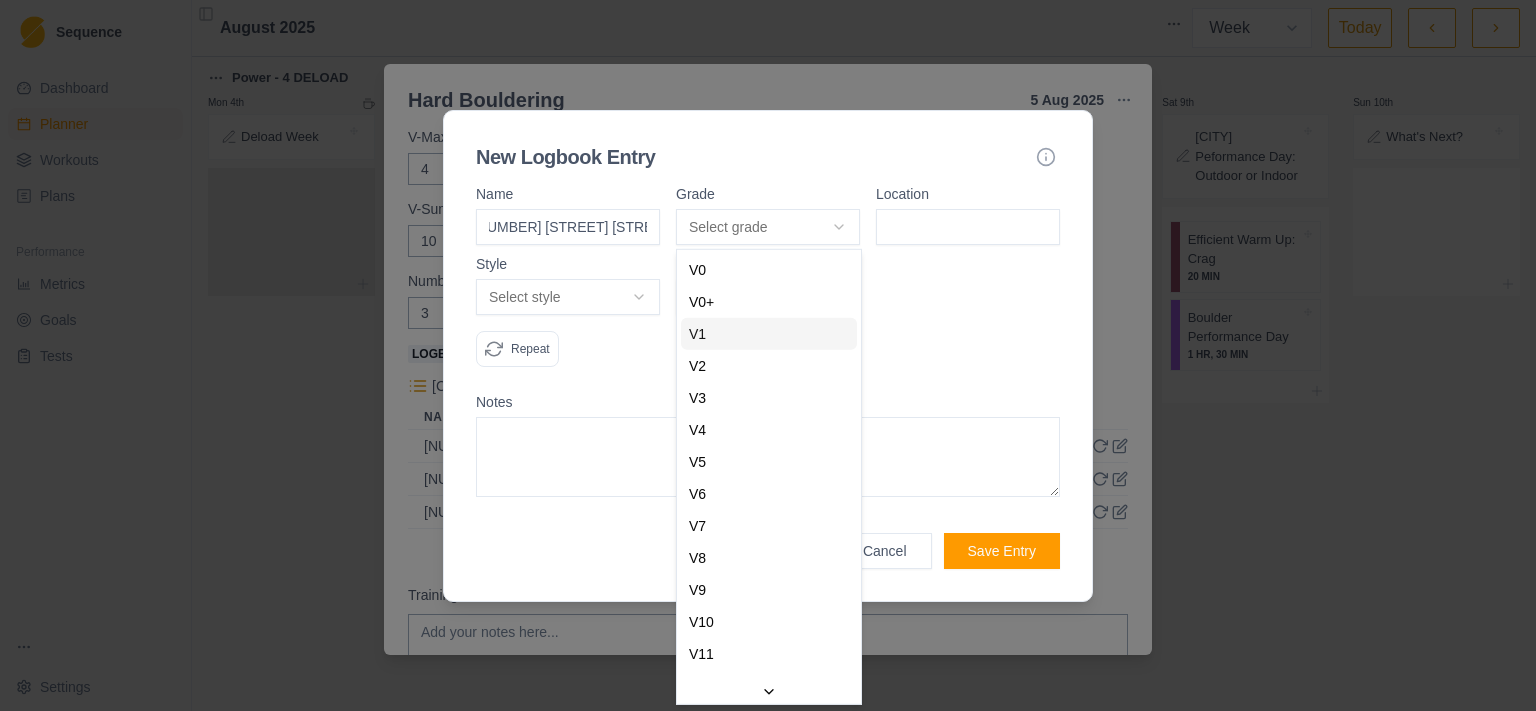 select on "5b9072a5-f5b3-4744-8a90-41055ab3ae84" 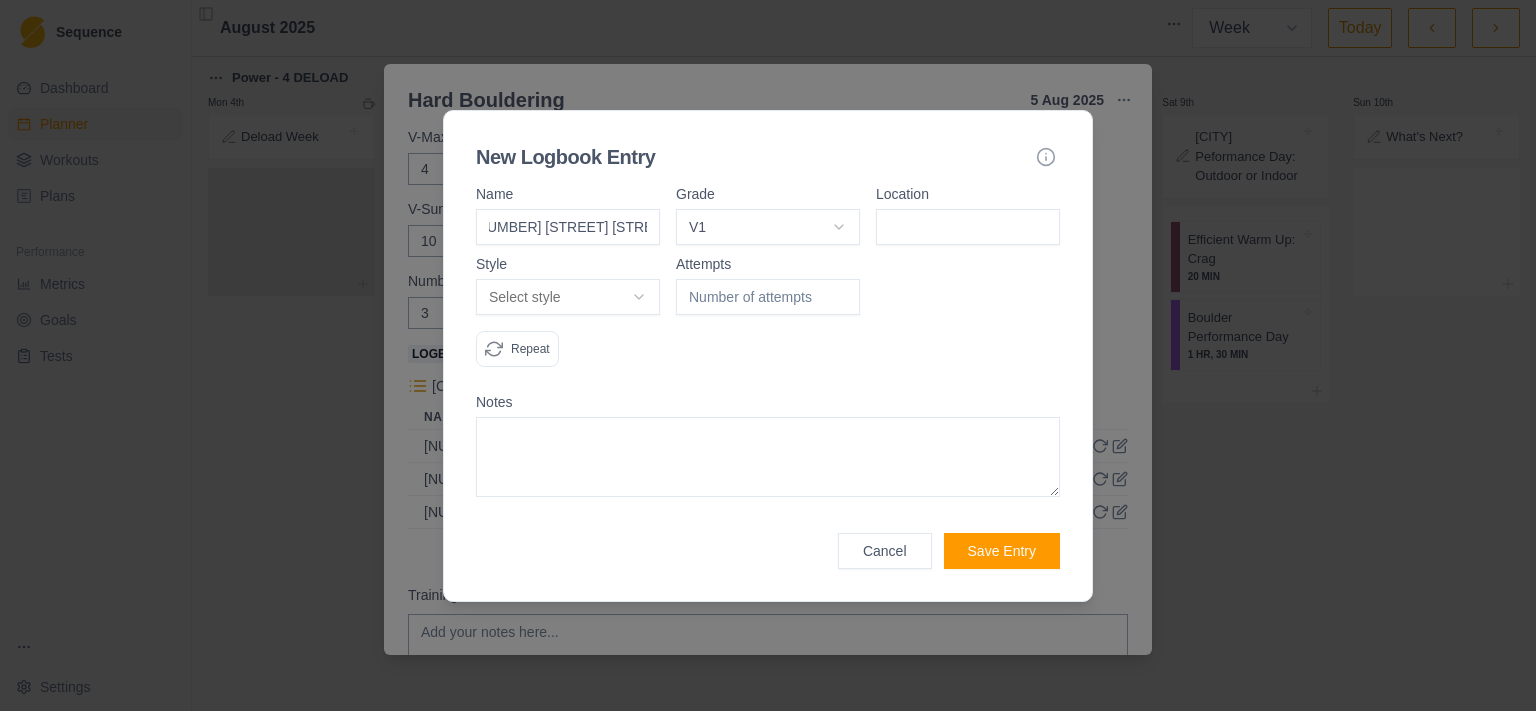 click at bounding box center (968, 227) 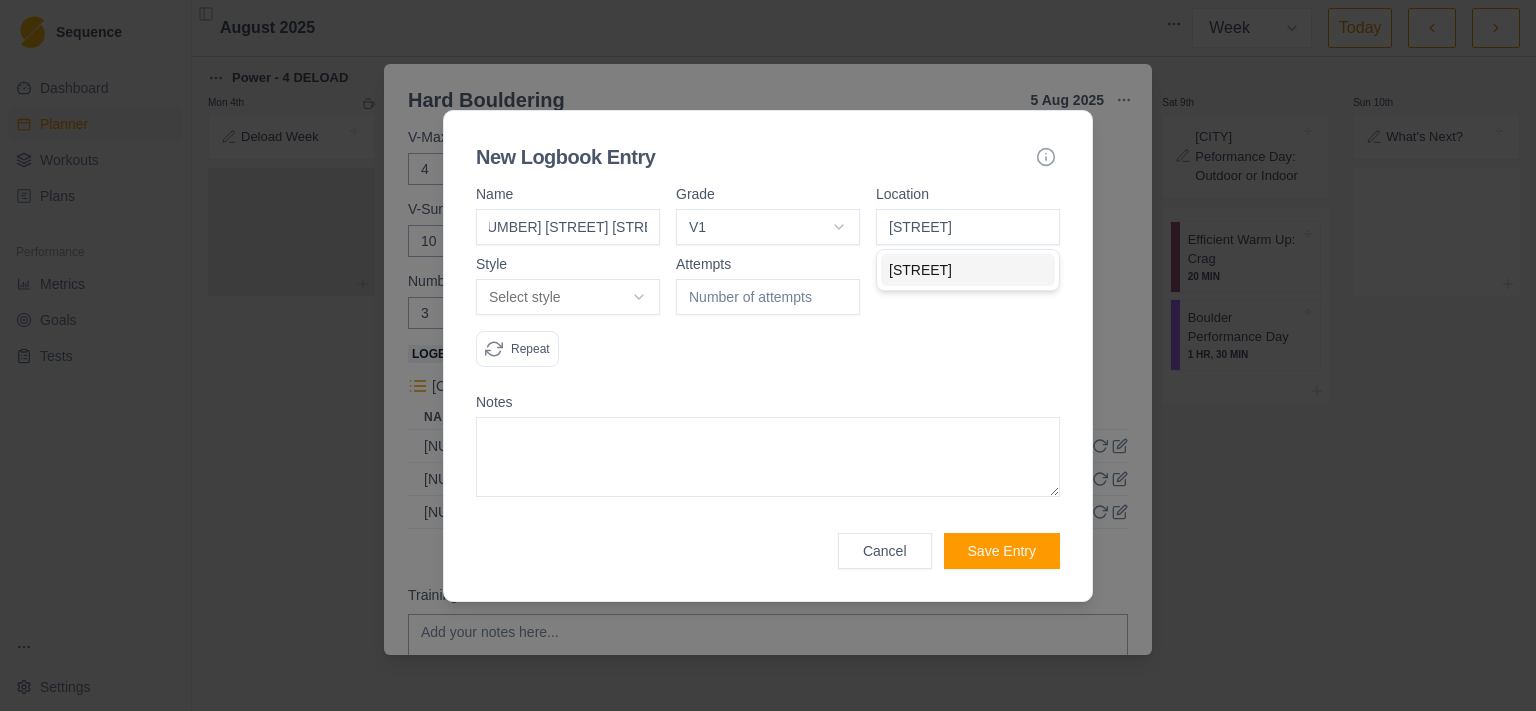 type on "[STREET]" 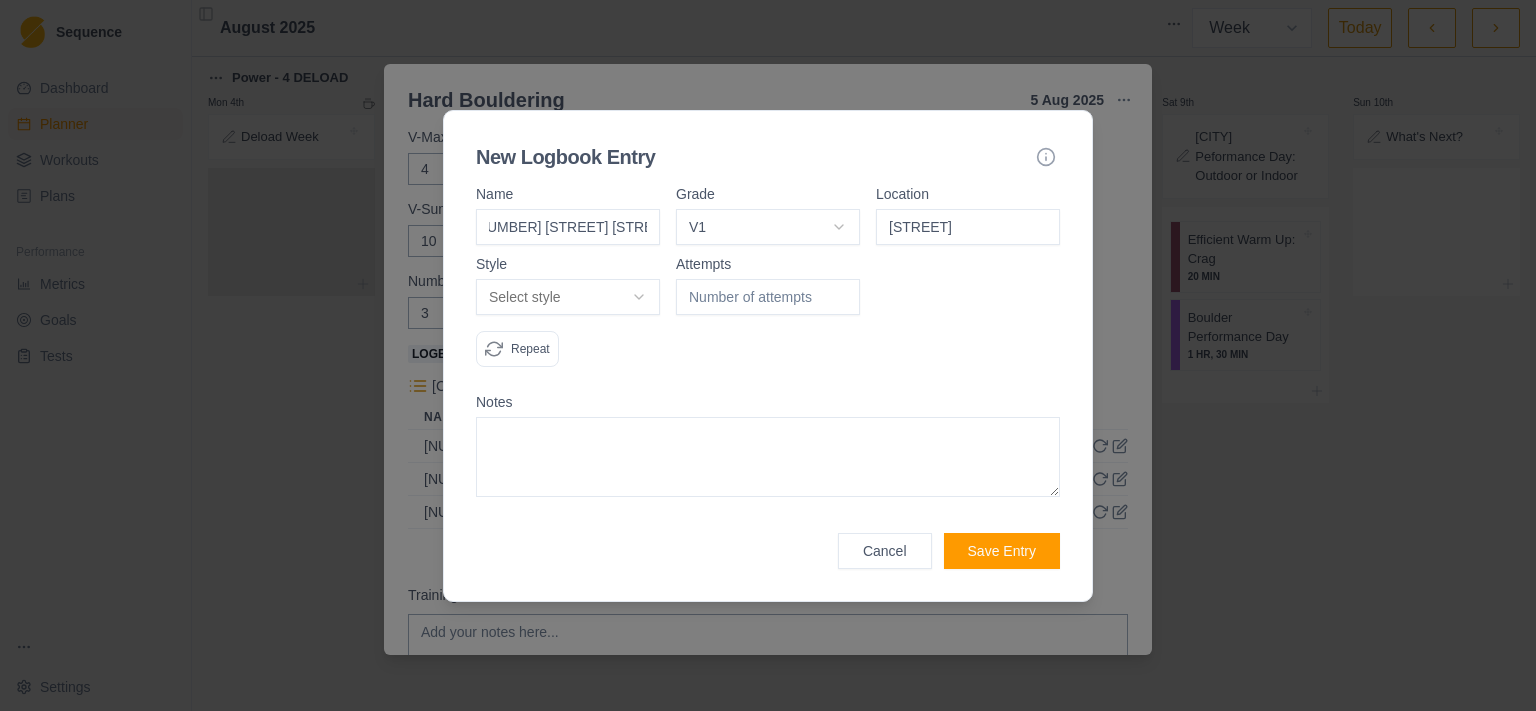 click on "Sequence Dashboard Planner Workouts Plans Performance Metrics Goals Tests Settings Toggle Sidebar August [YEAR] Week Month Today Power - 4 DELOAD Mon 4th Deload Week Tue 5th Workout Notes: DELOAD Hard Bouldering 30 MIN Musculação - Braços 50 MIN Wed 6th Thu 7th Workout Notes: DELOAD Campus Board - Power 20 MIN Resistance - Power 45 MIN Hard Bouldering 30 MIN Fri 8th Sat 9th Boulder Peformance Day: Outdoor or Indoor Efficient Warm Up: Crag 20 MIN Boulder Performance Day 1 HR, 30 MIN Sun 10th What's Next?
Conditioning
You have dropped the item.
You have moved the item from position 1
in list 1
to list 3
in position 1
Press space bar to start a drag.
When dragging you can use the arrow keys to move the item around and escape to cancel.
Some screen readers may require you to be in focus mode or to use your pass through key
Hard Bouldering 5 [MONTH] [YEAR] Link To Goal View Workout Metrics Edit Original Workout Reschedule Workout Remove From Schedule 40 4" at bounding box center (768, 355) 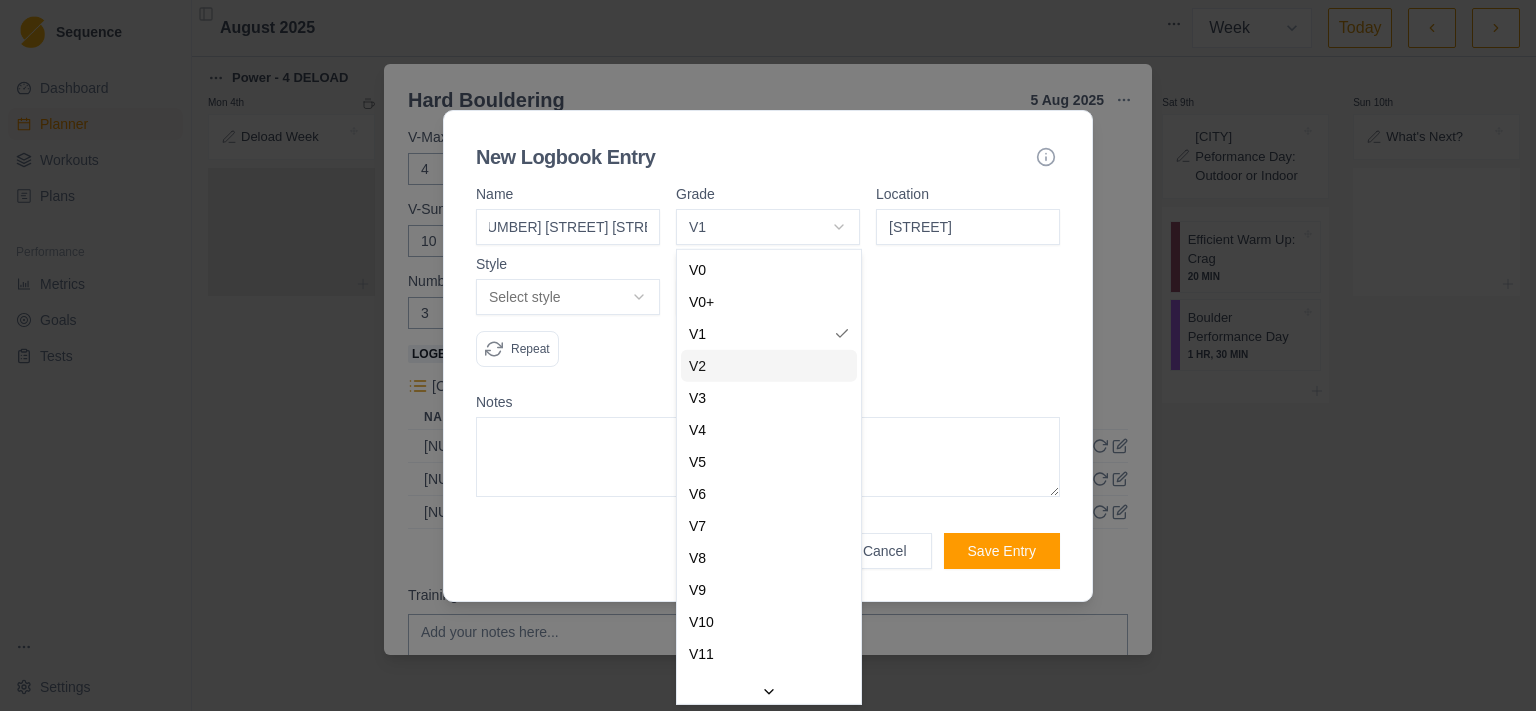 select on "0b202f69-122e-4275-962e-7e39352517db" 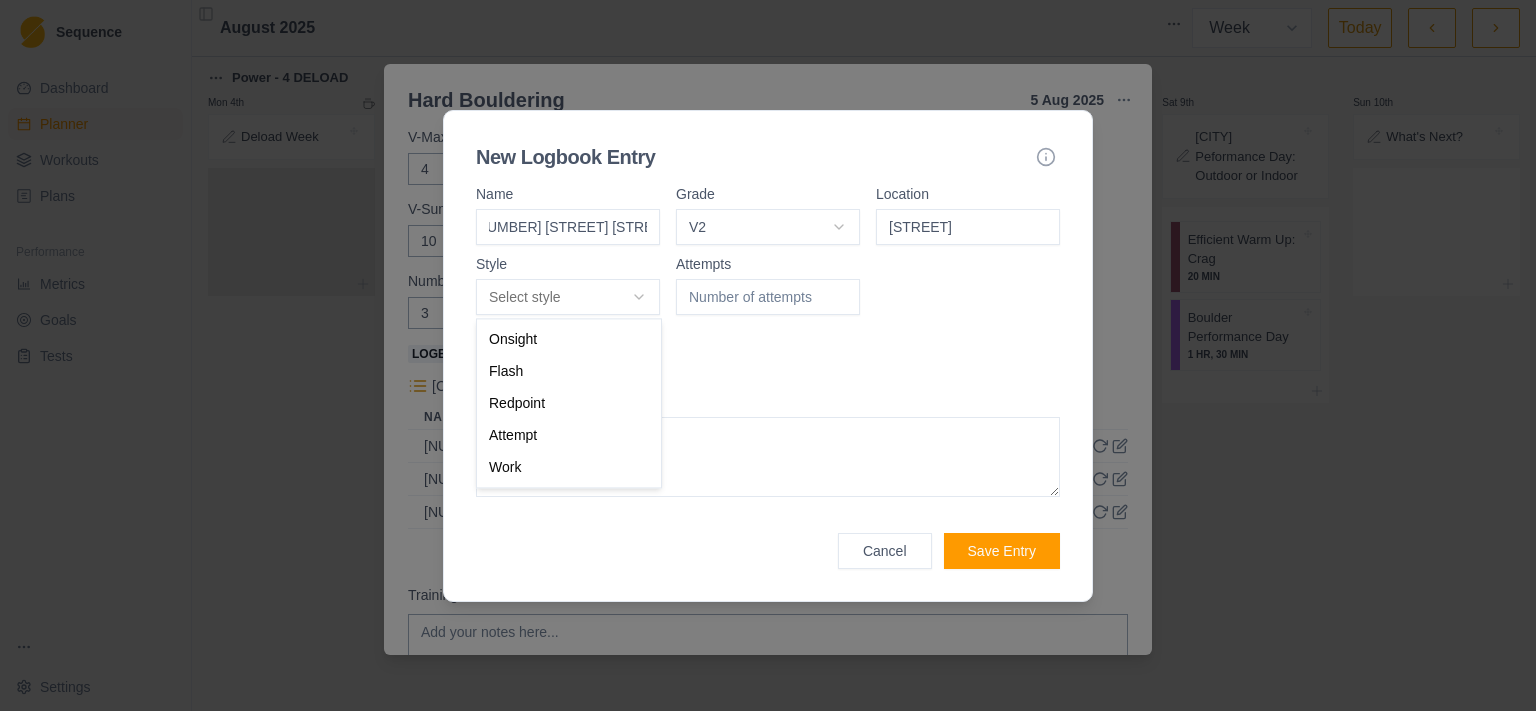 click on "Sequence Dashboard Planner Workouts Plans Performance Metrics Goals Tests Settings Toggle Sidebar August [YEAR] Week Month Today Power - 4 DELOAD Mon 4th Deload Week Tue 5th Workout Notes: DELOAD Hard Bouldering 30 MIN Musculação - Braços 50 MIN Wed 6th Thu 7th Workout Notes: DELOAD Campus Board - Power 20 MIN Resistance - Power 45 MIN Hard Bouldering 30 MIN Fri 8th Sat 9th Boulder Peformance Day: Outdoor or Indoor Efficient Warm Up: Crag 20 MIN Boulder Performance Day 1 HR, 30 MIN Sun 10th What's Next?
Conditioning
You have dropped the item.
You have moved the item from position 1
in list 1
to list 3
in position 1
Press space bar to start a drag.
When dragging you can use the arrow keys to move the item around and escape to cancel.
Some screen readers may require you to be in focus mode or to use your pass through key
Hard Bouldering 5 [MONTH] [YEAR] Link To Goal View Workout Metrics Edit Original Workout Reschedule Workout Remove From Schedule 40 4" at bounding box center [768, 355] 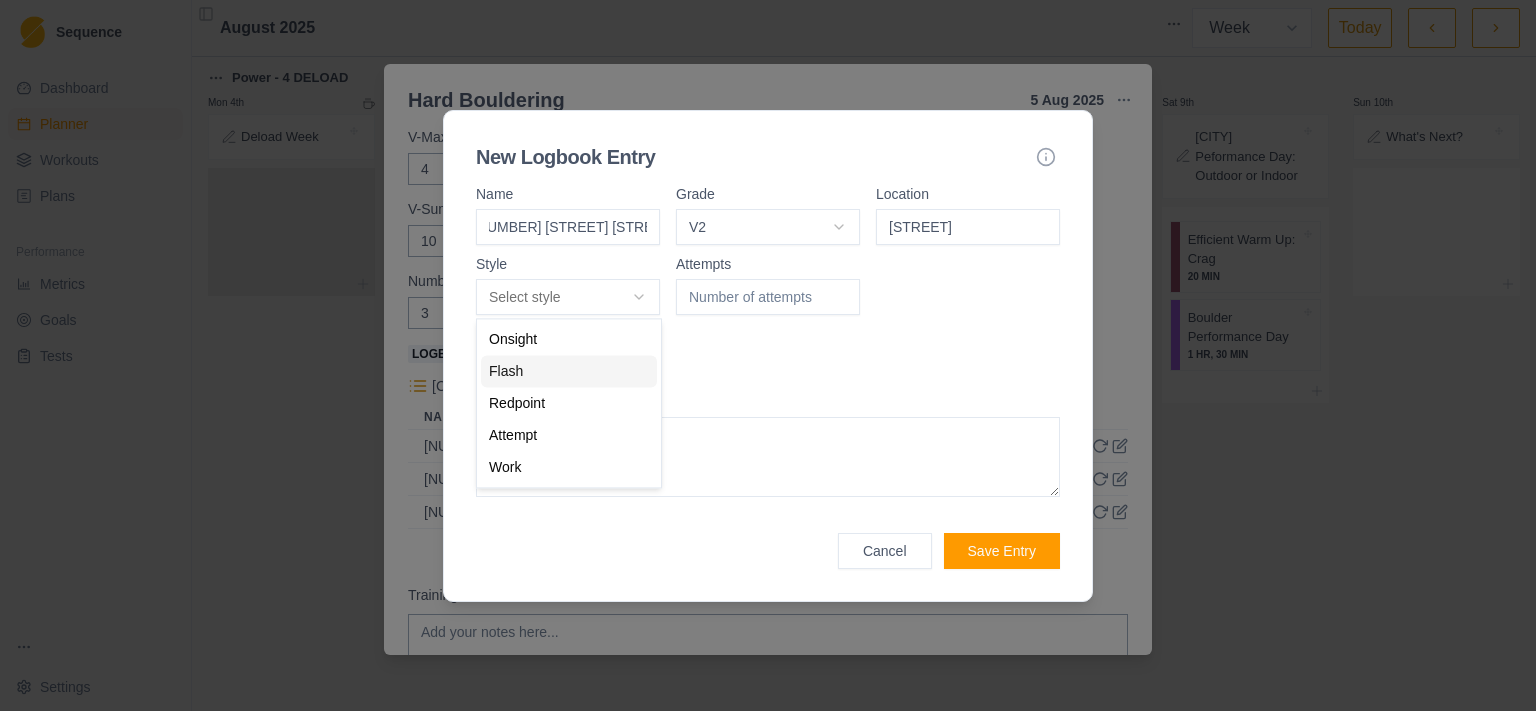 select on "flash" 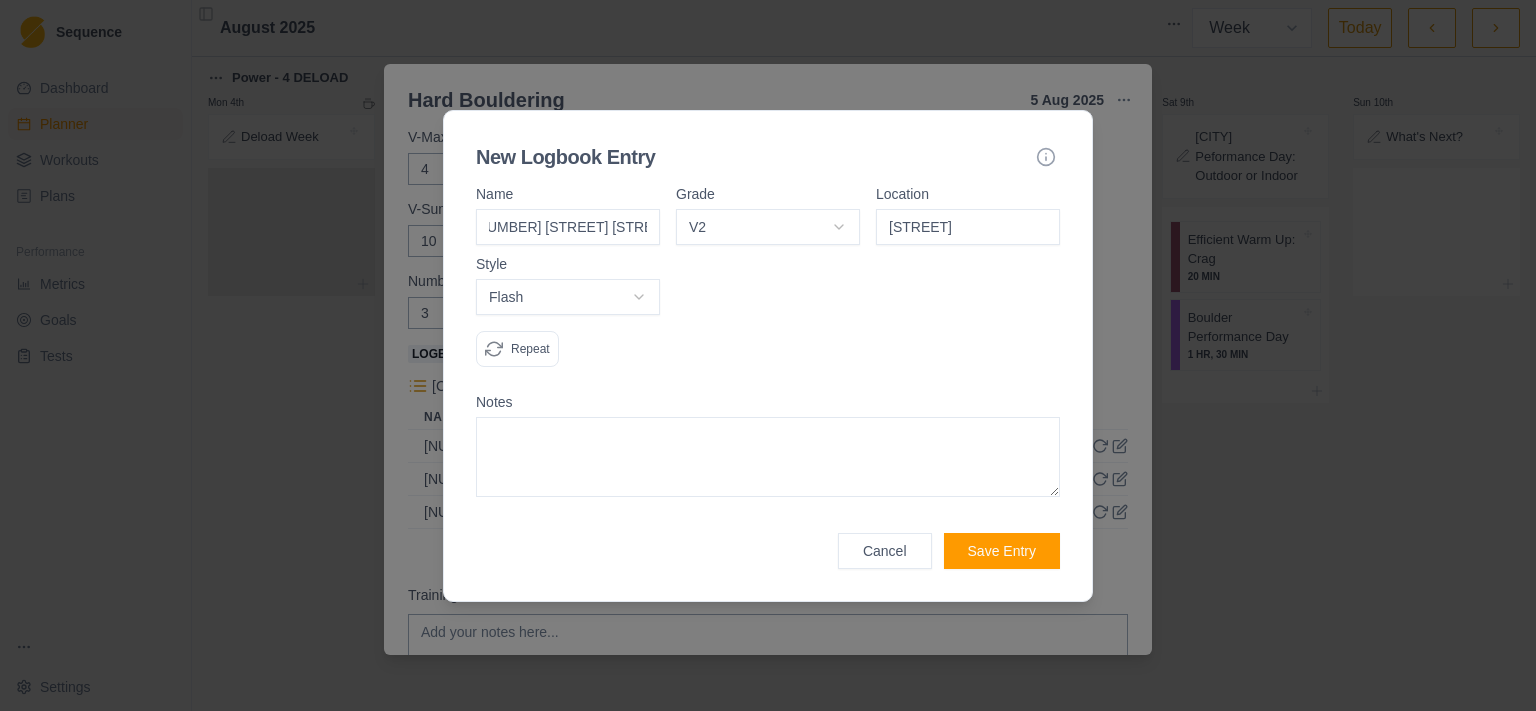 click on "Save Entry" at bounding box center (1002, 551) 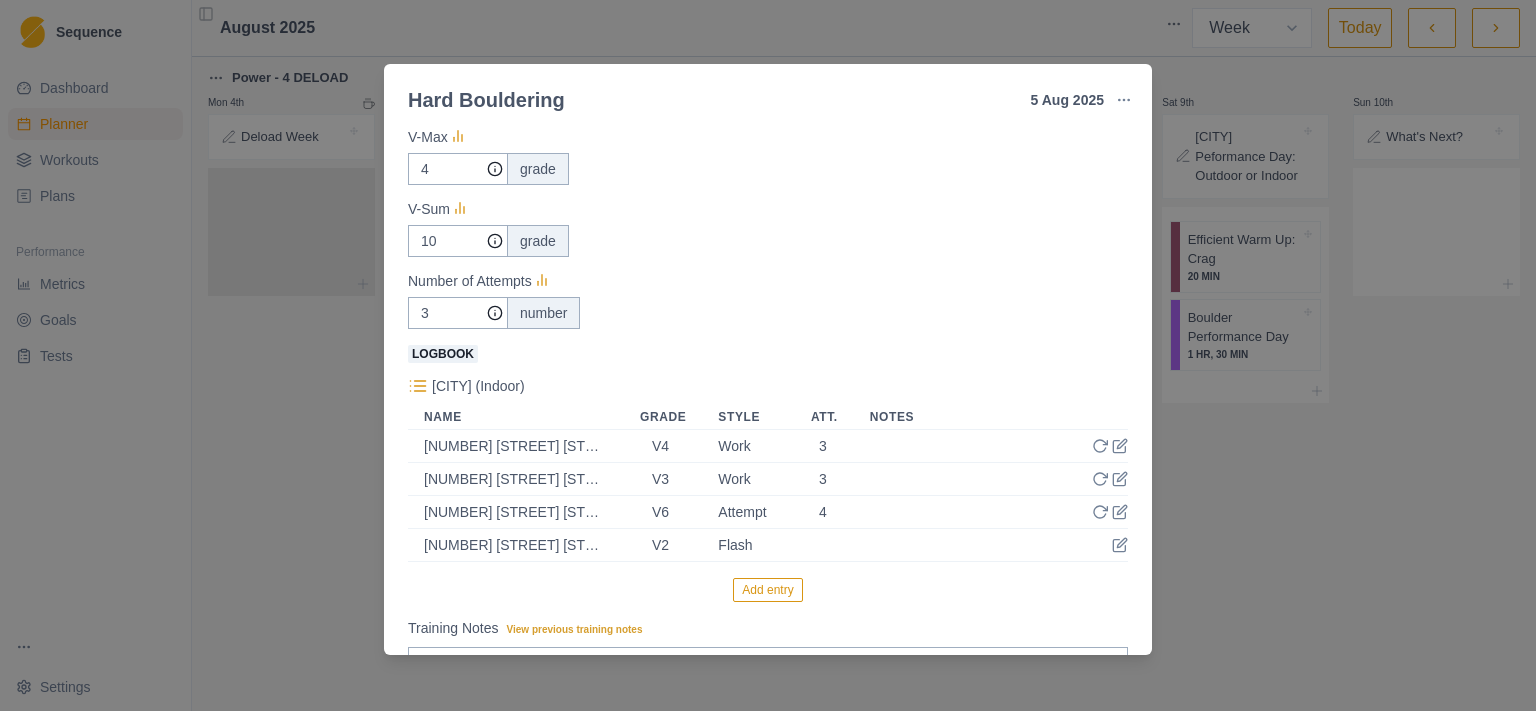 scroll, scrollTop: 223, scrollLeft: 0, axis: vertical 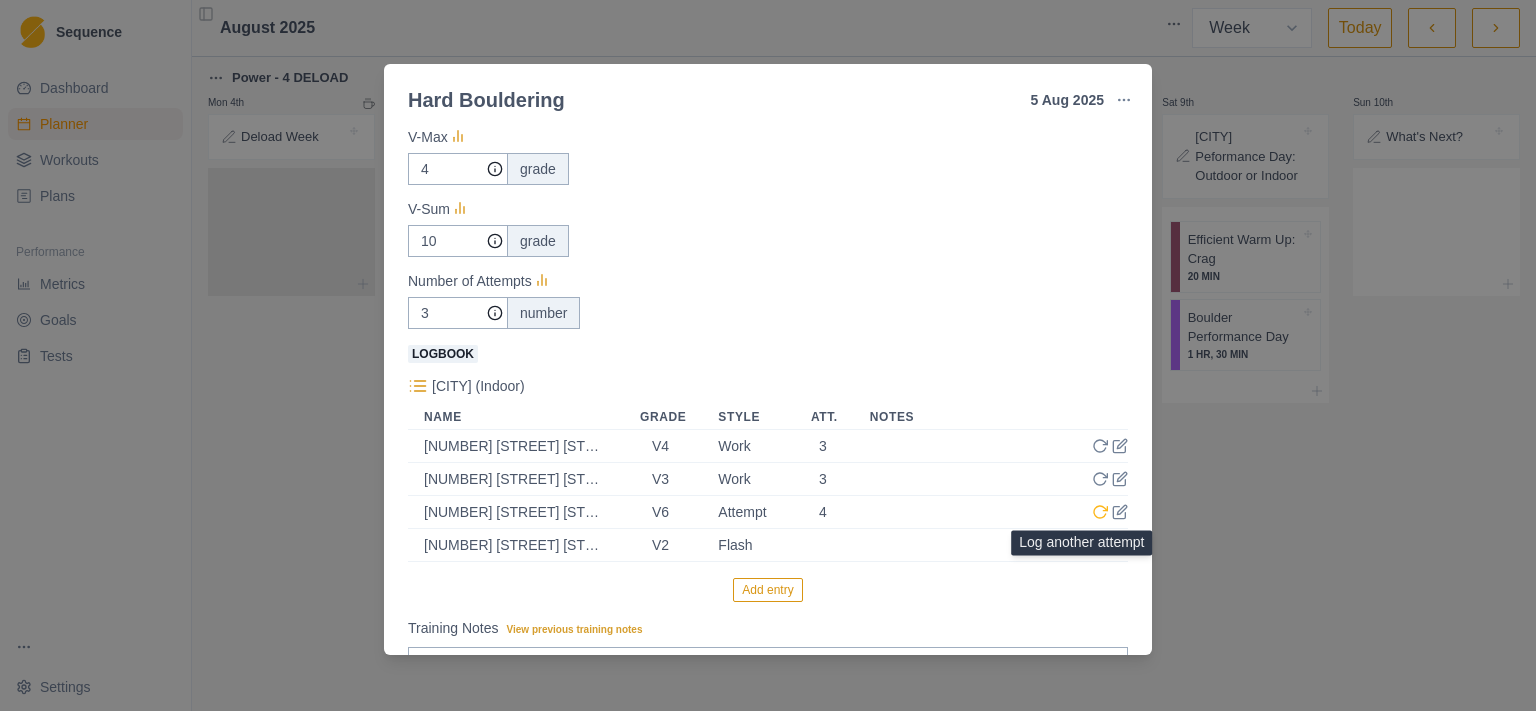 click 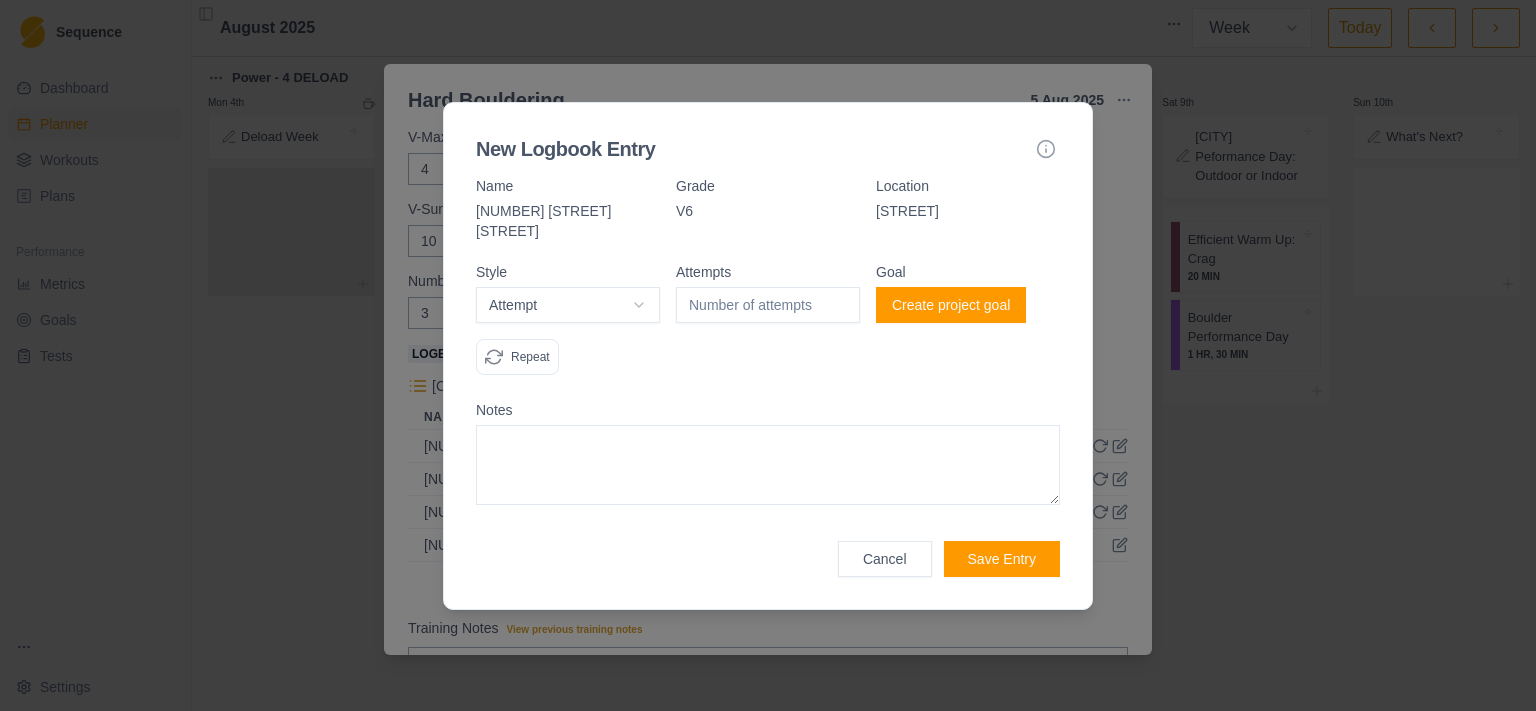 click on "Cancel" at bounding box center [885, 559] 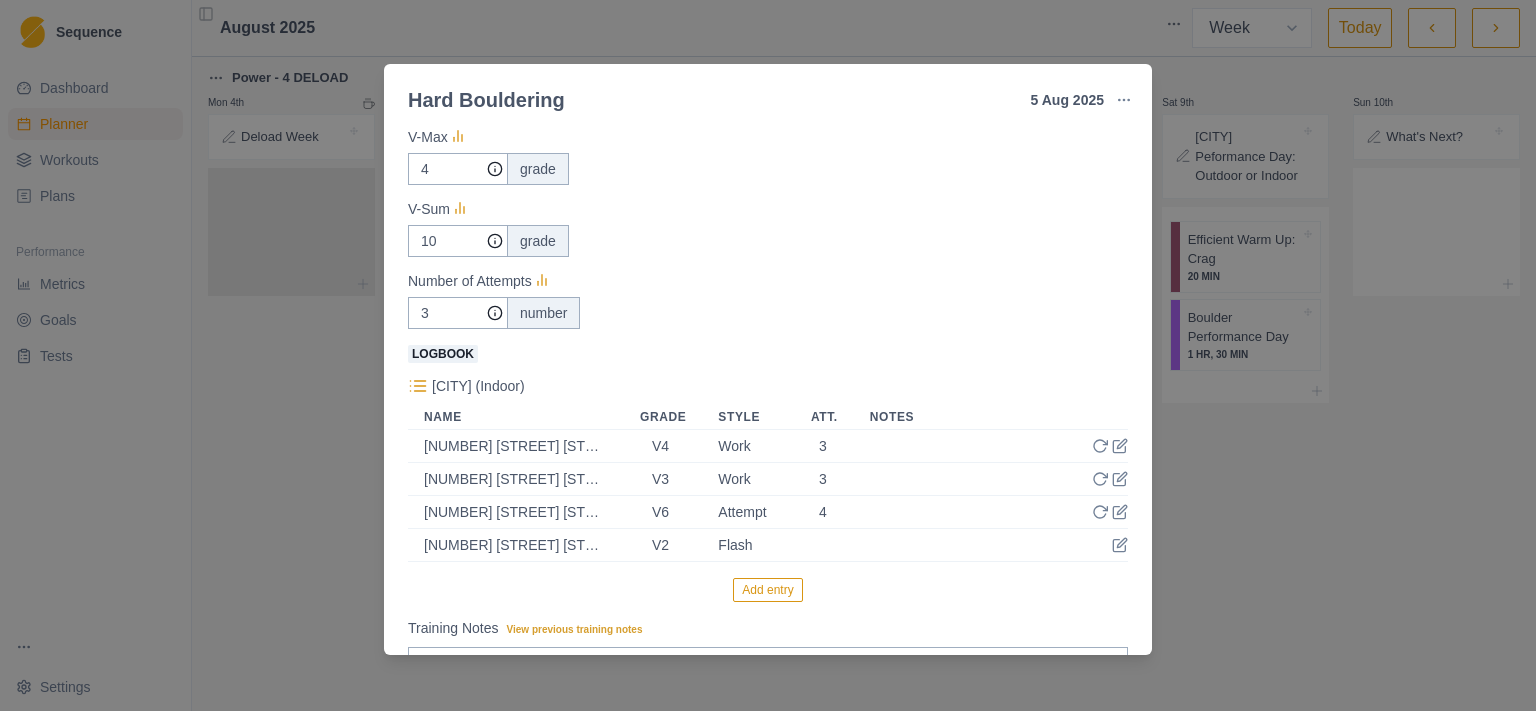 click on "Hard Bouldering 5 [MONTH] [YEAR] Link To Goal View Workout Metrics Edit Original Workout Reschedule Workout Remove From Schedule Strength / Power Duration:  40 MIN Hard bouldering starts at about your onsight grade, and encompasses maybe 1-2 grades above that. View workout details Actual Workout Duration 40 minutes Measures V-Max  4 grade V-Sum 10 grade Number of Attempts 3 number Logbook Boulder (Indoor) Name Grade Style Att. Notes   [NUMBER] [STREET] [STREET] [GRADE] Work 3 [NUMBER] [STREET] [STREET] [GRADE] Work 3 [NUMBER] [STREET] [STREET] [GRADE] Attempt 4 [NUMBER] [STREET] [STREET] [GRADE] Flash   Add entry Training Notes View previous training notes Mark as Incomplete Complete Workout" at bounding box center (768, 355) 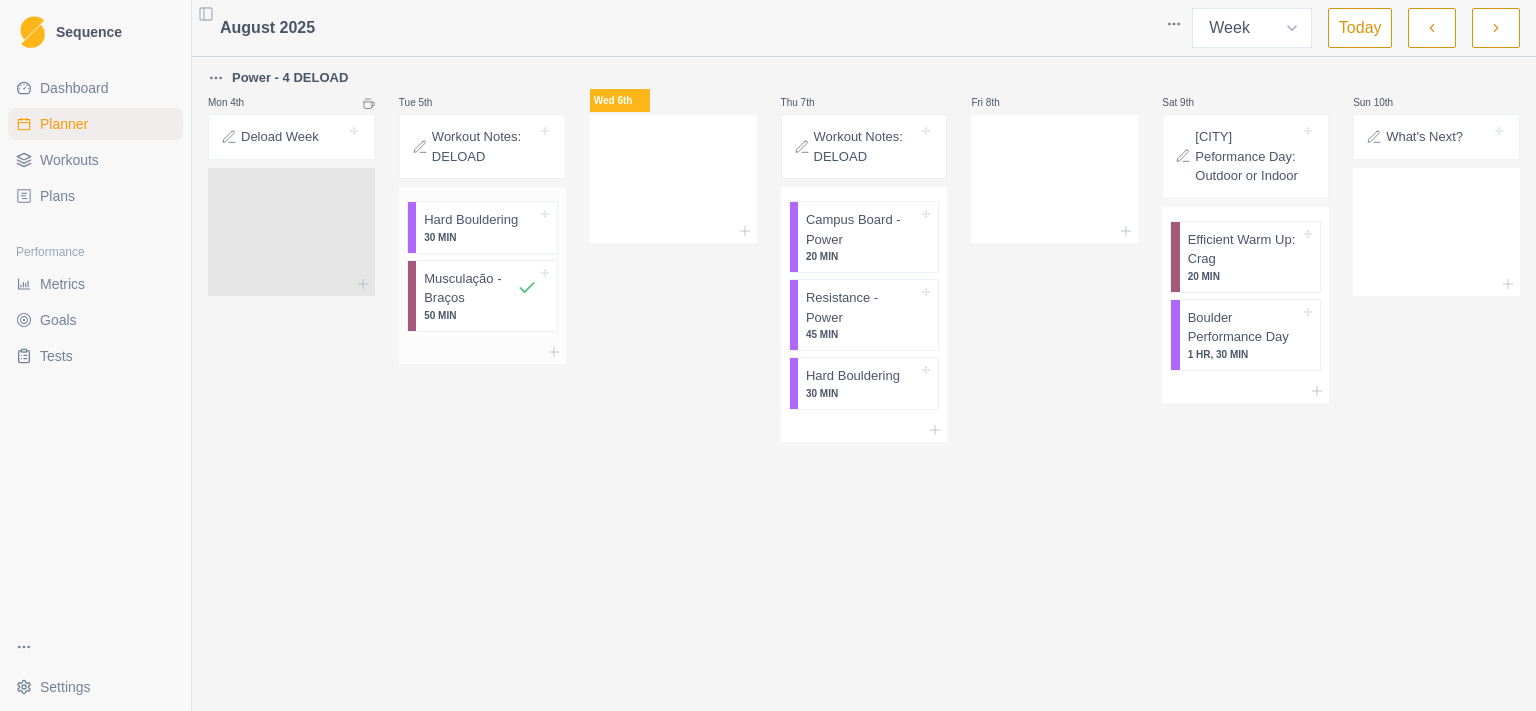 click on "30 MIN" at bounding box center (480, 237) 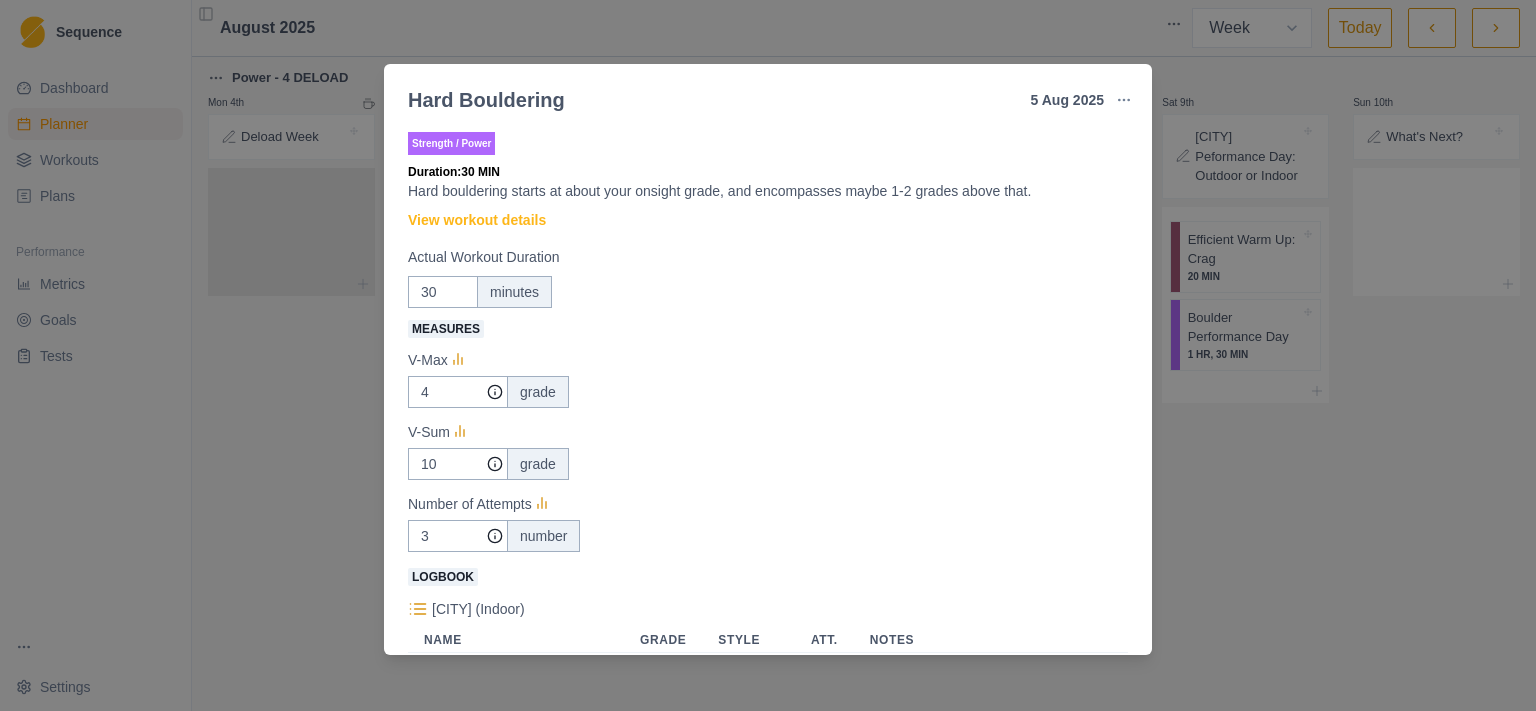 scroll, scrollTop: 427, scrollLeft: 0, axis: vertical 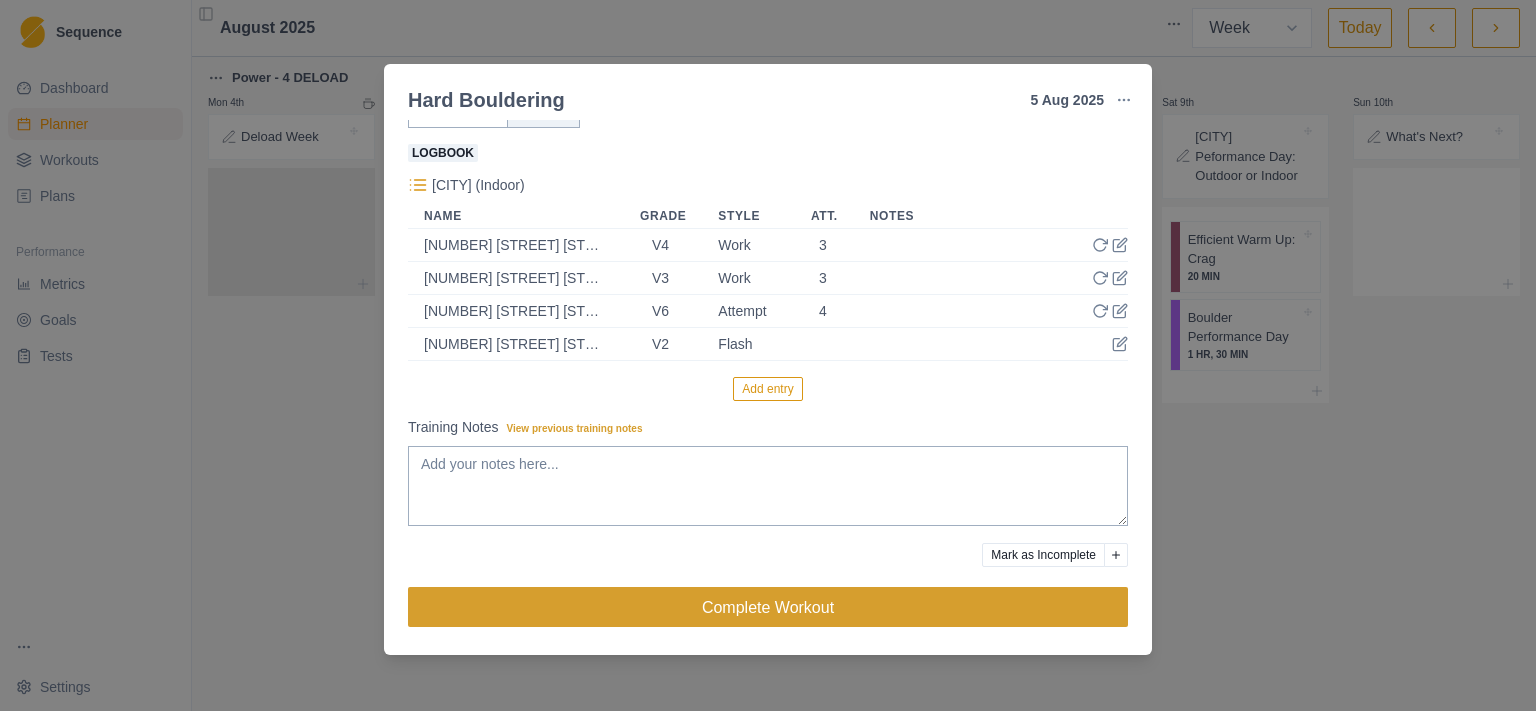 click on "Complete Workout" at bounding box center (768, 607) 